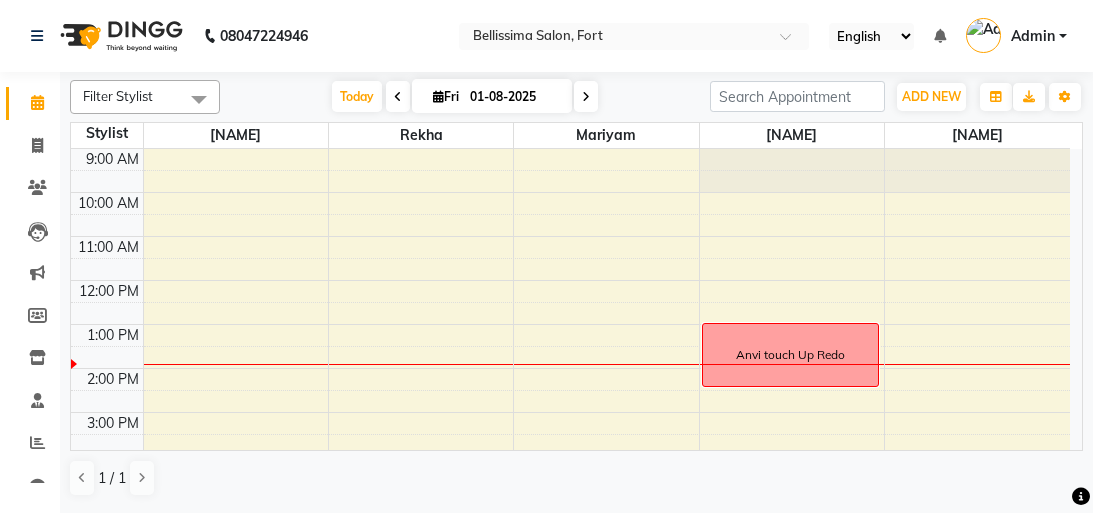 scroll, scrollTop: 0, scrollLeft: 0, axis: both 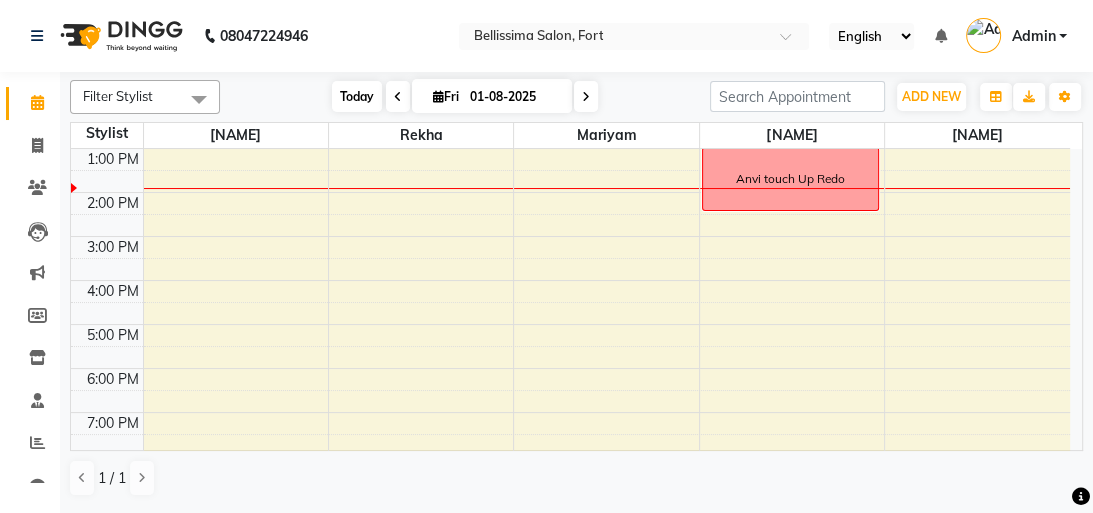 click on "Today" at bounding box center [357, 96] 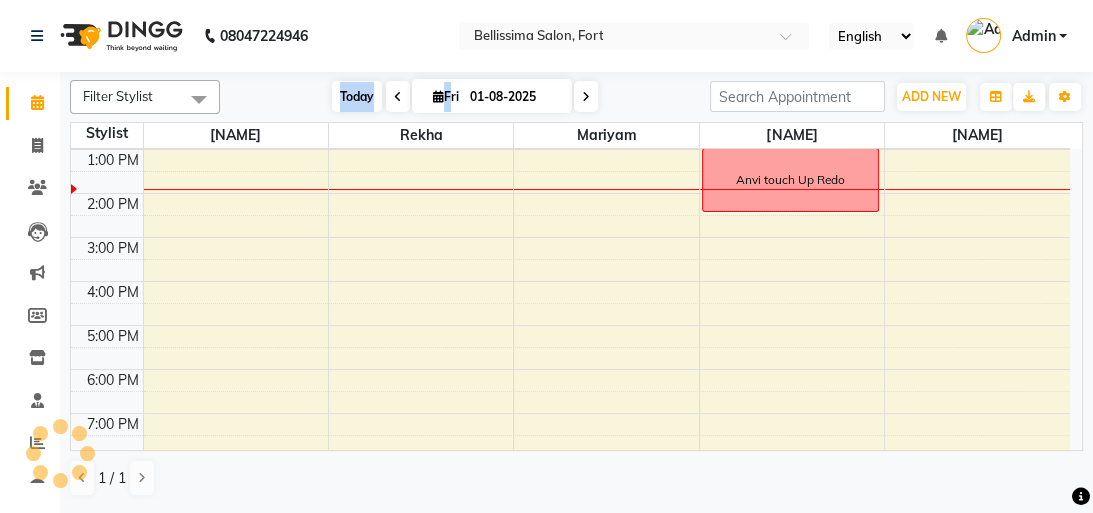 click on "Today" at bounding box center [357, 96] 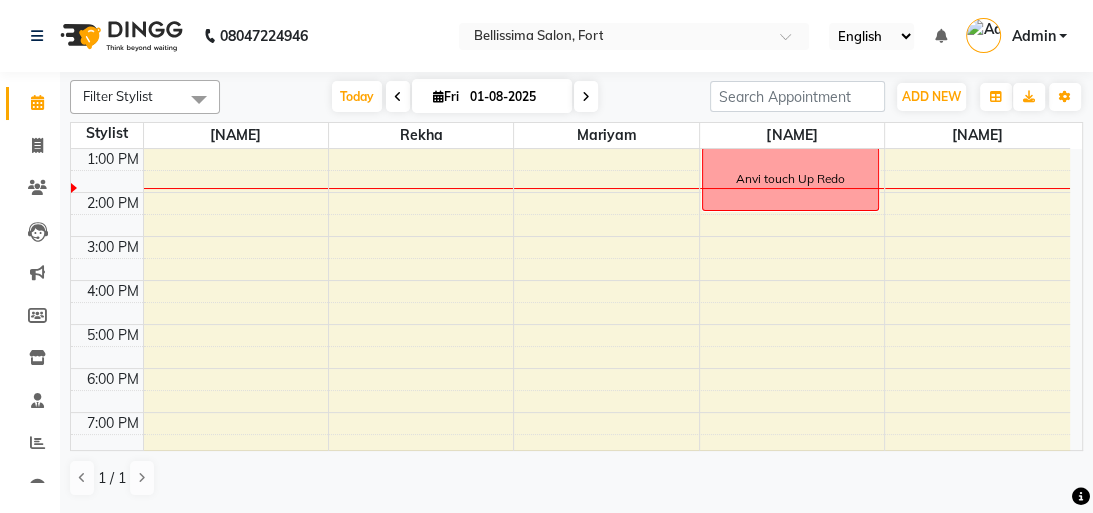 click on "Today Fri [DATE]" at bounding box center [465, 97] 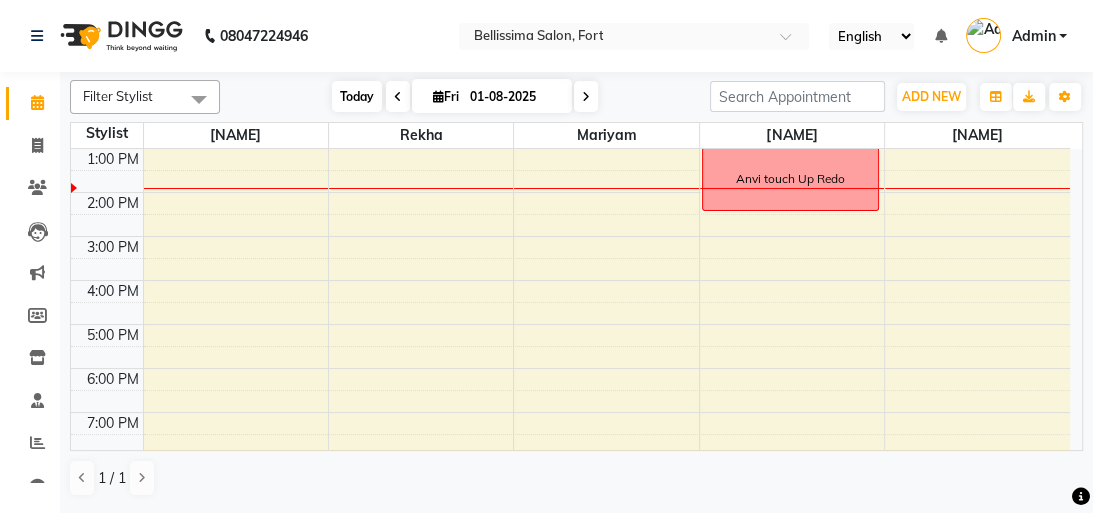 click on "Today" at bounding box center [357, 96] 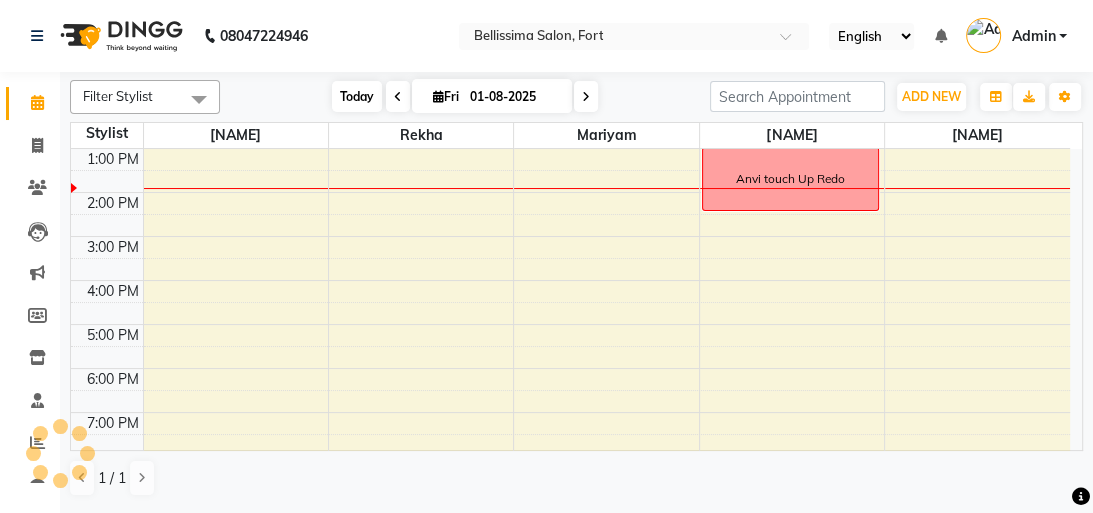 scroll, scrollTop: 175, scrollLeft: 0, axis: vertical 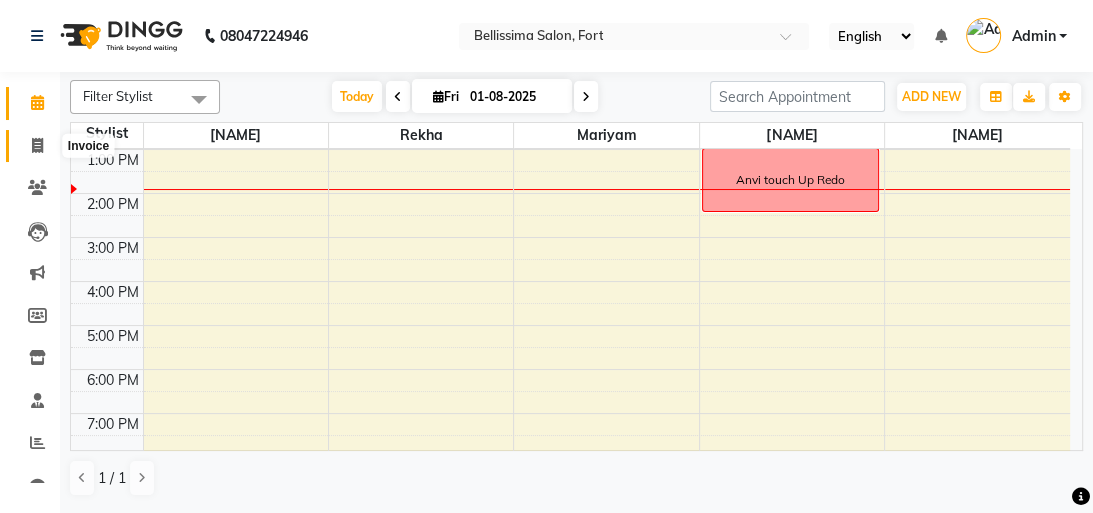 click 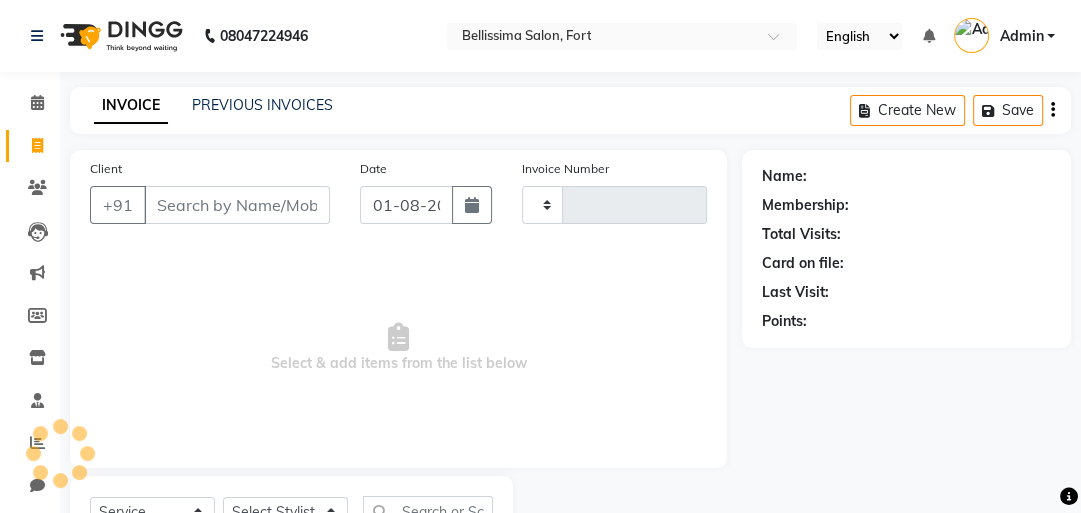 type on "0171" 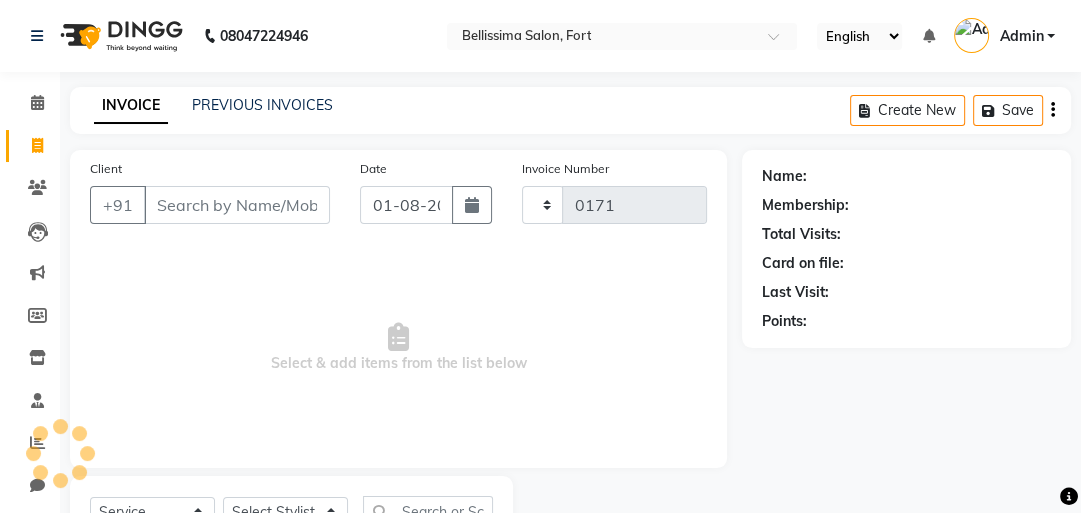 select on "8296" 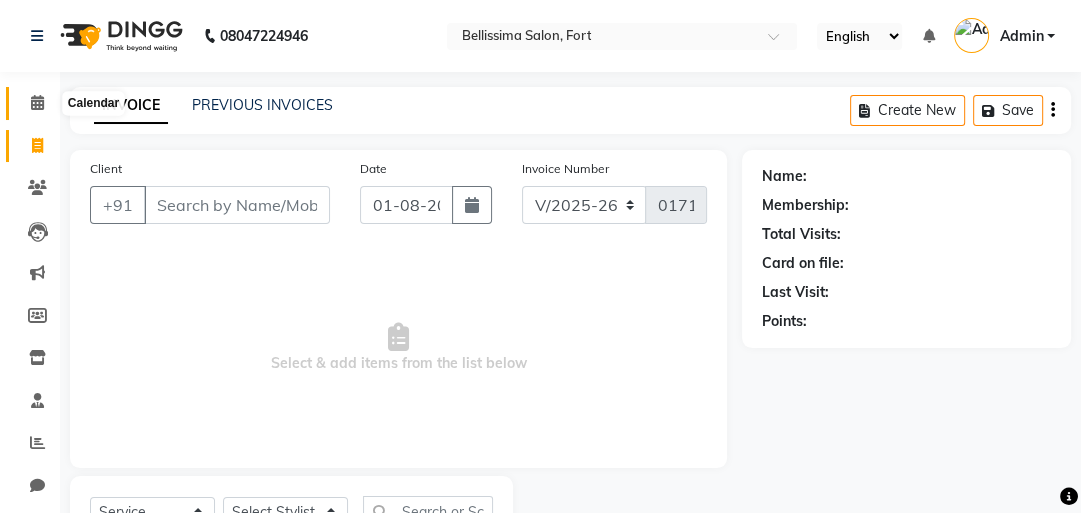 click 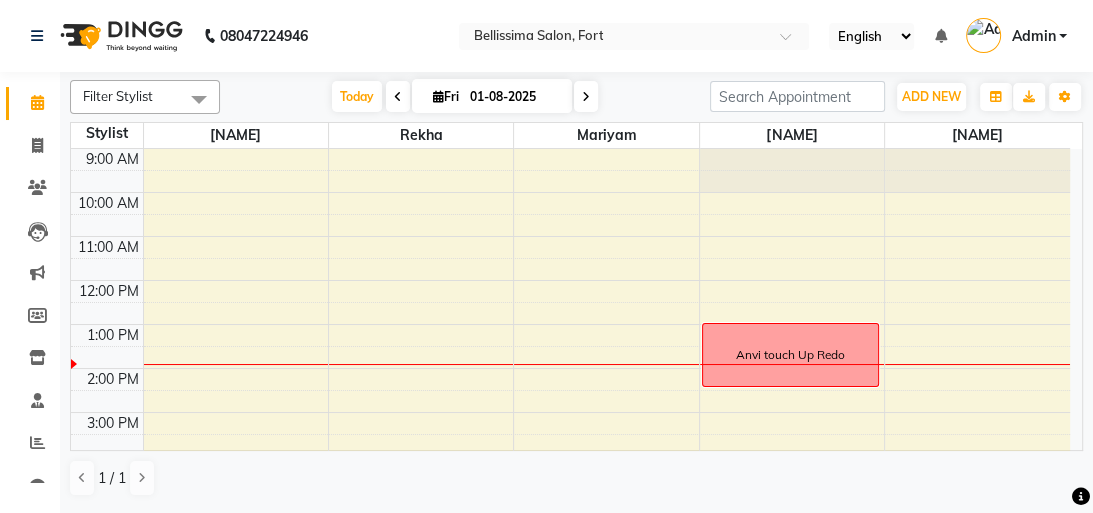 click at bounding box center [586, 96] 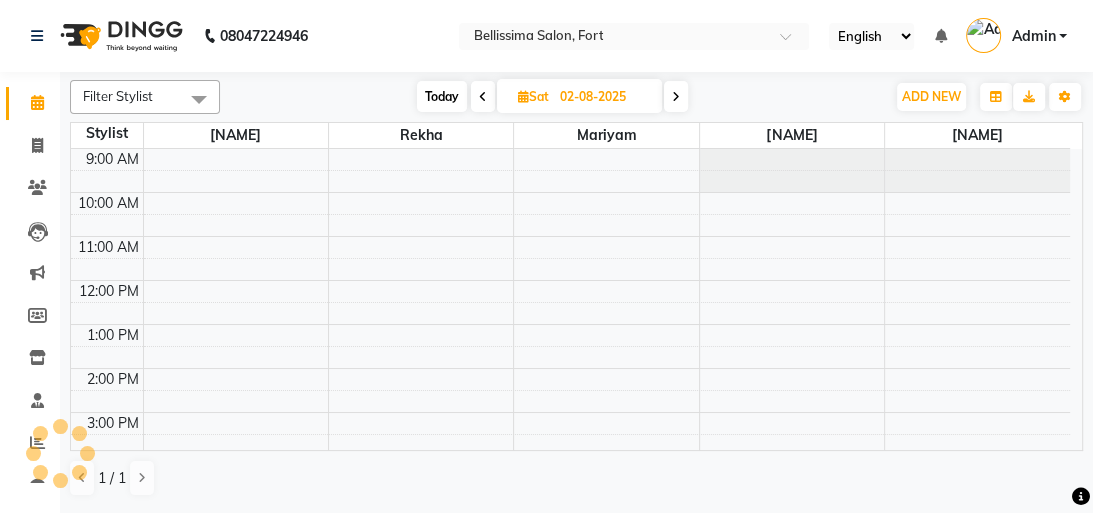 scroll, scrollTop: 175, scrollLeft: 0, axis: vertical 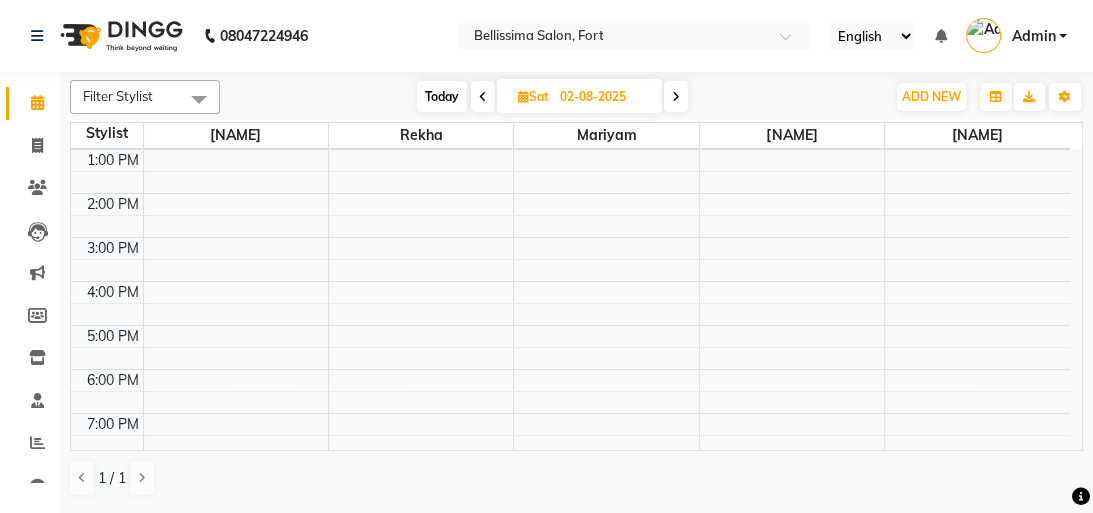 click at bounding box center (676, 96) 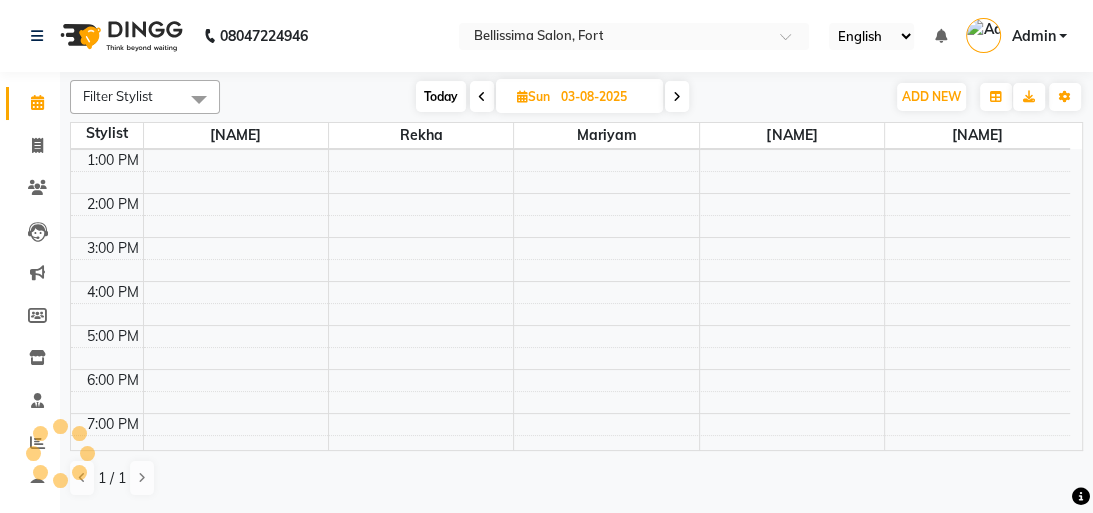 scroll, scrollTop: 176, scrollLeft: 0, axis: vertical 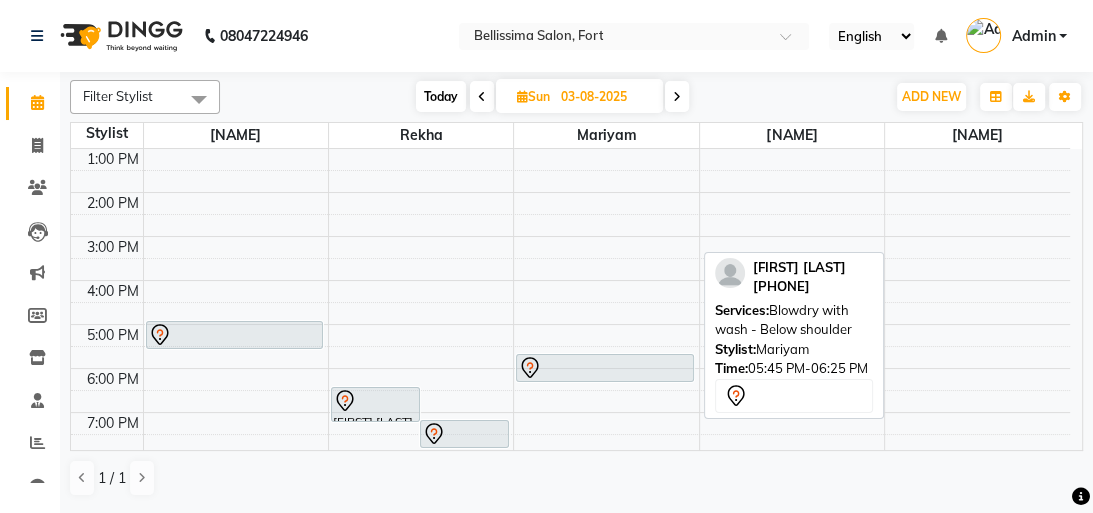 click at bounding box center (605, 368) 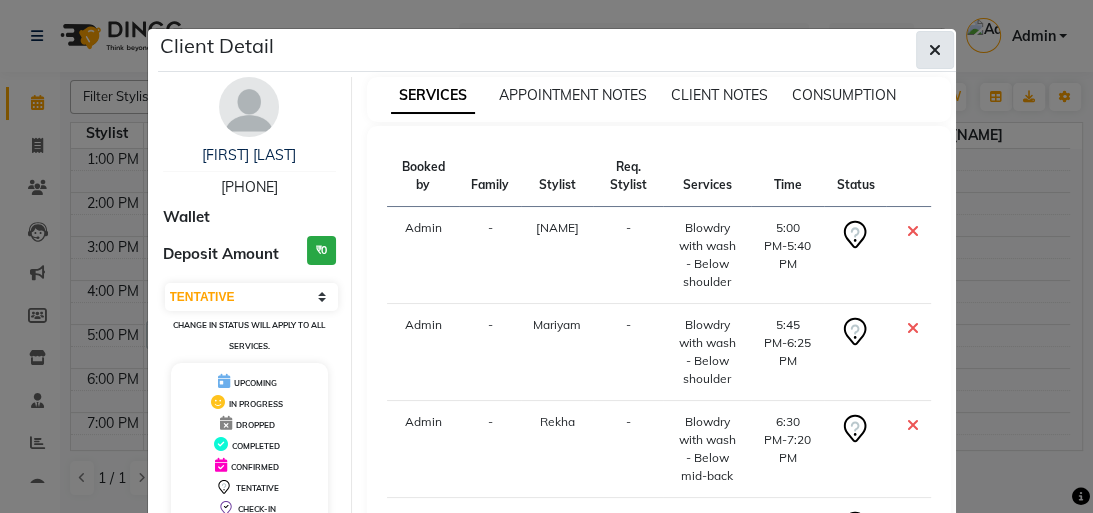 click 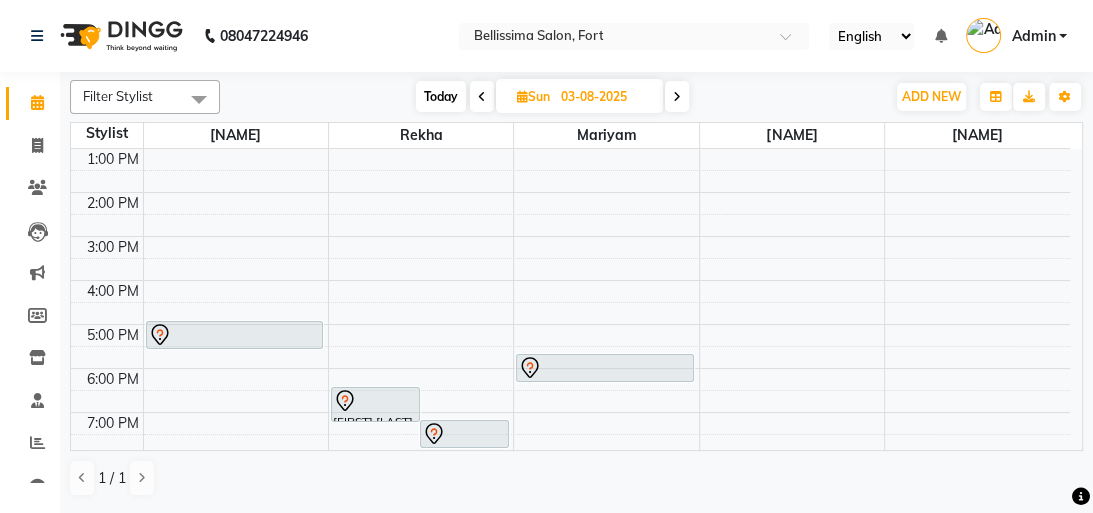 click on "Today" at bounding box center [441, 96] 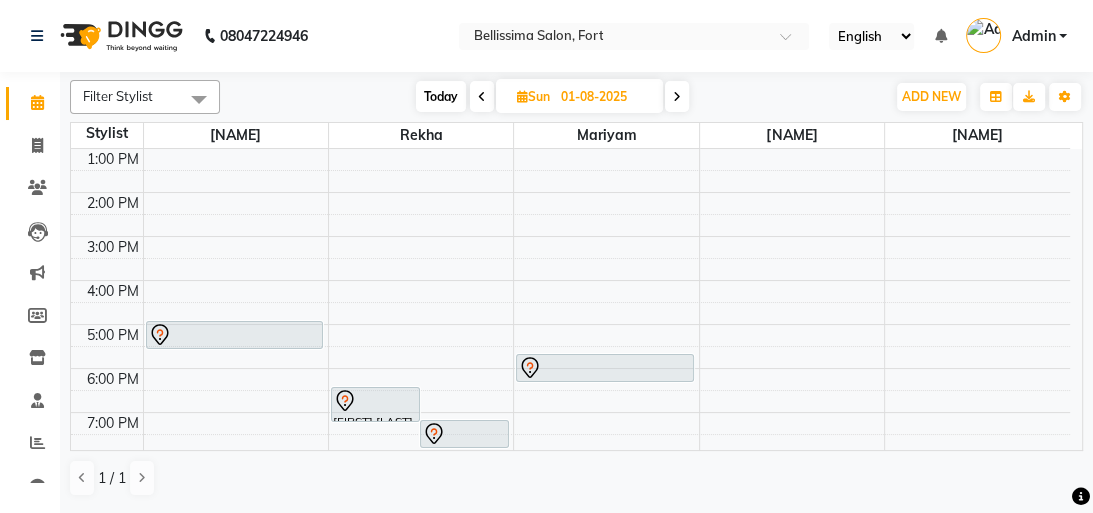 scroll, scrollTop: 175, scrollLeft: 0, axis: vertical 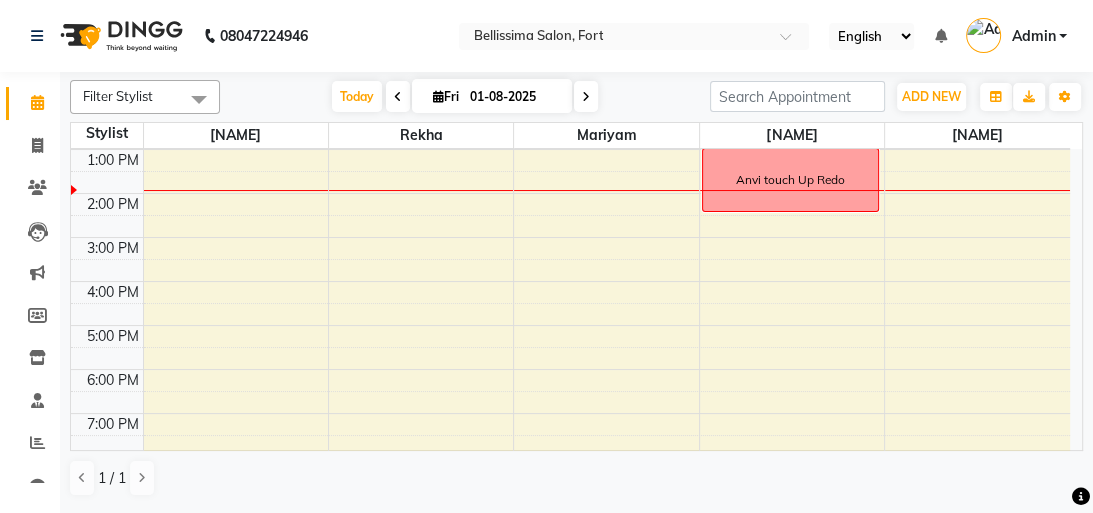 click at bounding box center (586, 96) 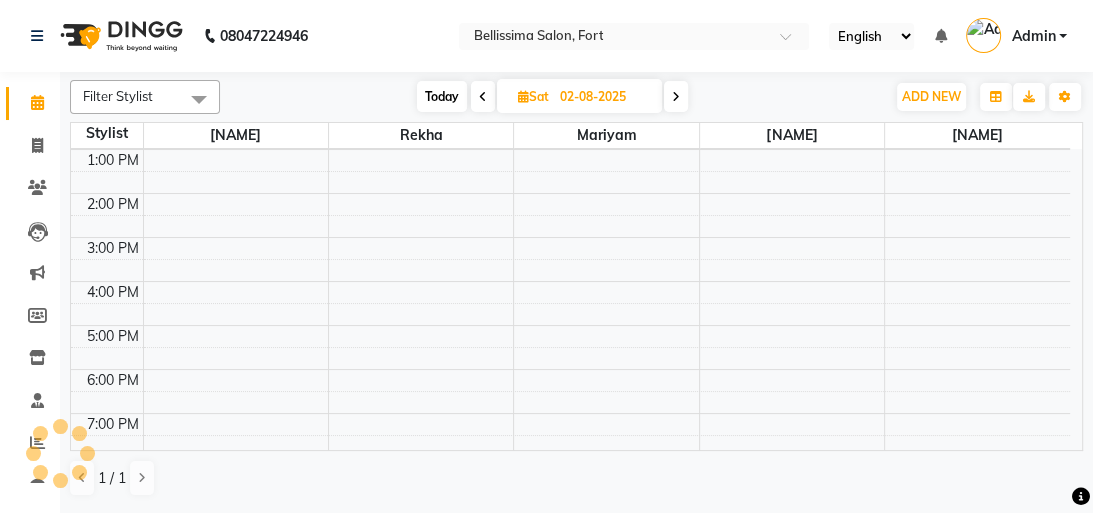 scroll, scrollTop: 176, scrollLeft: 0, axis: vertical 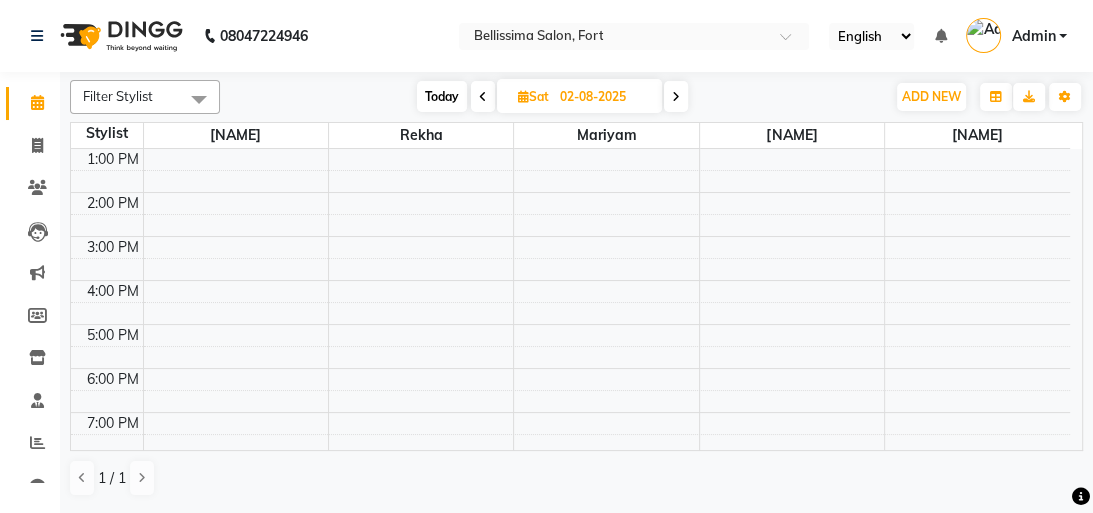 click at bounding box center (676, 97) 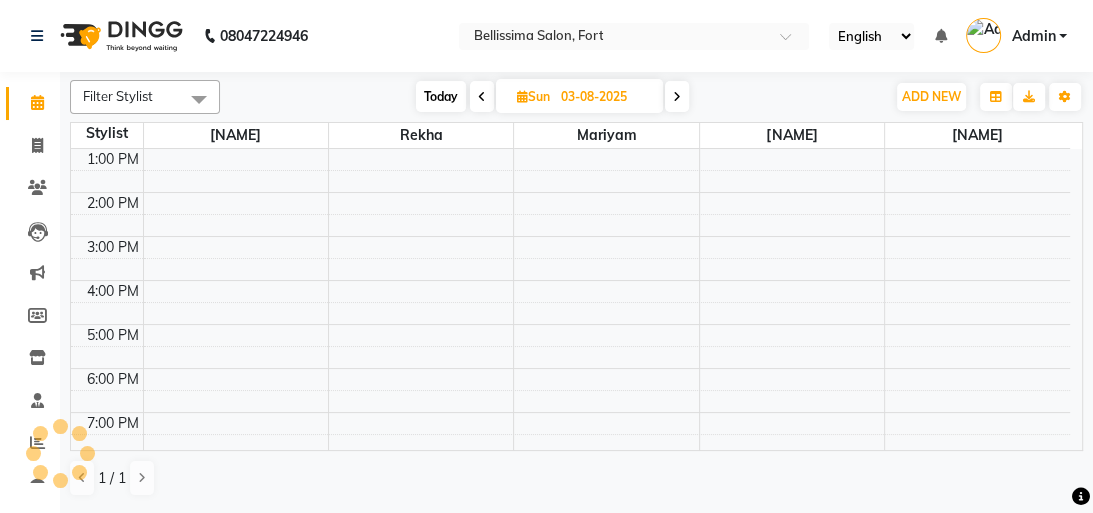 scroll, scrollTop: 175, scrollLeft: 0, axis: vertical 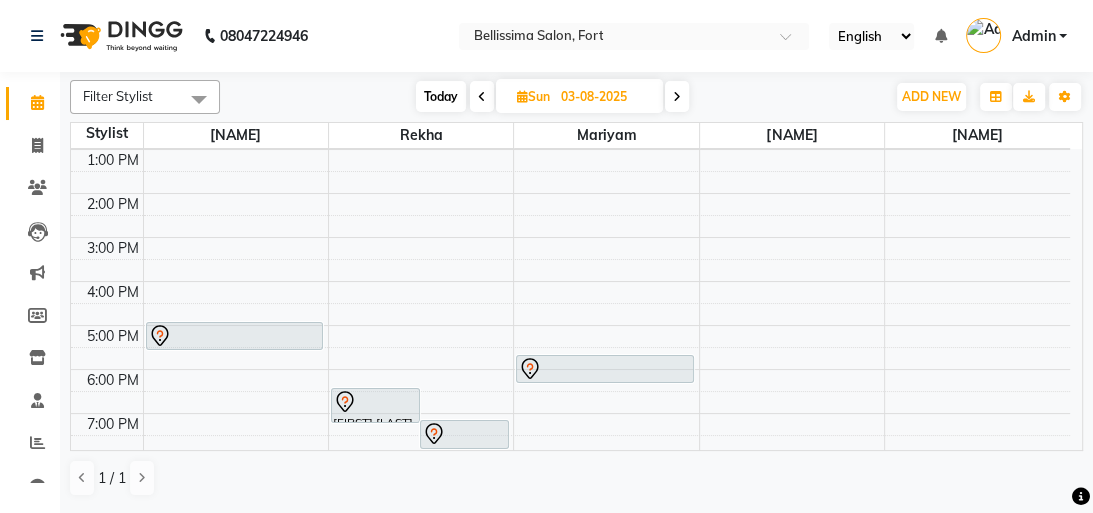 click at bounding box center (677, 97) 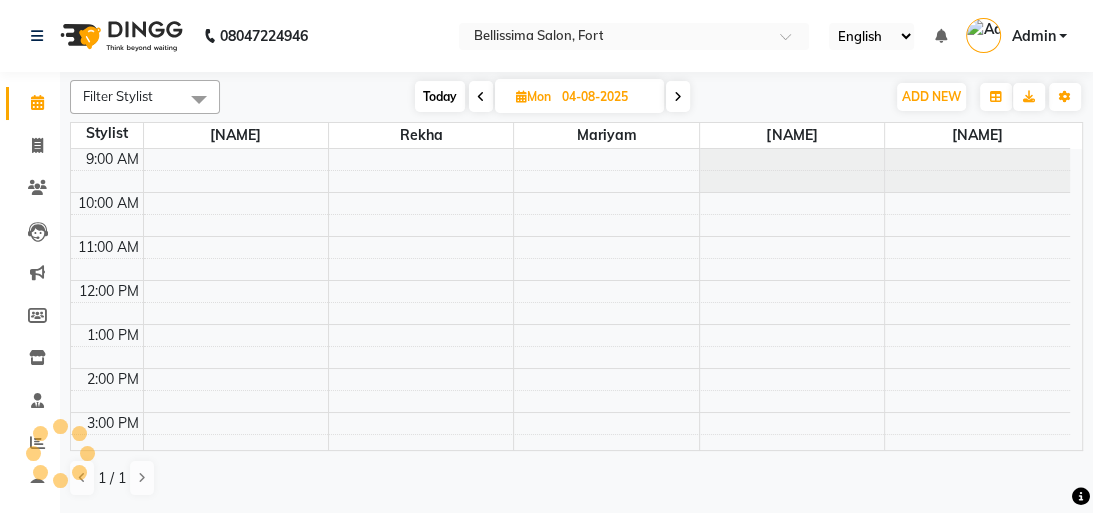 scroll, scrollTop: 176, scrollLeft: 0, axis: vertical 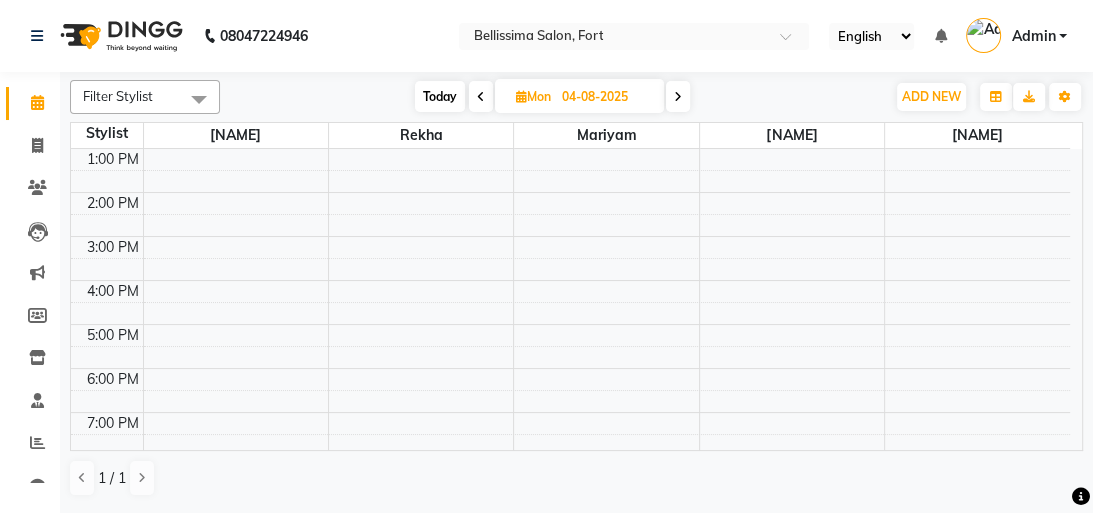 click at bounding box center [678, 96] 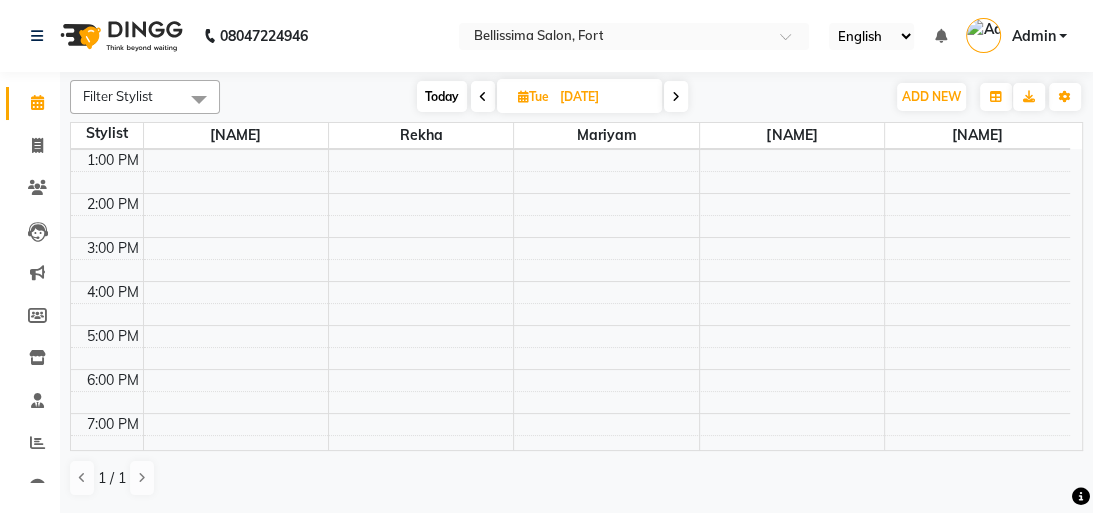 click at bounding box center (676, 97) 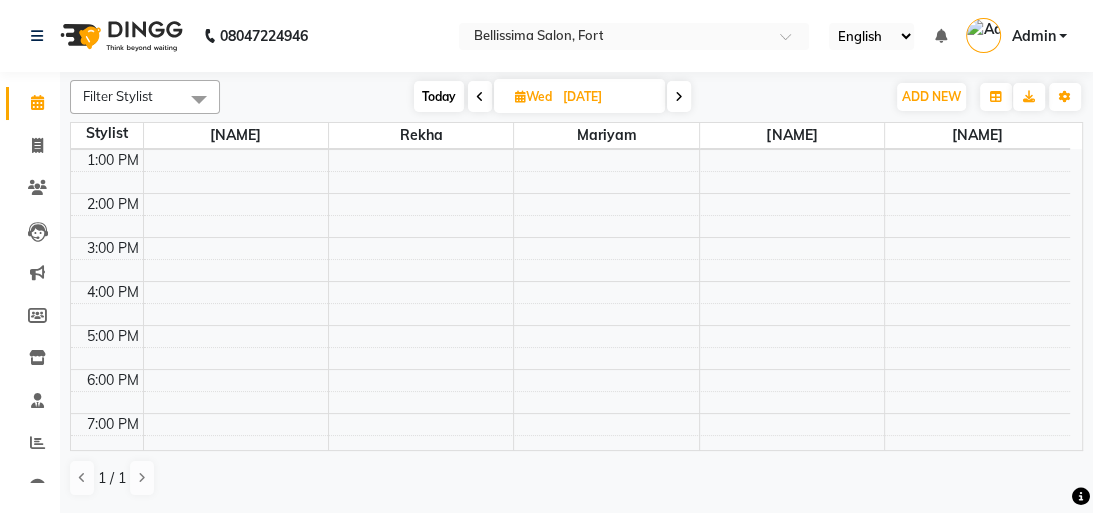 click at bounding box center (679, 96) 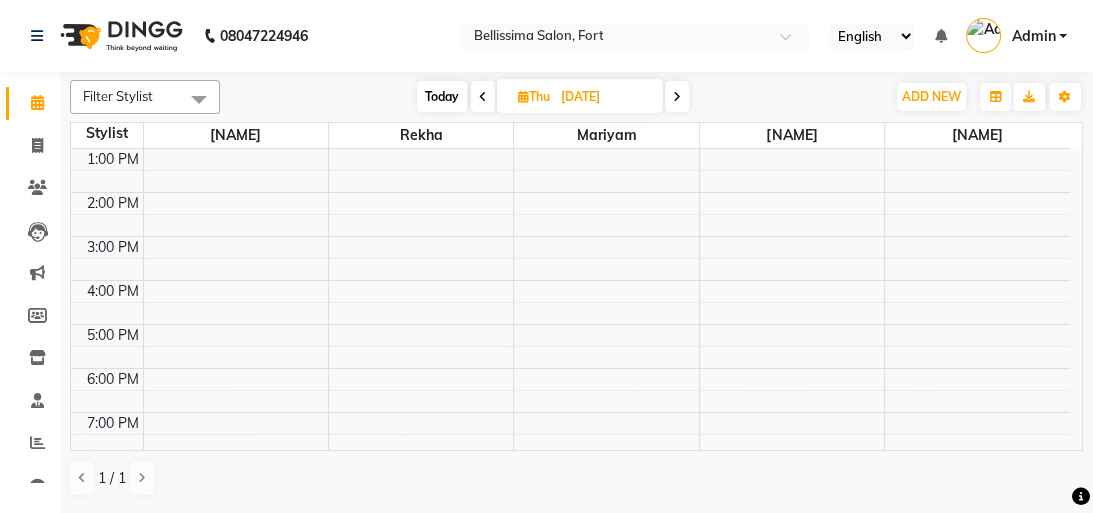 click at bounding box center (677, 97) 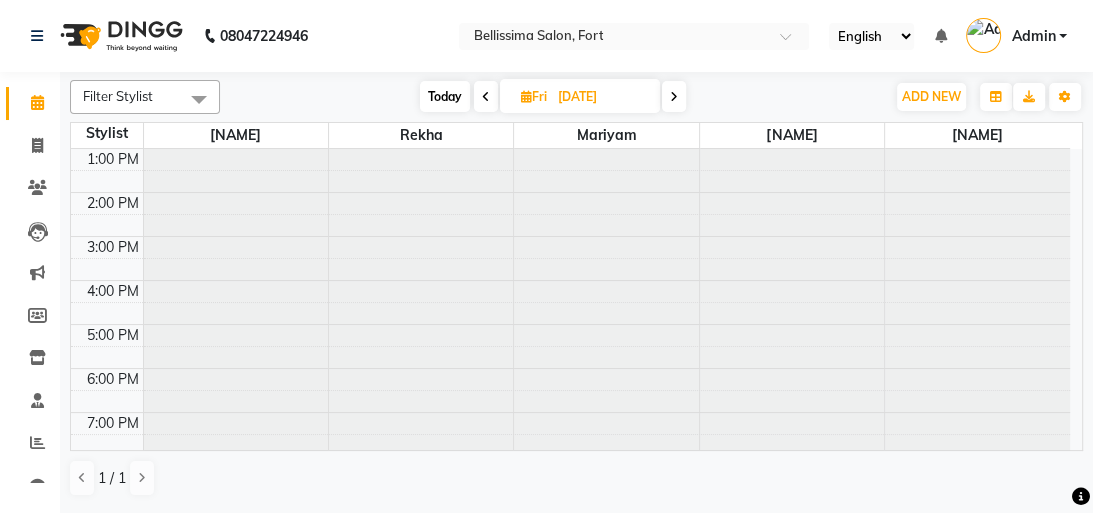 scroll, scrollTop: 175, scrollLeft: 0, axis: vertical 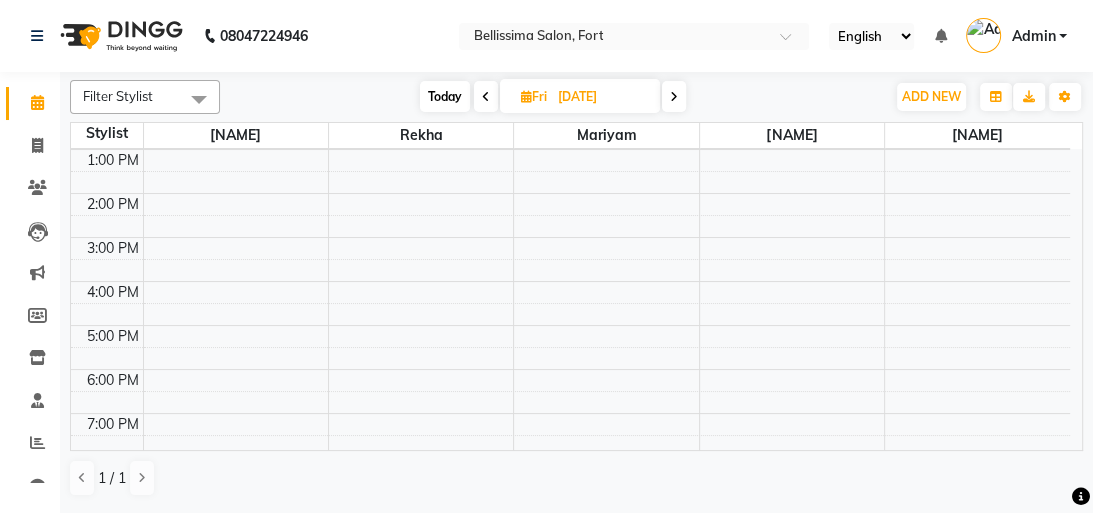 click at bounding box center (674, 97) 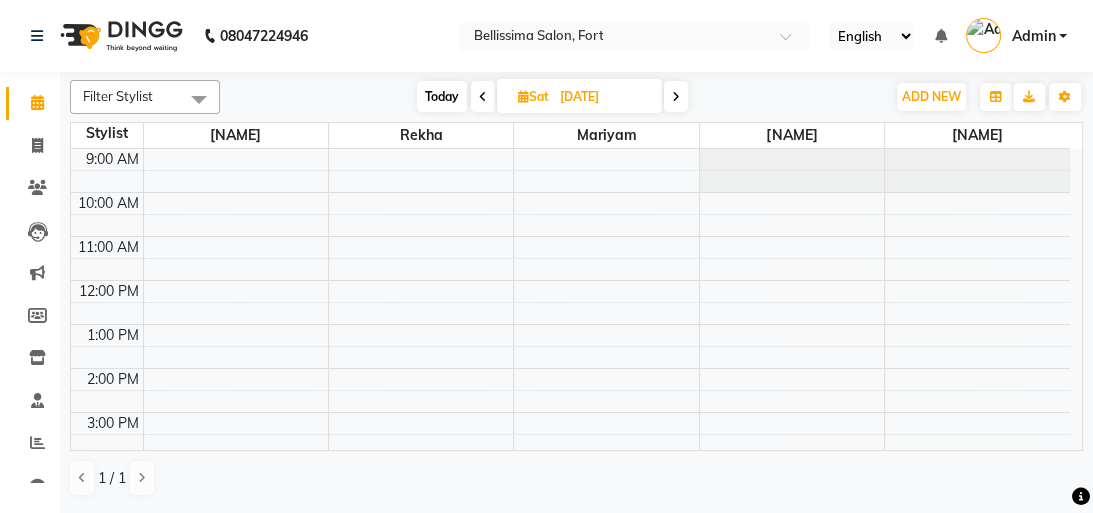 scroll, scrollTop: 176, scrollLeft: 0, axis: vertical 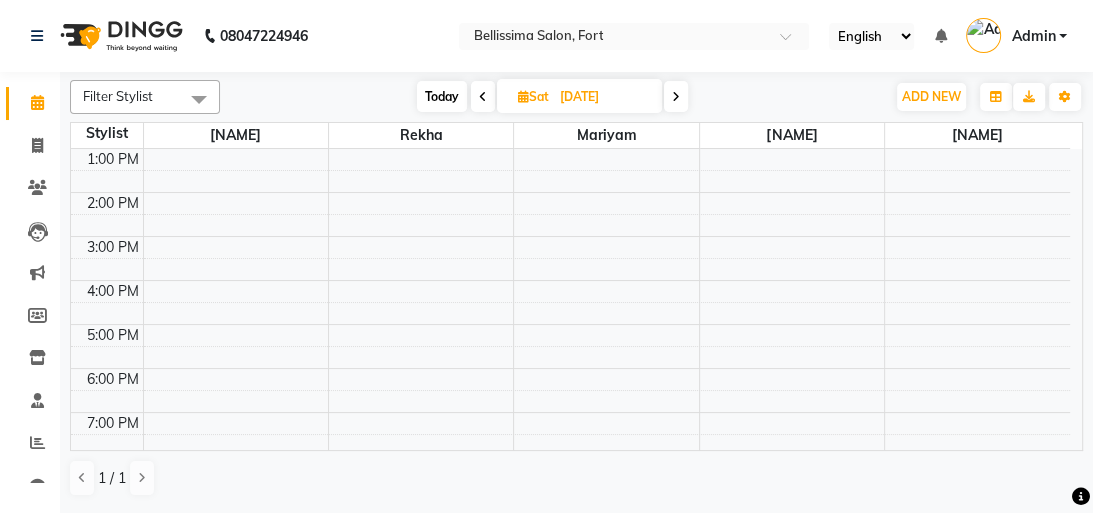 click at bounding box center [676, 97] 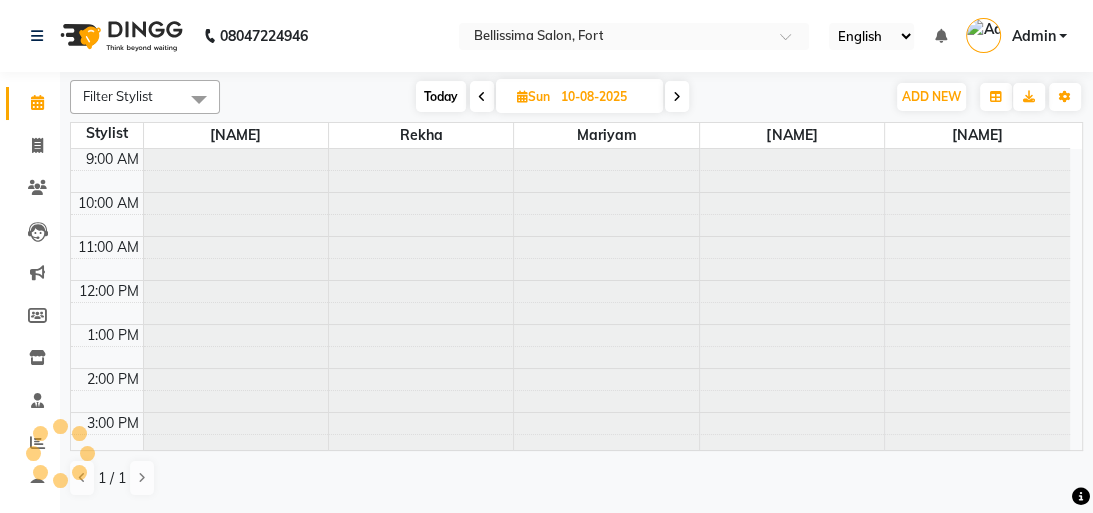 scroll, scrollTop: 175, scrollLeft: 0, axis: vertical 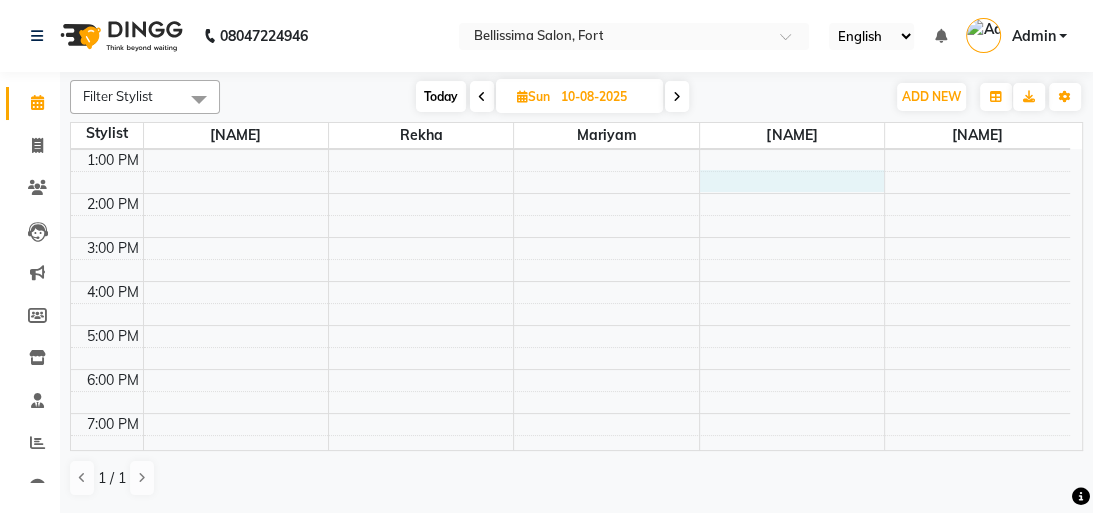 click on "9:00 AM 10:00 AM 11:00 AM 12:00 PM 1:00 PM 2:00 PM 3:00 PM 4:00 PM 5:00 PM 6:00 PM 7:00 PM 8:00 PM" at bounding box center (570, 237) 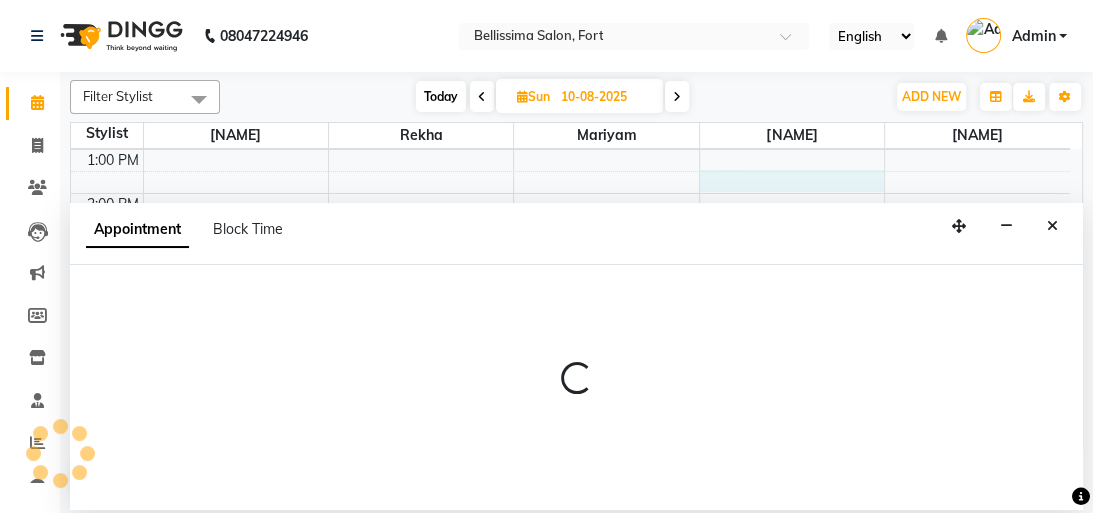 select on "80709" 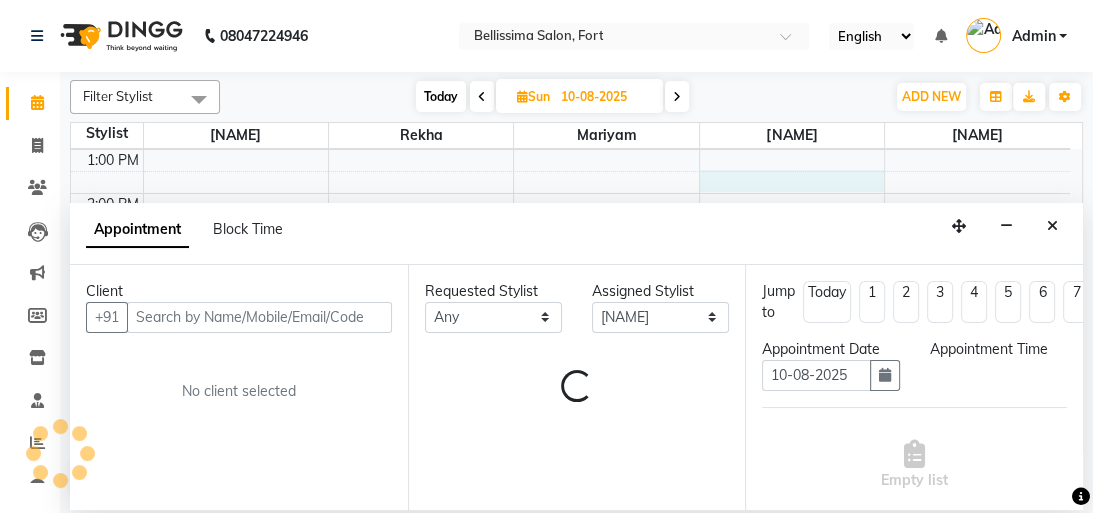 select on "810" 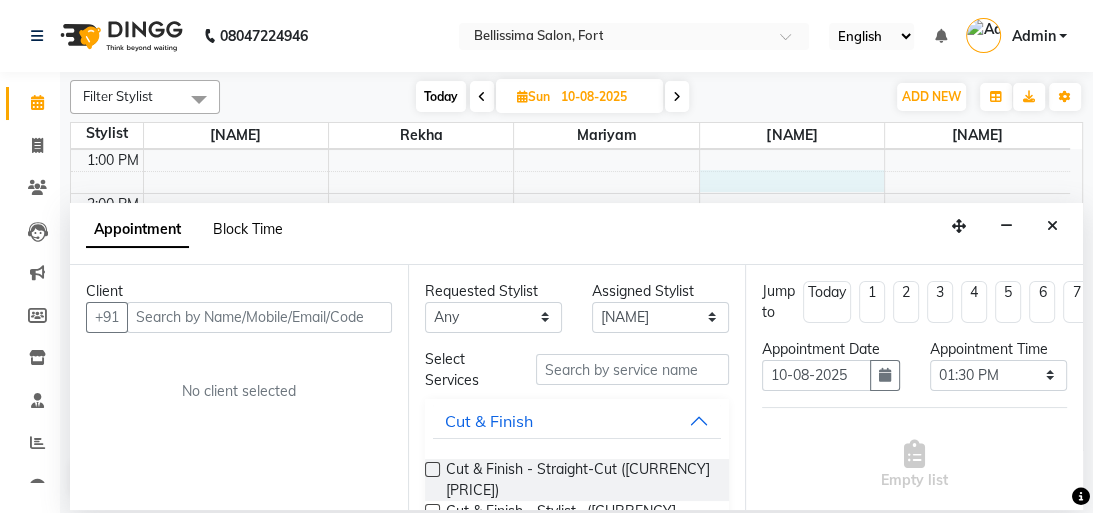 click on "Block Time" at bounding box center [248, 229] 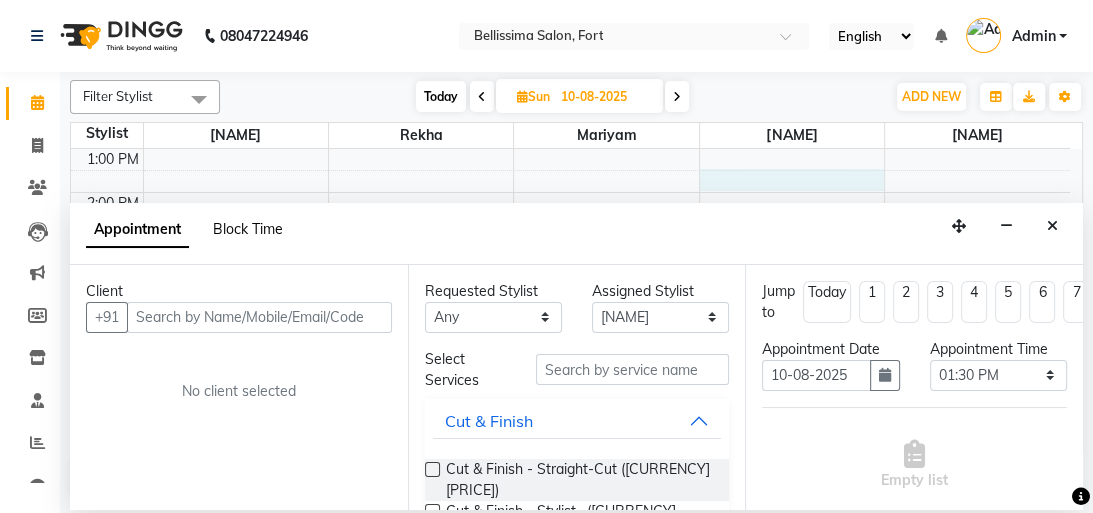 select on "80709" 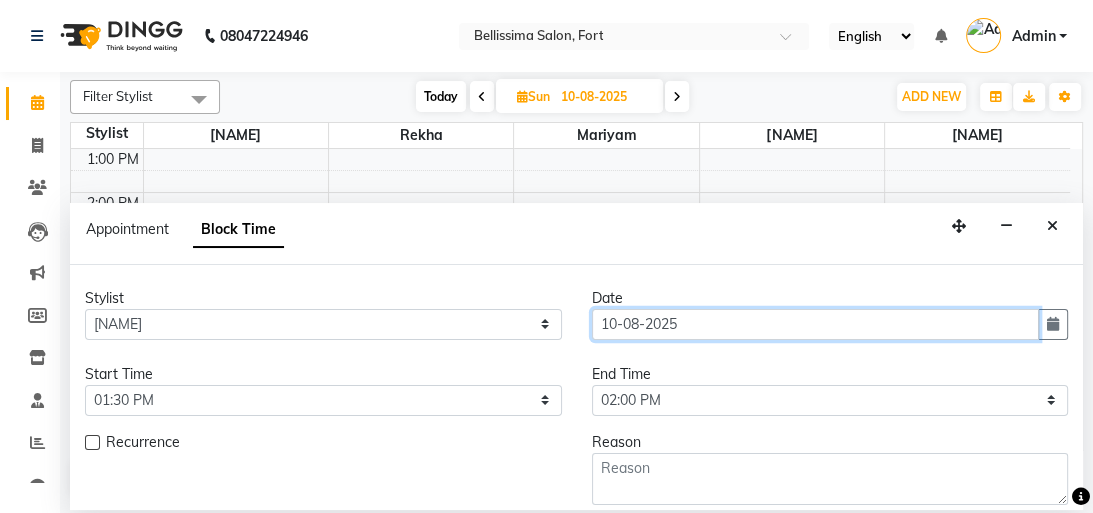 click on "10-08-2025" at bounding box center (816, 324) 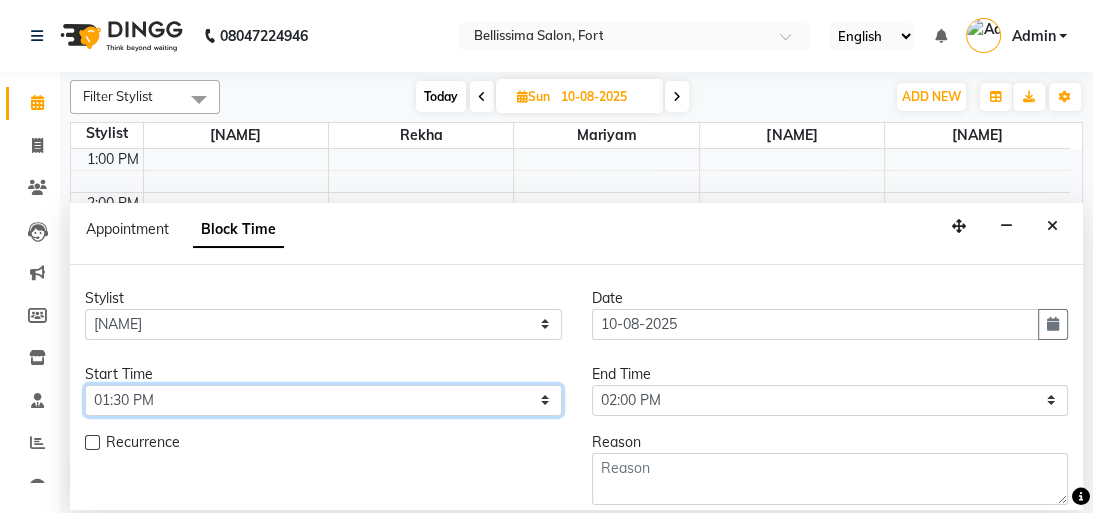 click on "Select 10:00 AM 10:15 AM 10:30 AM 10:45 AM 11:00 AM 11:15 AM 11:30 AM 11:45 AM 12:00 PM 12:15 PM 12:30 PM 12:45 PM 01:00 PM 01:15 PM 01:30 PM 01:45 PM 02:00 PM 02:15 PM 02:30 PM 02:45 PM 03:00 PM 03:15 PM 03:30 PM 03:45 PM 04:00 PM 04:15 PM 04:30 PM 04:45 PM 05:00 PM 05:15 PM 05:30 PM 05:45 PM 06:00 PM 06:15 PM 06:30 PM 06:45 PM 07:00 PM 07:15 PM 07:30 PM 07:45 PM 08:00 PM" at bounding box center [323, 400] 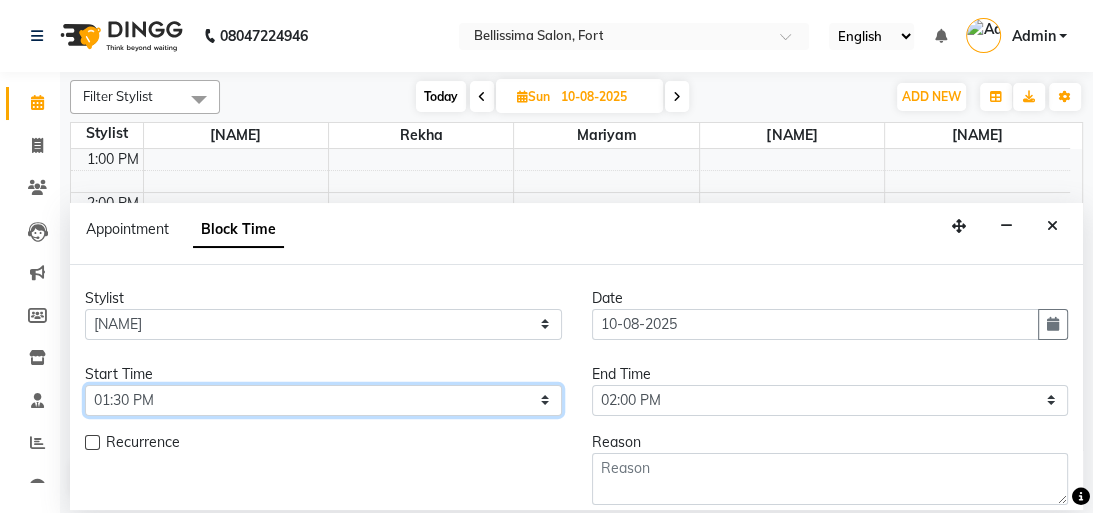 select on "600" 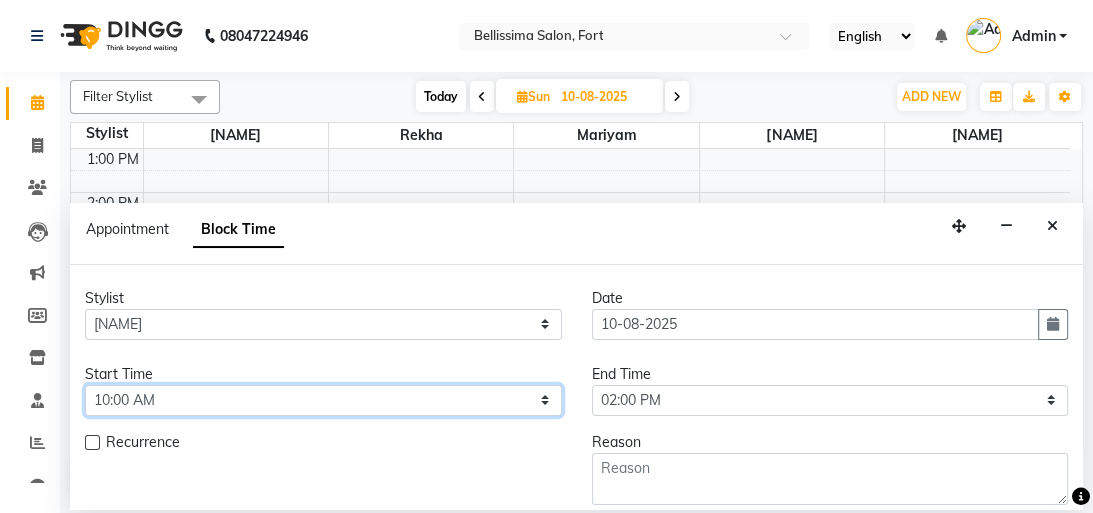 click on "Select 10:00 AM 10:15 AM 10:30 AM 10:45 AM 11:00 AM 11:15 AM 11:30 AM 11:45 AM 12:00 PM 12:15 PM 12:30 PM 12:45 PM 01:00 PM 01:15 PM 01:30 PM 01:45 PM 02:00 PM 02:15 PM 02:30 PM 02:45 PM 03:00 PM 03:15 PM 03:30 PM 03:45 PM 04:00 PM 04:15 PM 04:30 PM 04:45 PM 05:00 PM 05:15 PM 05:30 PM 05:45 PM 06:00 PM 06:15 PM 06:30 PM 06:45 PM 07:00 PM 07:15 PM 07:30 PM 07:45 PM 08:00 PM" at bounding box center [323, 400] 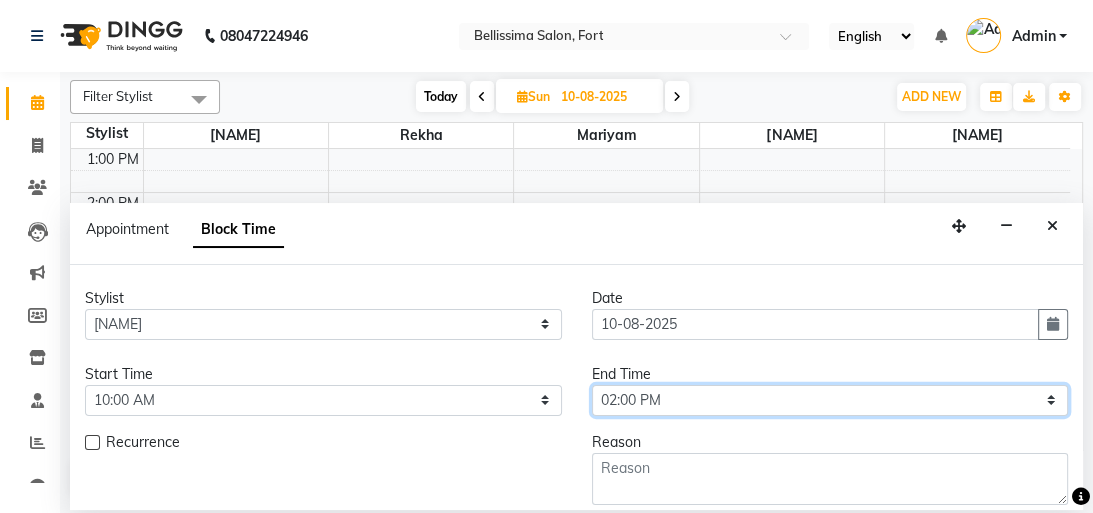 click on "Select 10:00 AM 10:15 AM 10:30 AM 10:45 AM 11:00 AM 11:15 AM 11:30 AM 11:45 AM 12:00 PM 12:15 PM 12:30 PM 12:45 PM 01:00 PM 01:15 PM 01:30 PM 01:45 PM 02:00 PM 02:15 PM 02:30 PM 02:45 PM 03:00 PM 03:15 PM 03:30 PM 03:45 PM 04:00 PM 04:15 PM 04:30 PM 04:45 PM 05:00 PM 05:15 PM 05:30 PM 05:45 PM 06:00 PM 06:15 PM 06:30 PM 06:45 PM 07:00 PM 07:15 PM 07:30 PM 07:45 PM 08:00 PM" at bounding box center [830, 400] 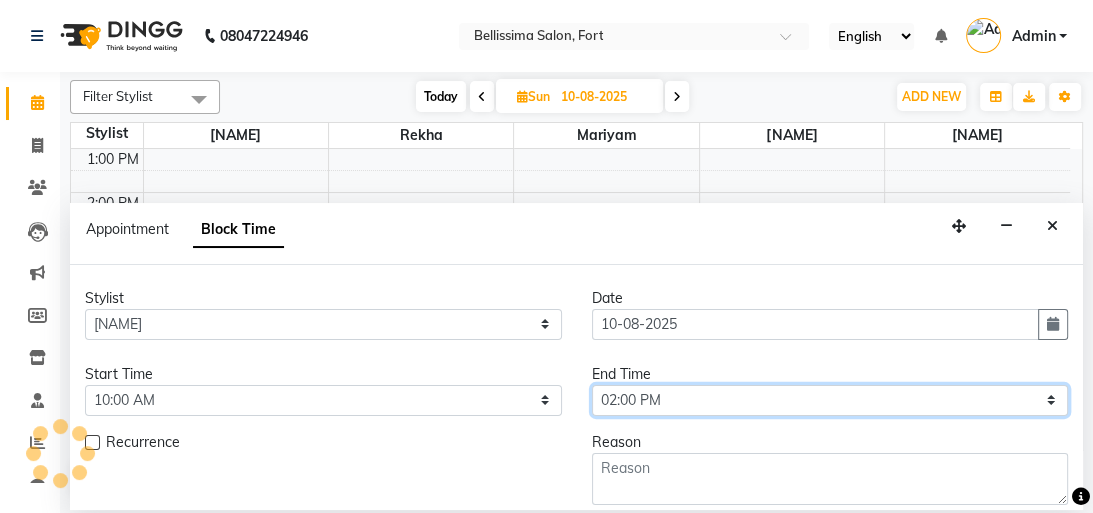select on "1200" 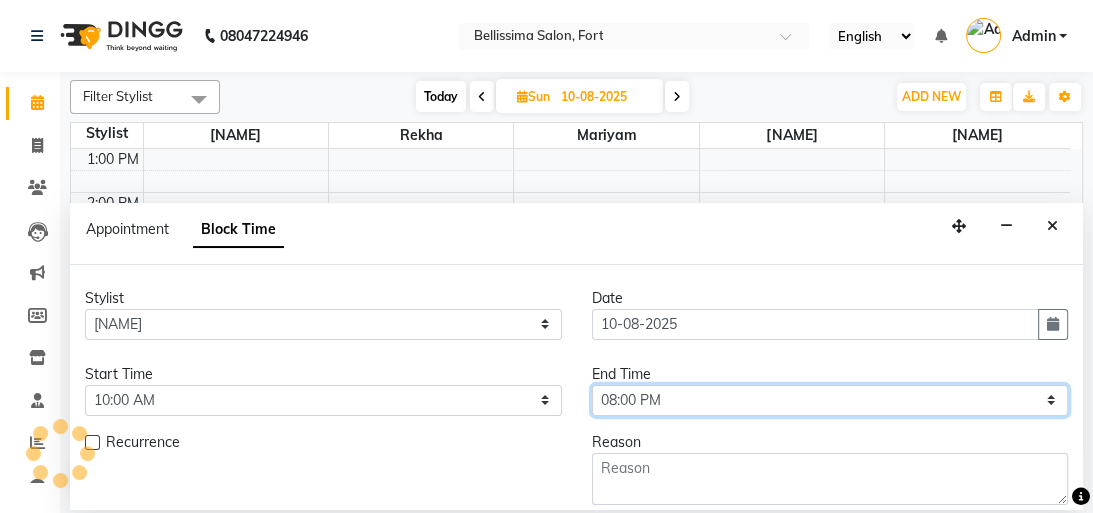 click on "Select 10:00 AM 10:15 AM 10:30 AM 10:45 AM 11:00 AM 11:15 AM 11:30 AM 11:45 AM 12:00 PM 12:15 PM 12:30 PM 12:45 PM 01:00 PM 01:15 PM 01:30 PM 01:45 PM 02:00 PM 02:15 PM 02:30 PM 02:45 PM 03:00 PM 03:15 PM 03:30 PM 03:45 PM 04:00 PM 04:15 PM 04:30 PM 04:45 PM 05:00 PM 05:15 PM 05:30 PM 05:45 PM 06:00 PM 06:15 PM 06:30 PM 06:45 PM 07:00 PM 07:15 PM 07:30 PM 07:45 PM 08:00 PM" at bounding box center [830, 400] 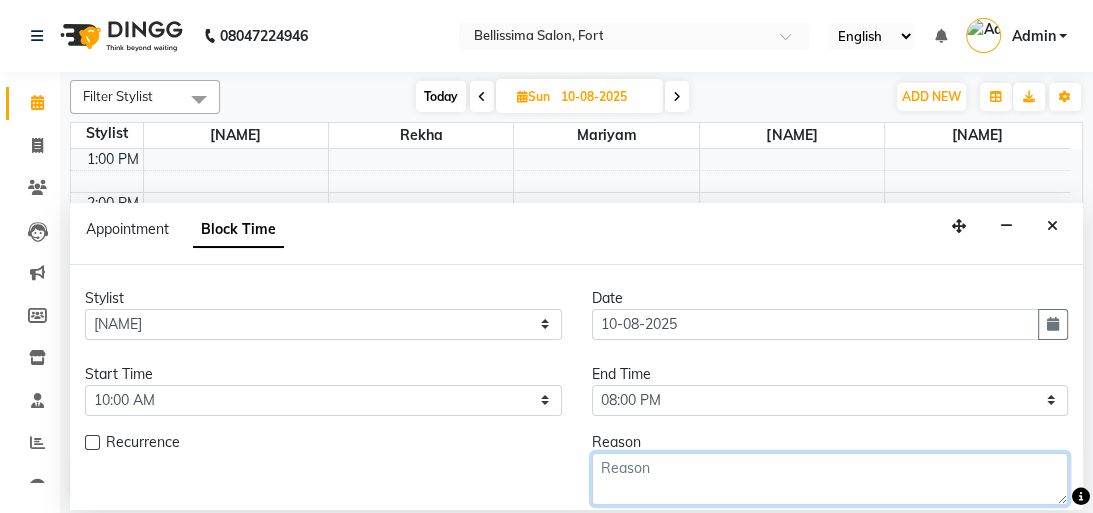 click at bounding box center [830, 479] 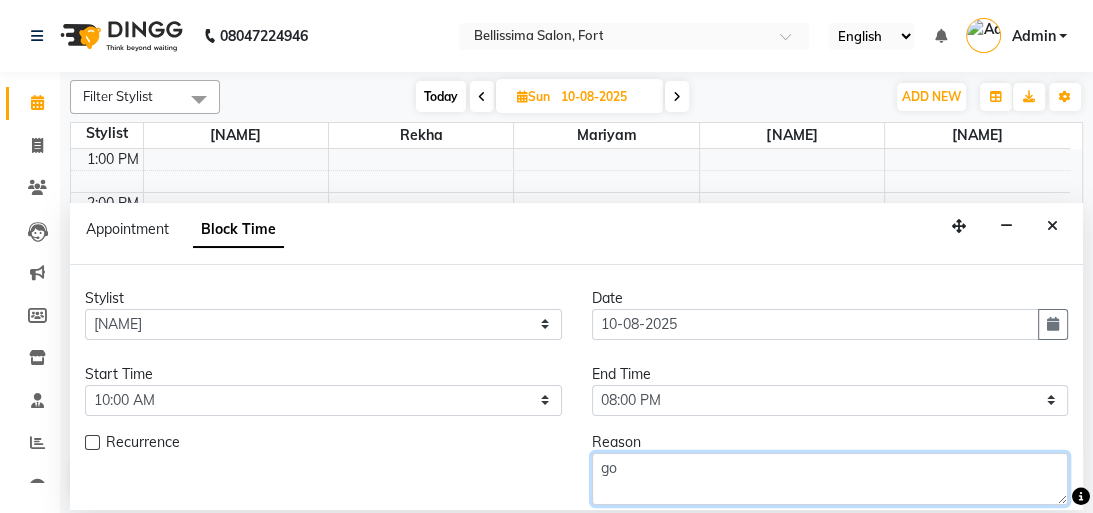 type on "g" 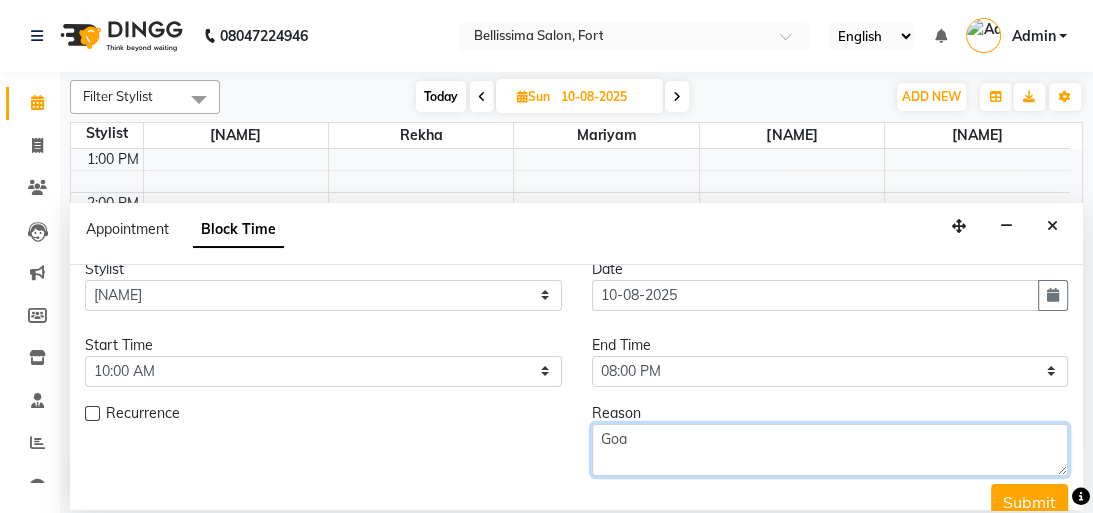 scroll, scrollTop: 48, scrollLeft: 0, axis: vertical 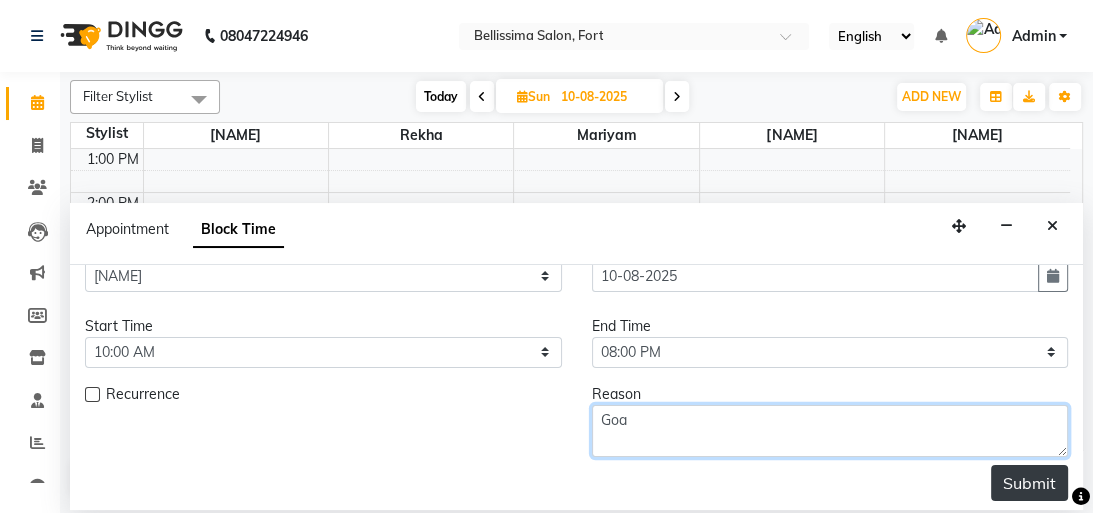type on "Goa" 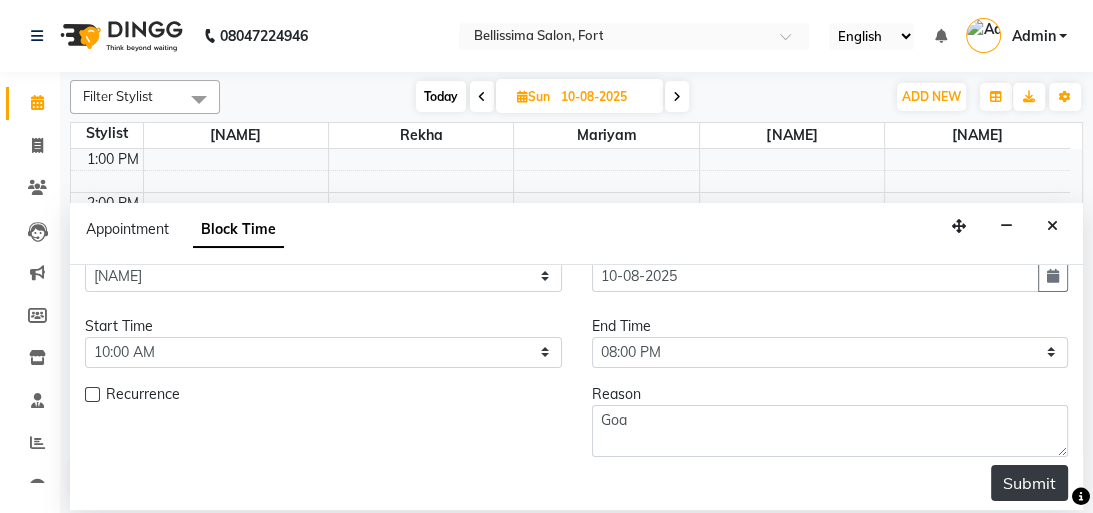 click on "Submit" at bounding box center [1029, 483] 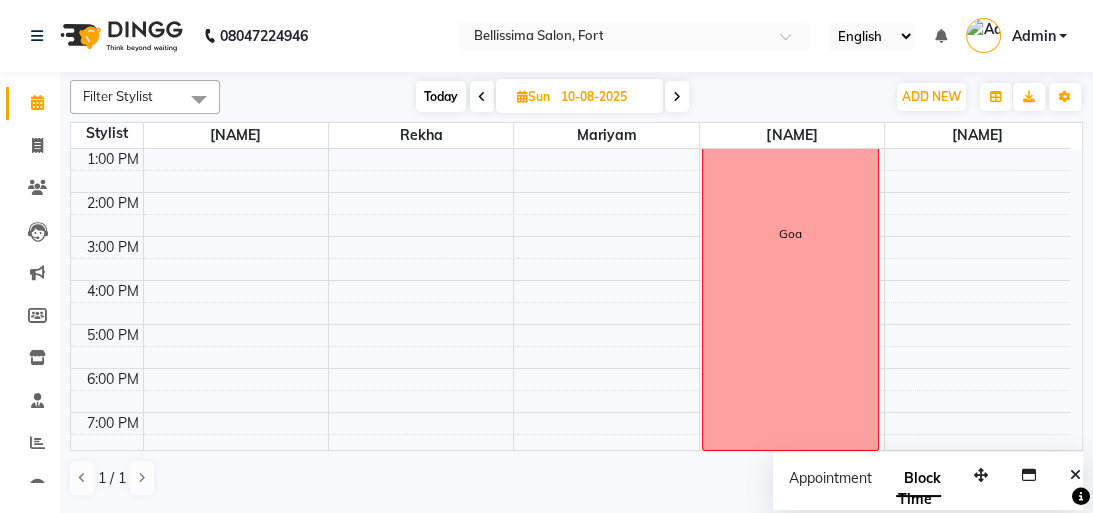 click on "Admin" at bounding box center (1033, 36) 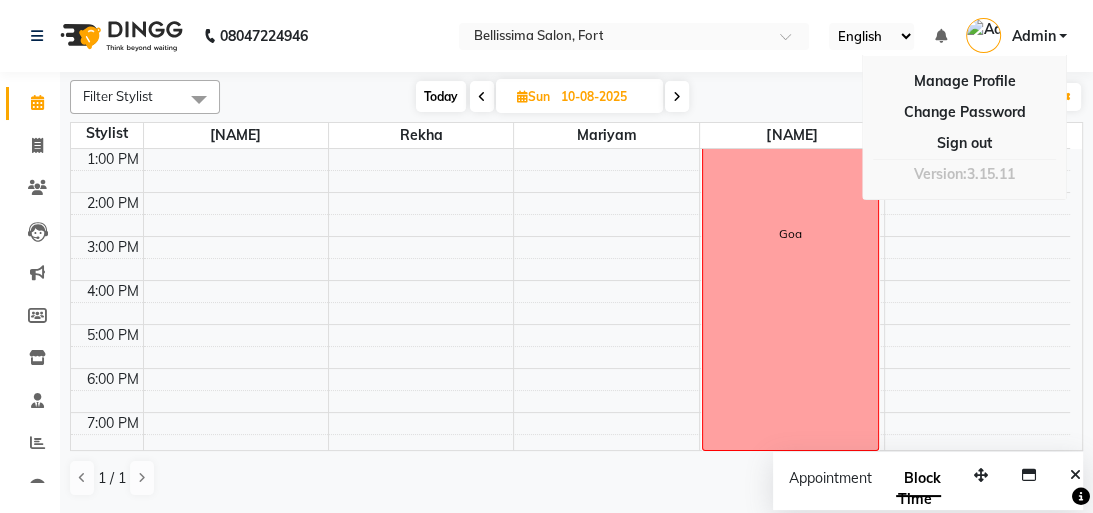 click on "Admin" at bounding box center [1033, 36] 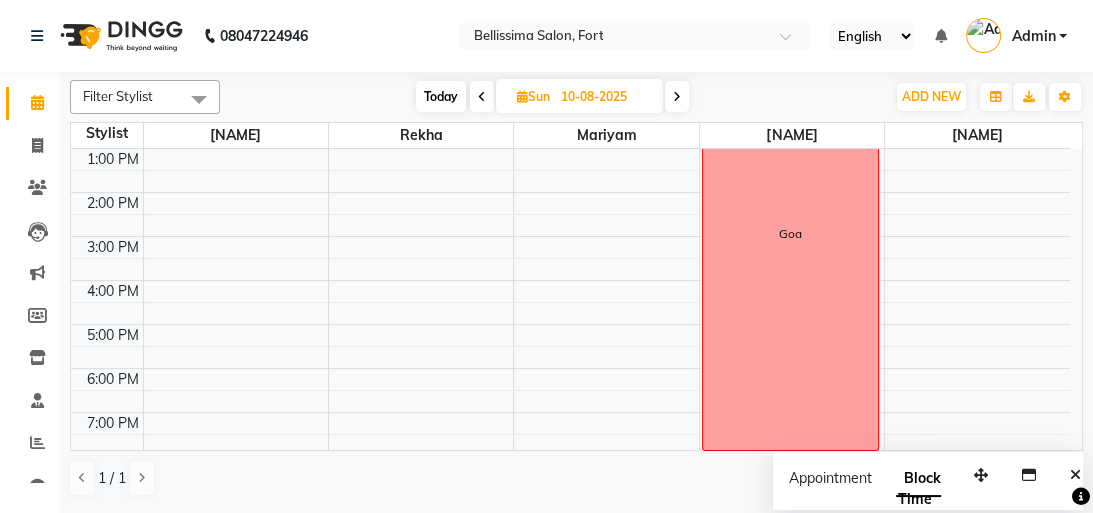 click at bounding box center (677, 97) 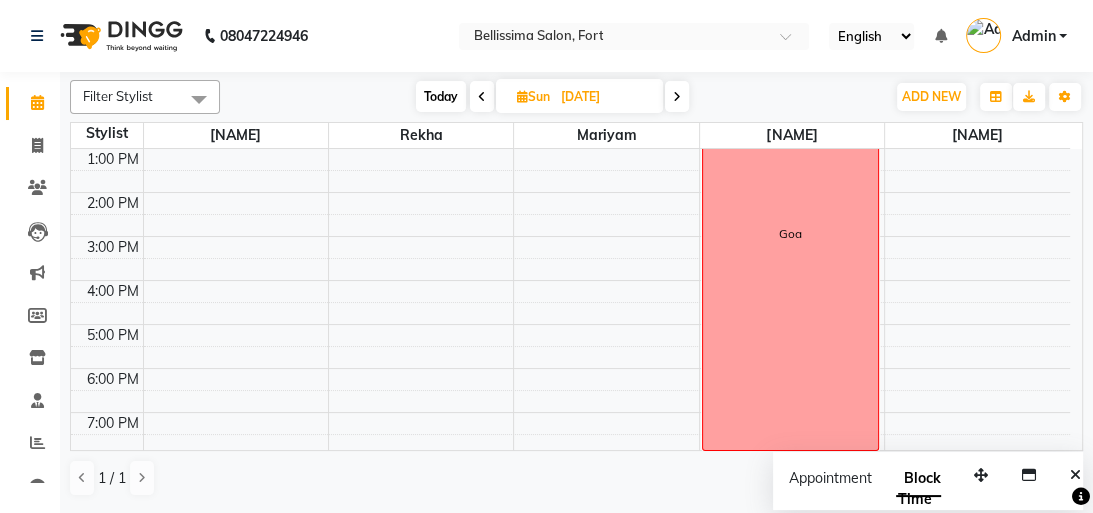 scroll, scrollTop: 219, scrollLeft: 0, axis: vertical 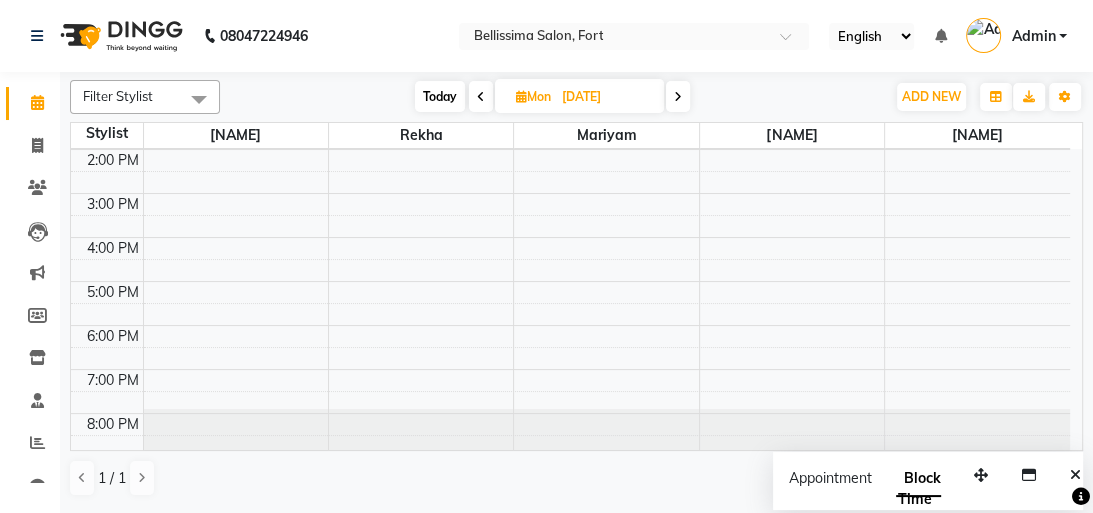 click on "9:00 AM 10:00 AM 11:00 AM 12:00 PM 1:00 PM 2:00 PM 3:00 PM 4:00 PM 5:00 PM 6:00 PM 7:00 PM 8:00 PM" at bounding box center [570, 193] 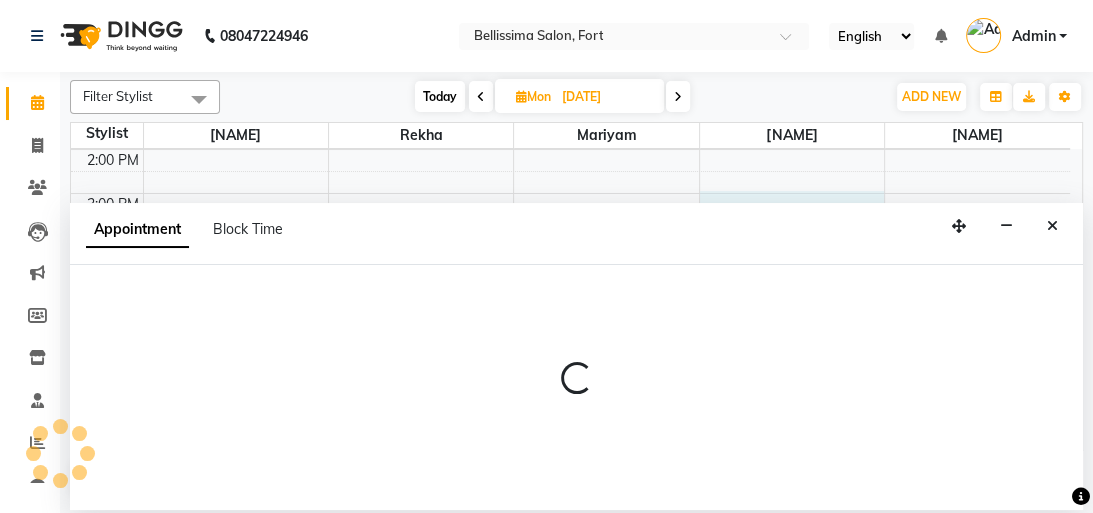 select on "80709" 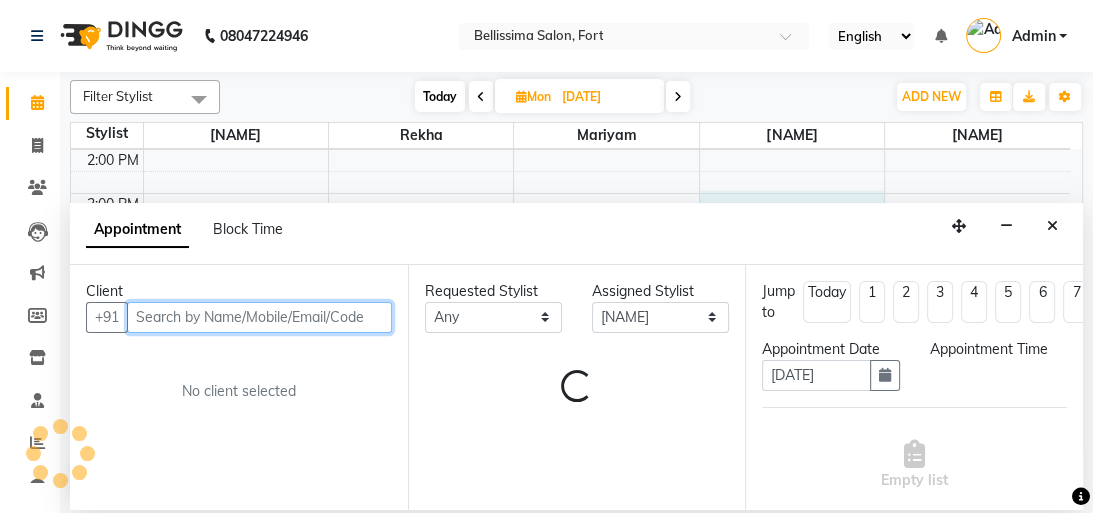 select on "900" 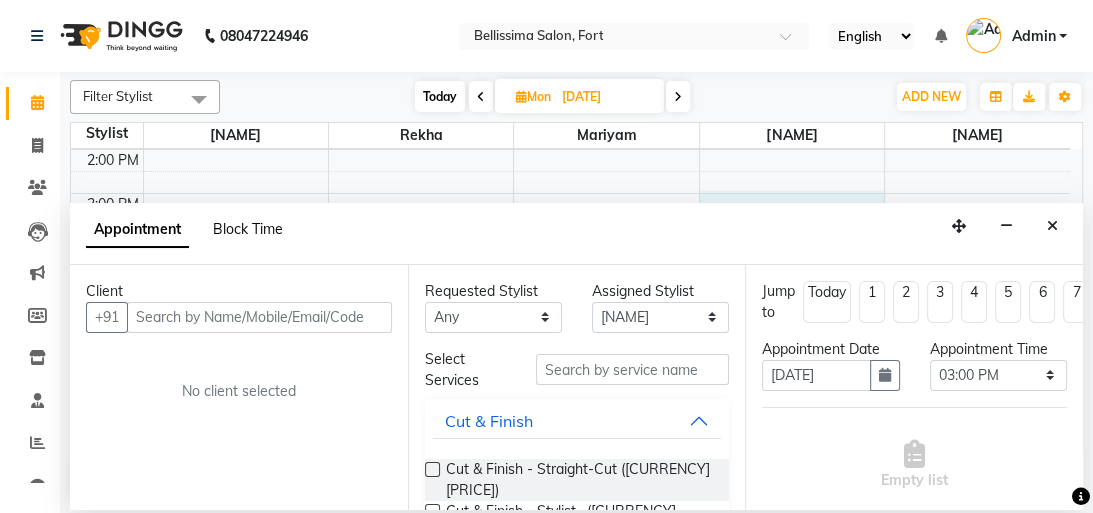 click on "Block Time" at bounding box center (248, 229) 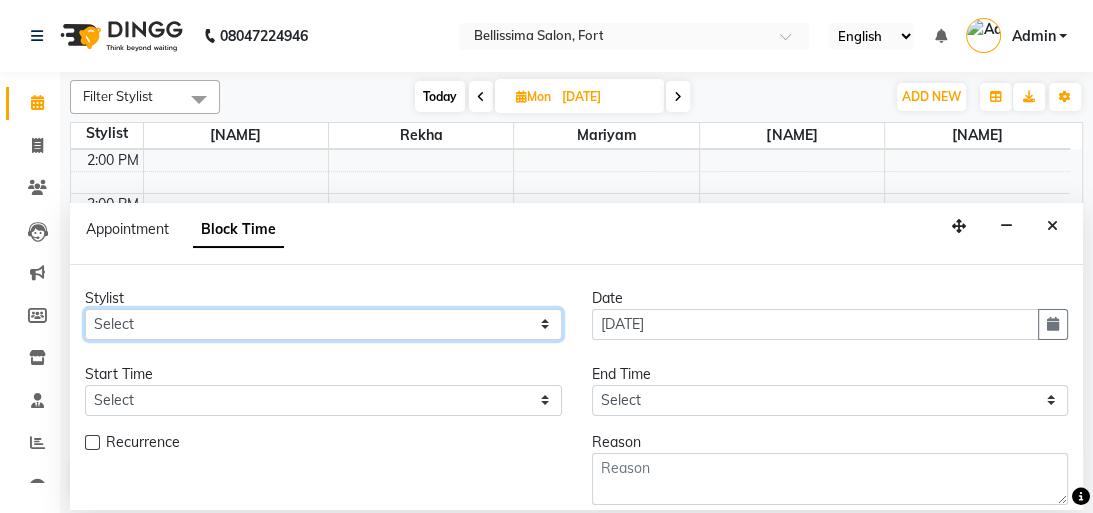 click on "Select [NAME] [NAME] [NAME] [NAME] [NAME]" at bounding box center [323, 324] 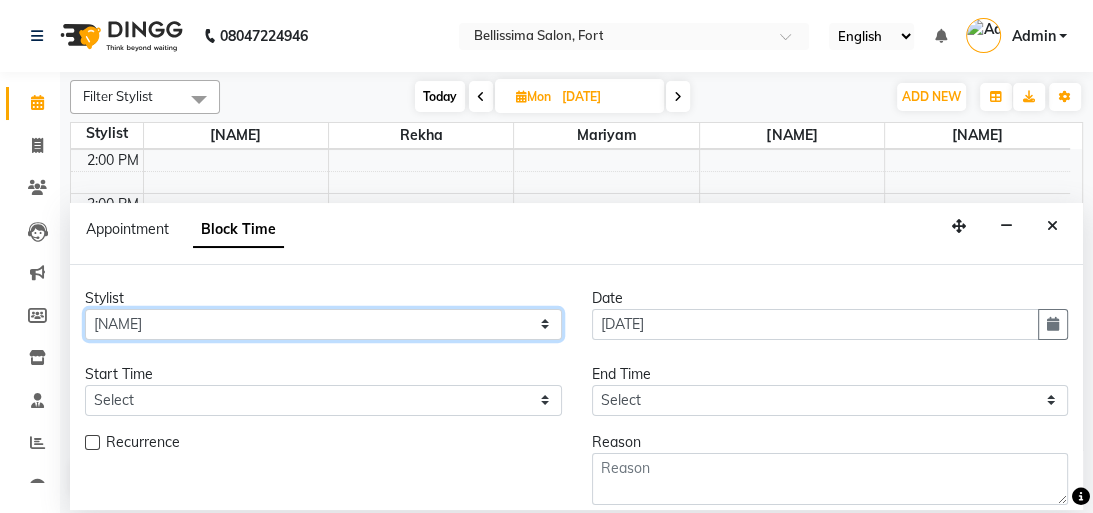 click on "Select [NAME] [NAME] [NAME] [NAME] [NAME]" at bounding box center [323, 324] 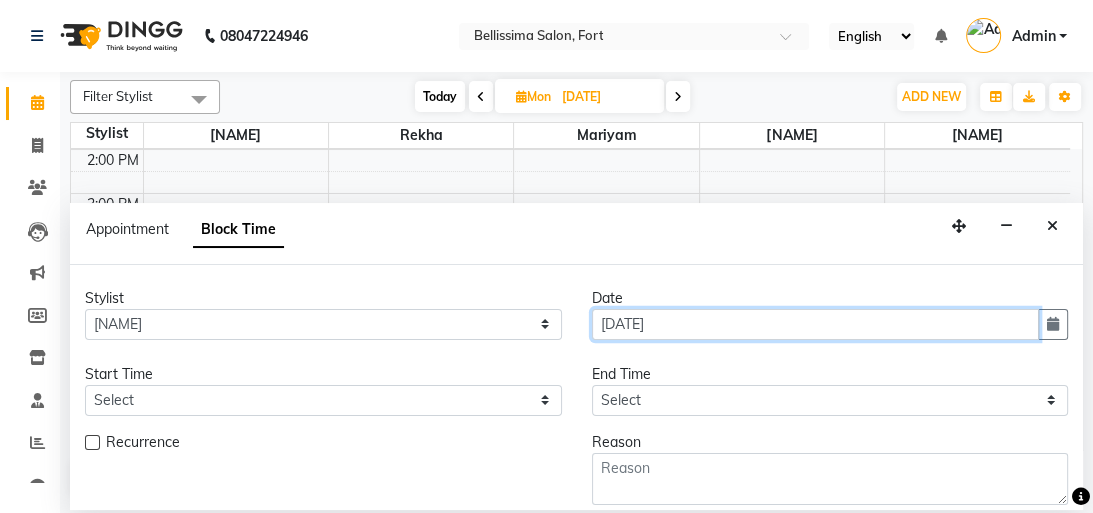 click on "[DATE]" at bounding box center (816, 324) 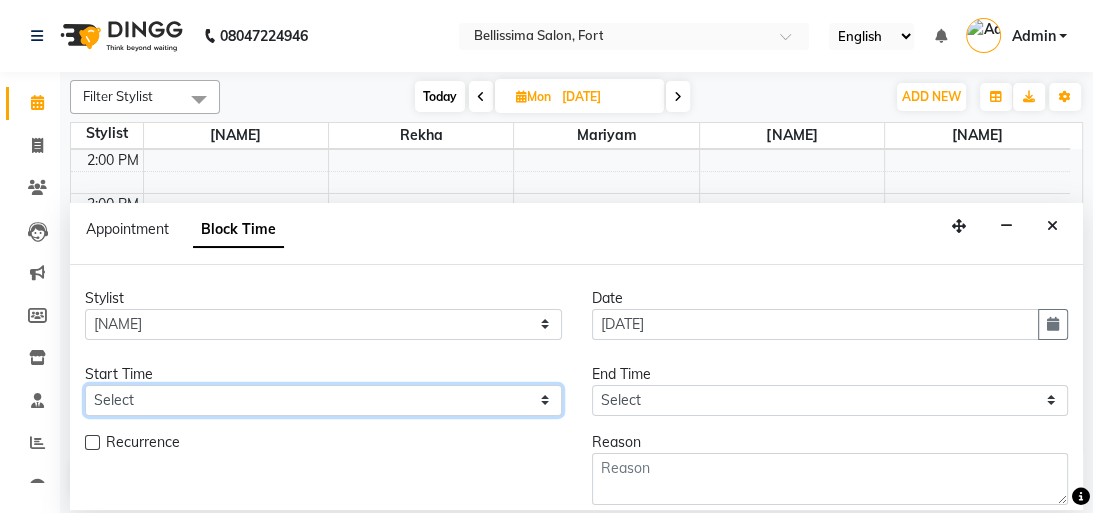click on "Select" at bounding box center (323, 400) 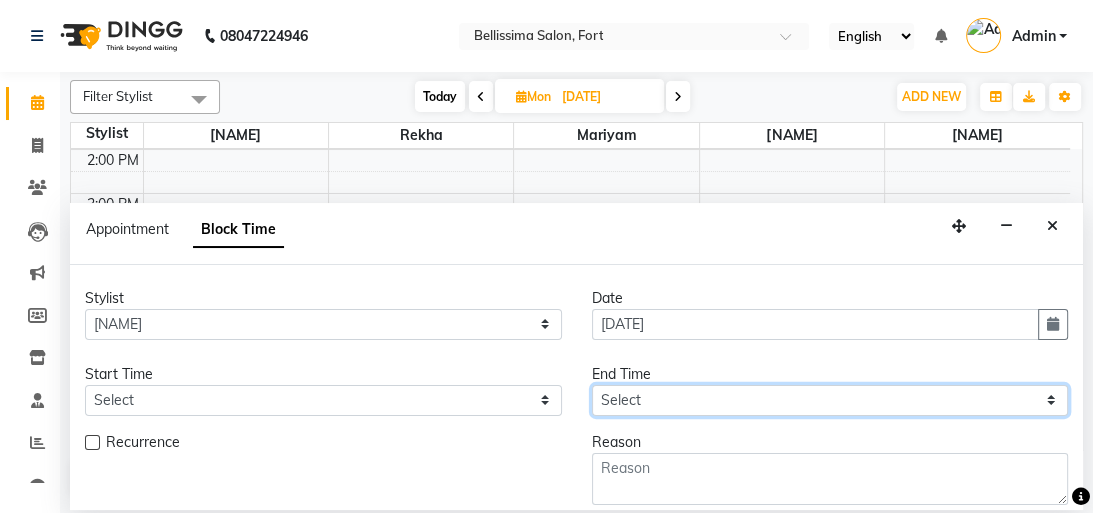 click on "Select" at bounding box center (830, 400) 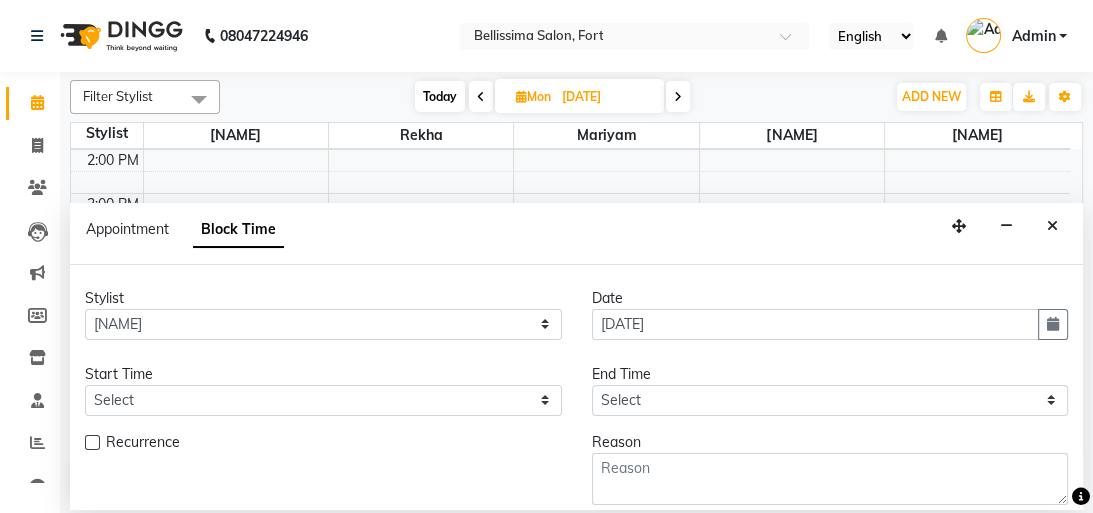 click on "Reason" at bounding box center (830, 442) 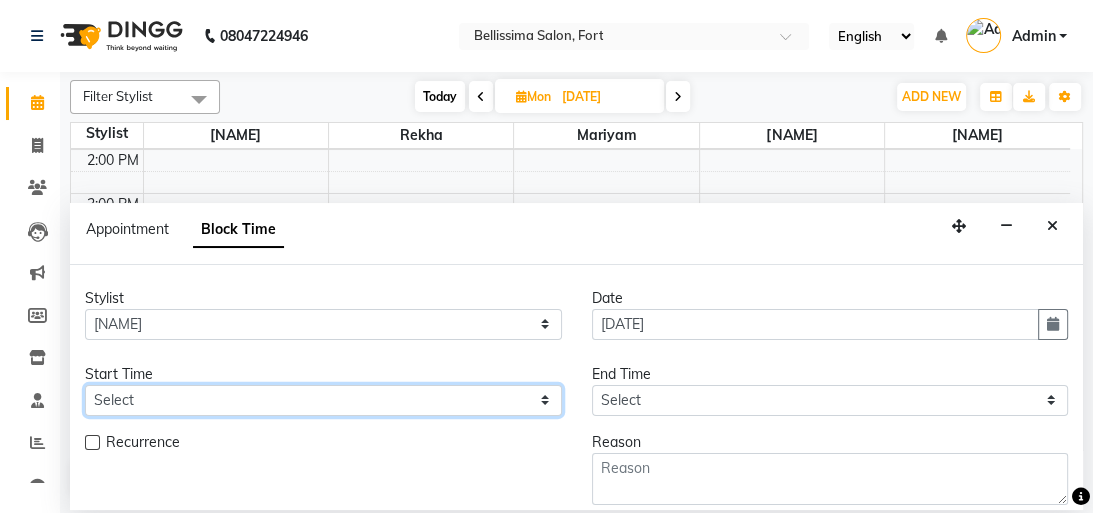 click on "Select" at bounding box center [323, 400] 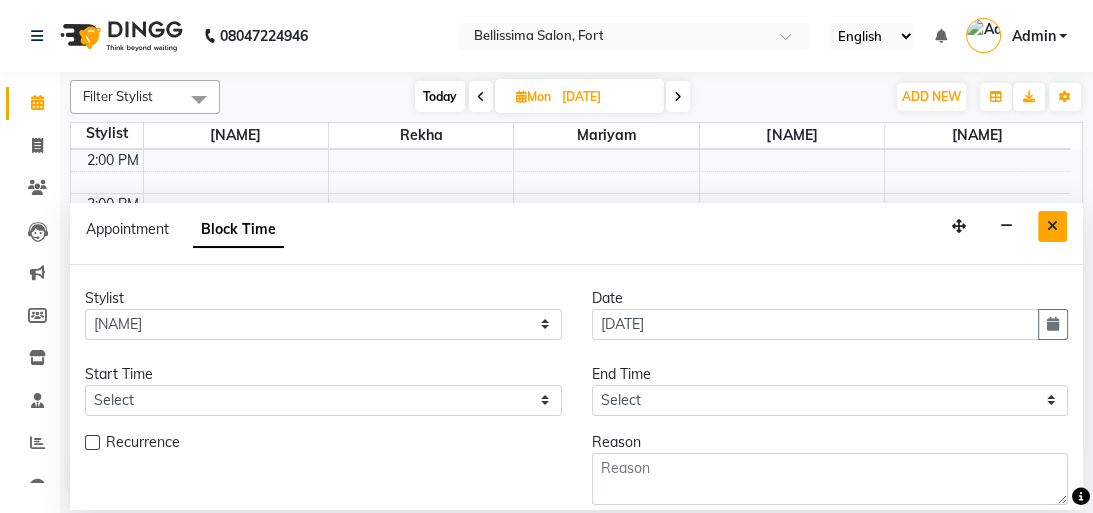 click at bounding box center (1052, 226) 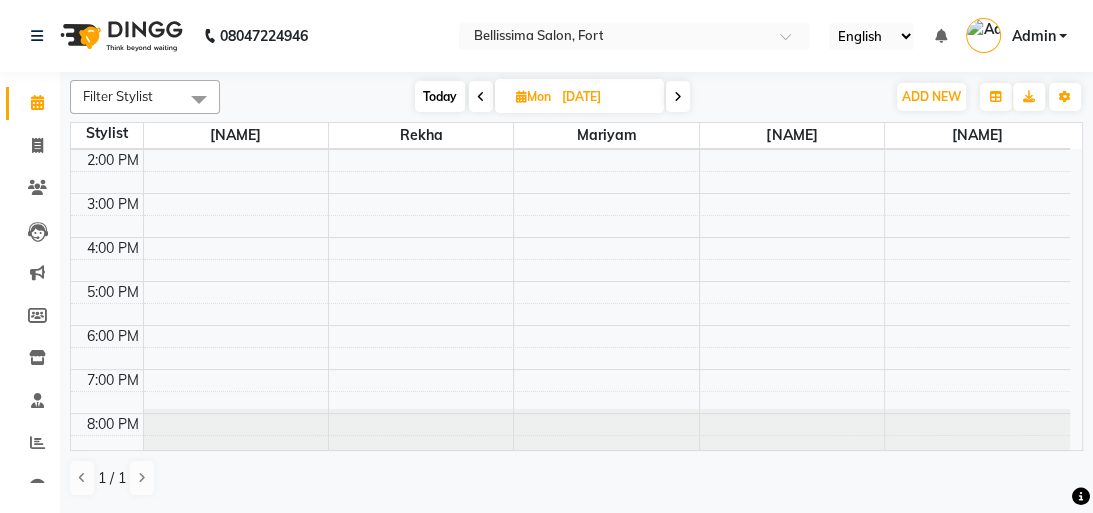click at bounding box center (678, 96) 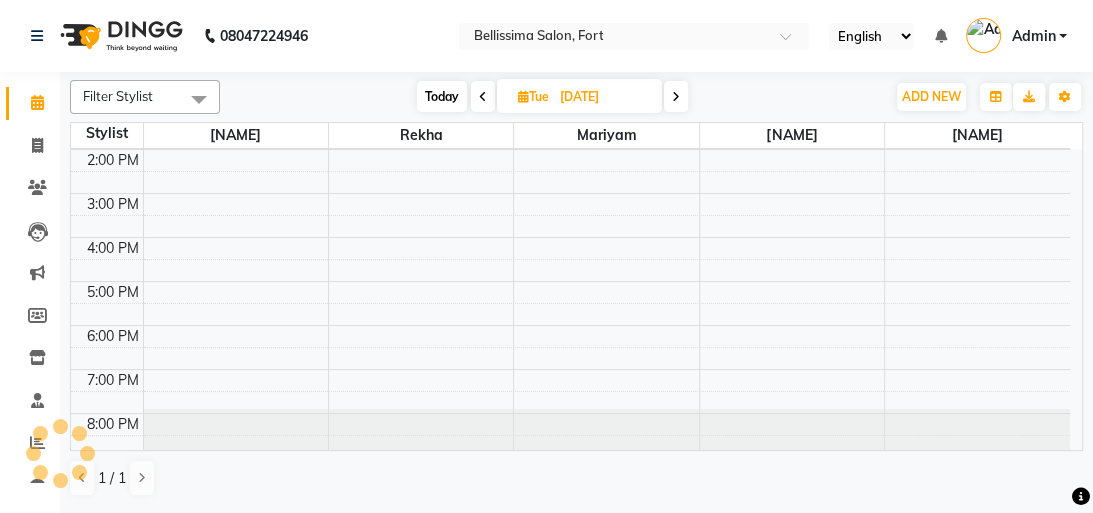 click at bounding box center [676, 96] 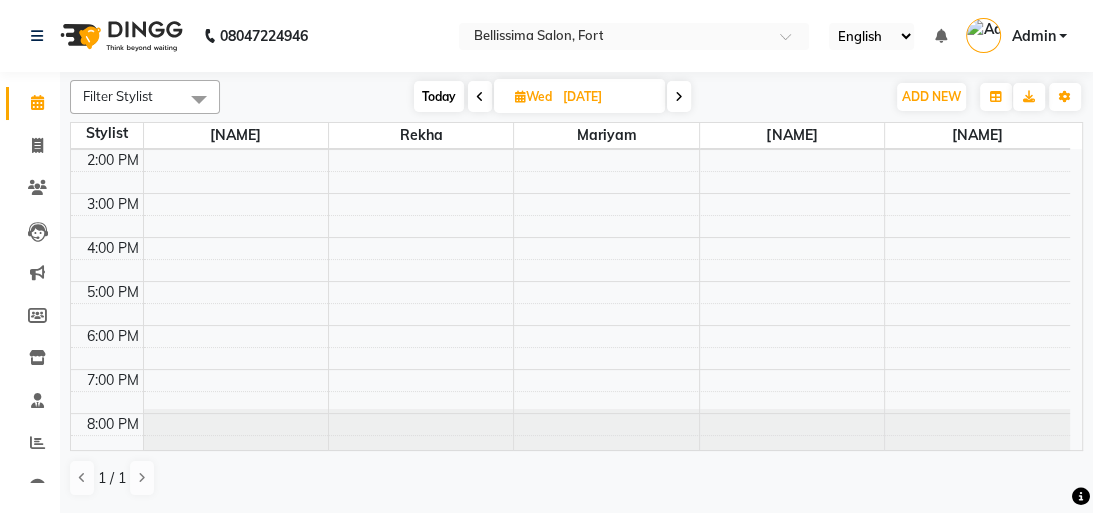 click at bounding box center (679, 96) 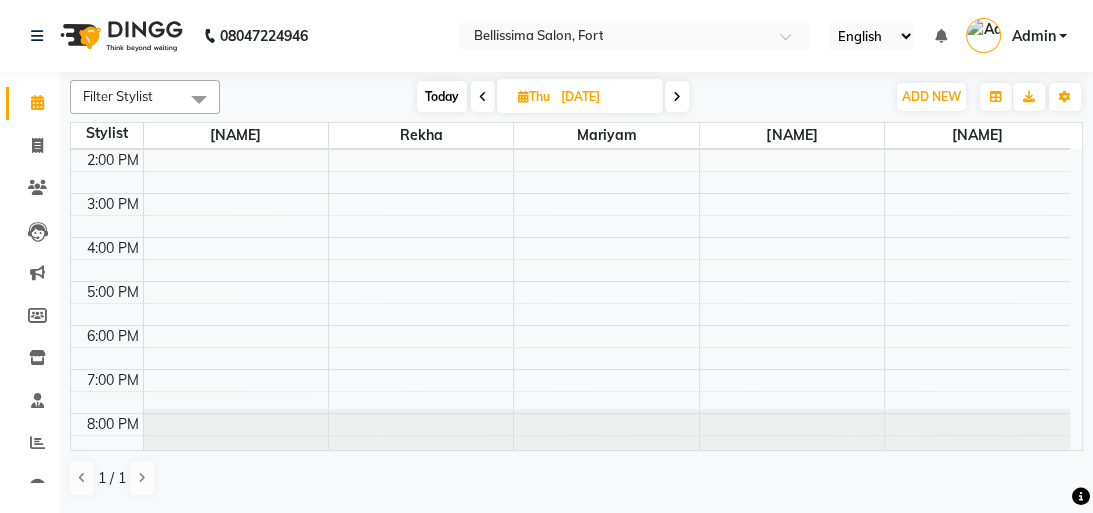 click at bounding box center [677, 96] 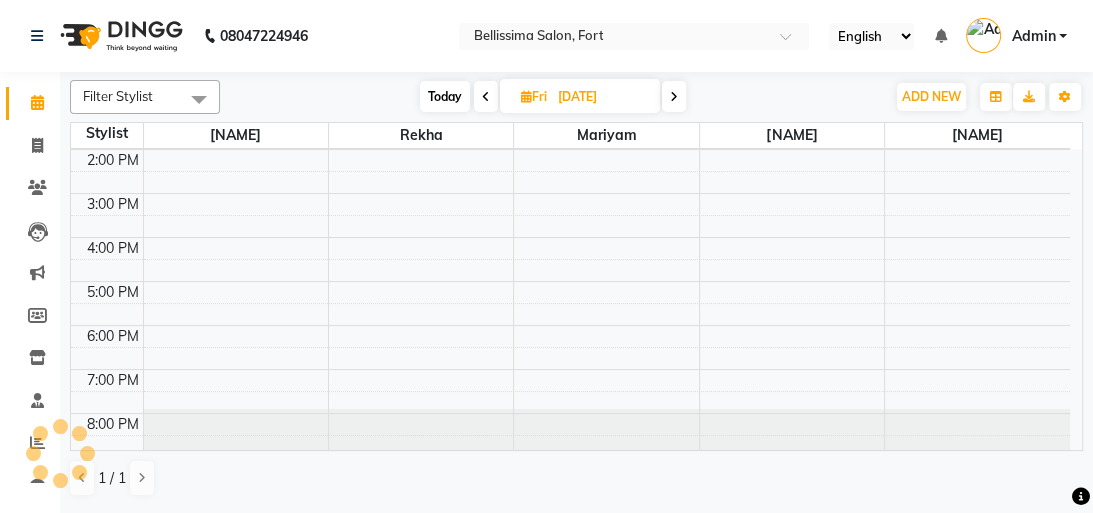 scroll, scrollTop: 219, scrollLeft: 0, axis: vertical 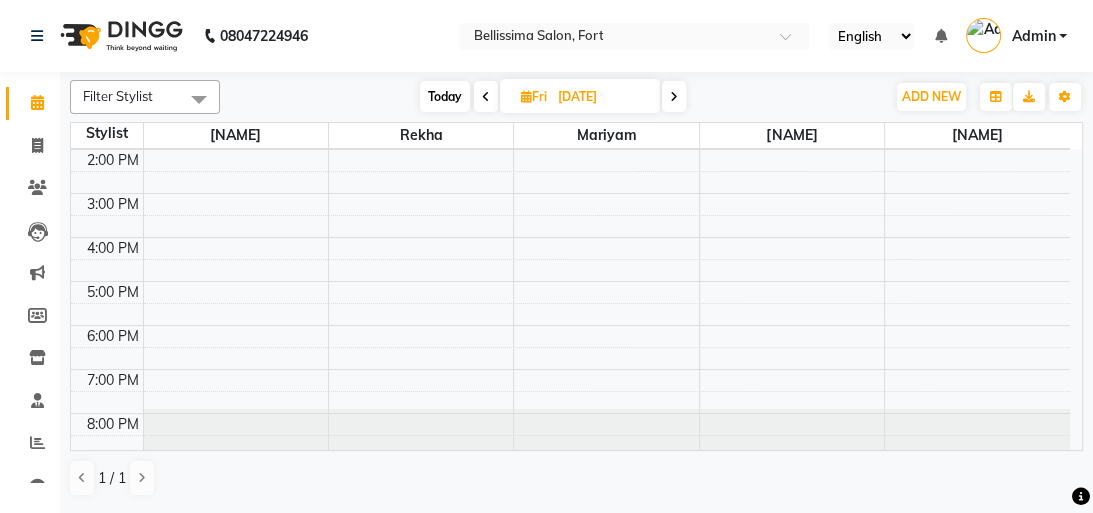 click on "Today Fri [DATE]" at bounding box center [552, 97] 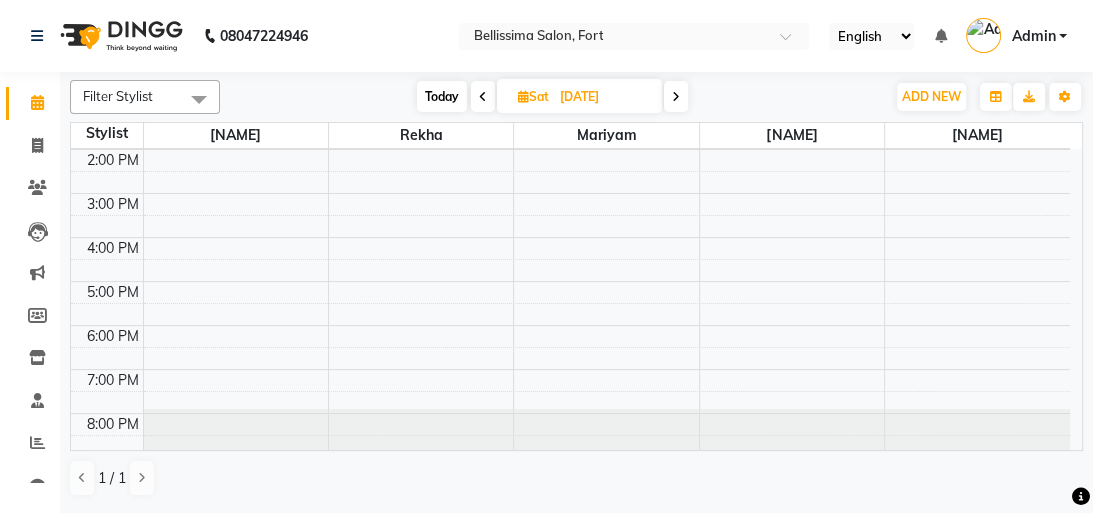 click at bounding box center (676, 96) 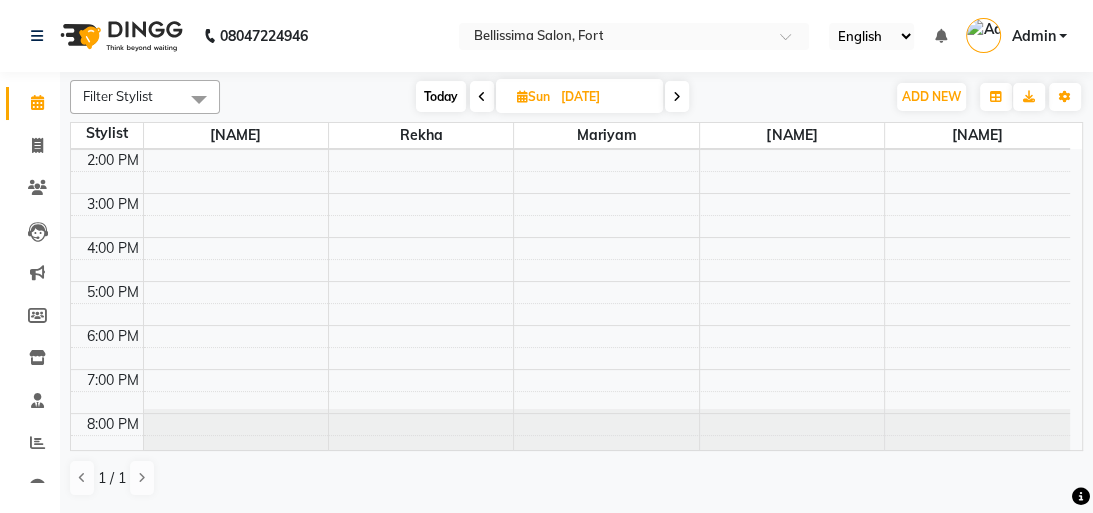 scroll, scrollTop: 219, scrollLeft: 0, axis: vertical 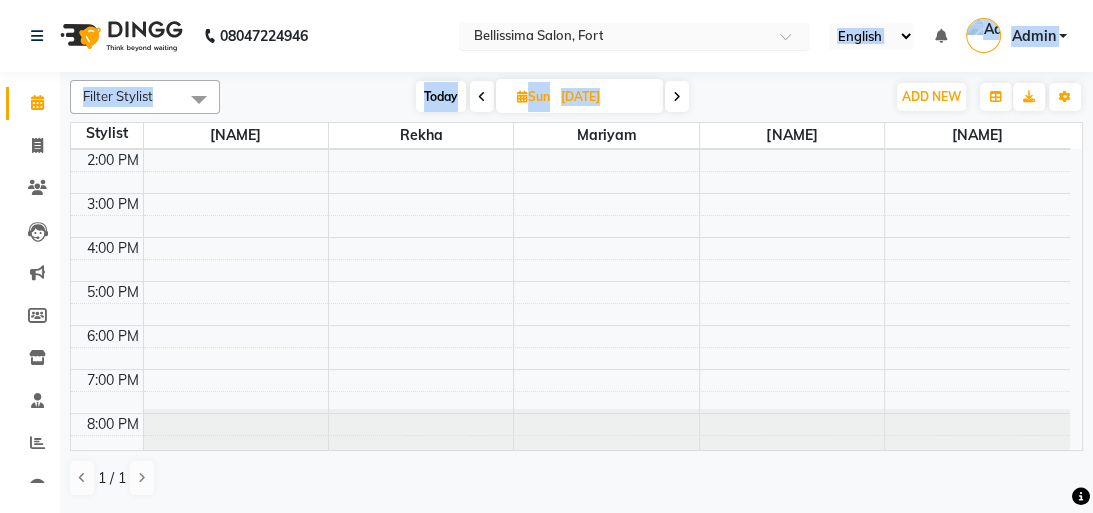 drag, startPoint x: 668, startPoint y: 95, endPoint x: 536, endPoint y: 44, distance: 141.50972 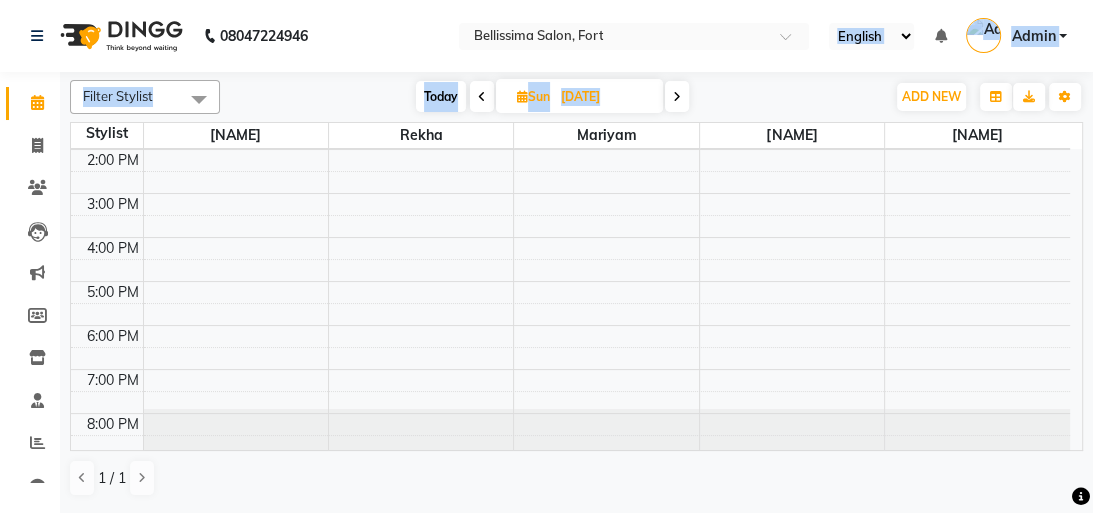 click on "Today Sun [DATE]" at bounding box center (552, 97) 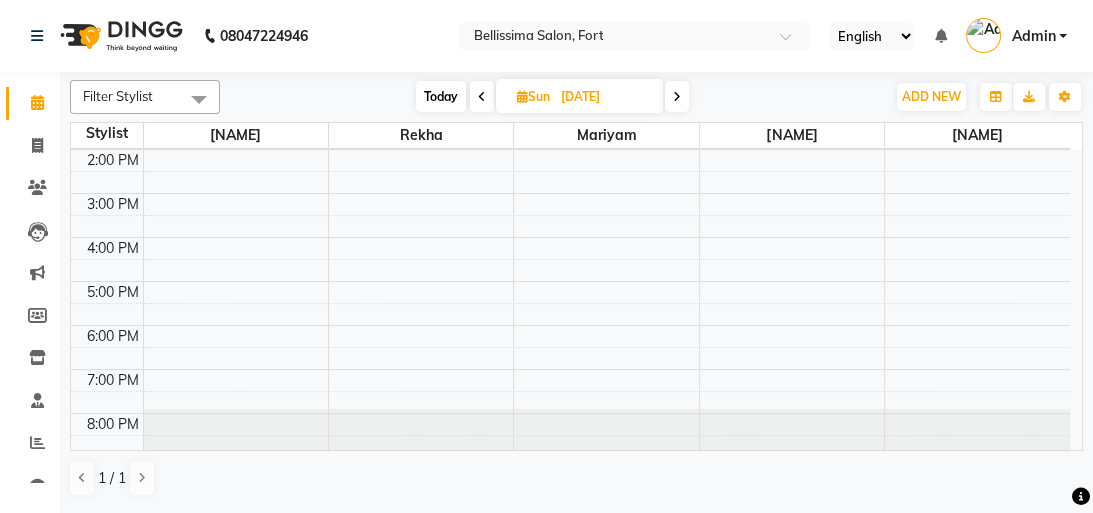 scroll, scrollTop: 0, scrollLeft: 0, axis: both 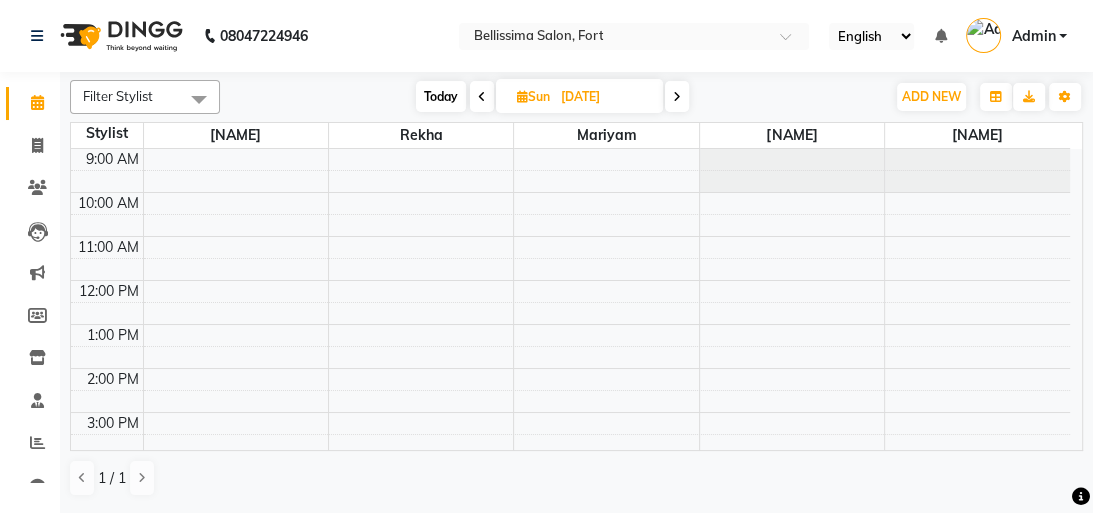 click on "9:00 AM 10:00 AM 11:00 AM 12:00 PM 1:00 PM 2:00 PM 3:00 PM 4:00 PM 5:00 PM 6:00 PM 7:00 PM 8:00 PM" at bounding box center [570, 412] 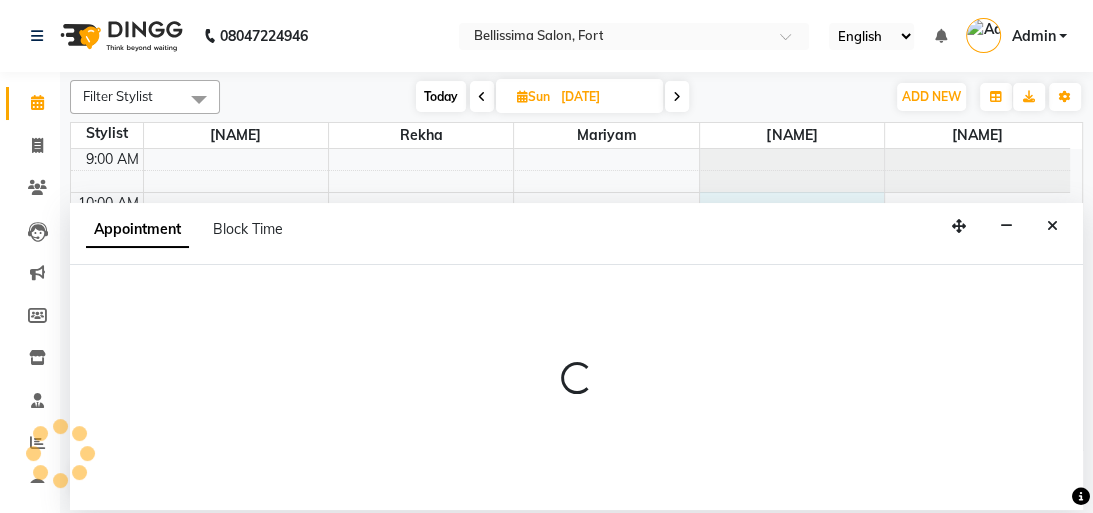 select on "80709" 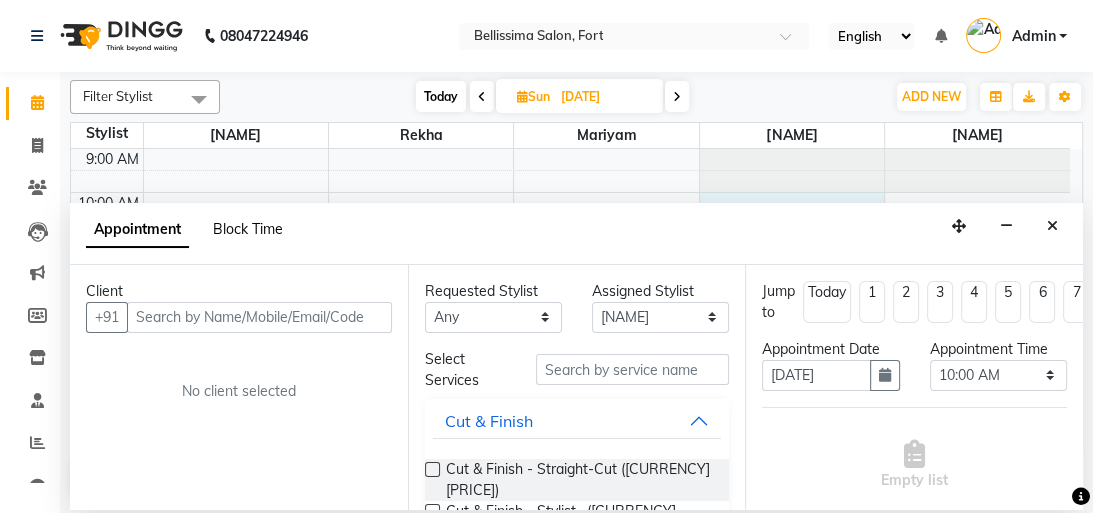 click on "Block Time" at bounding box center [248, 229] 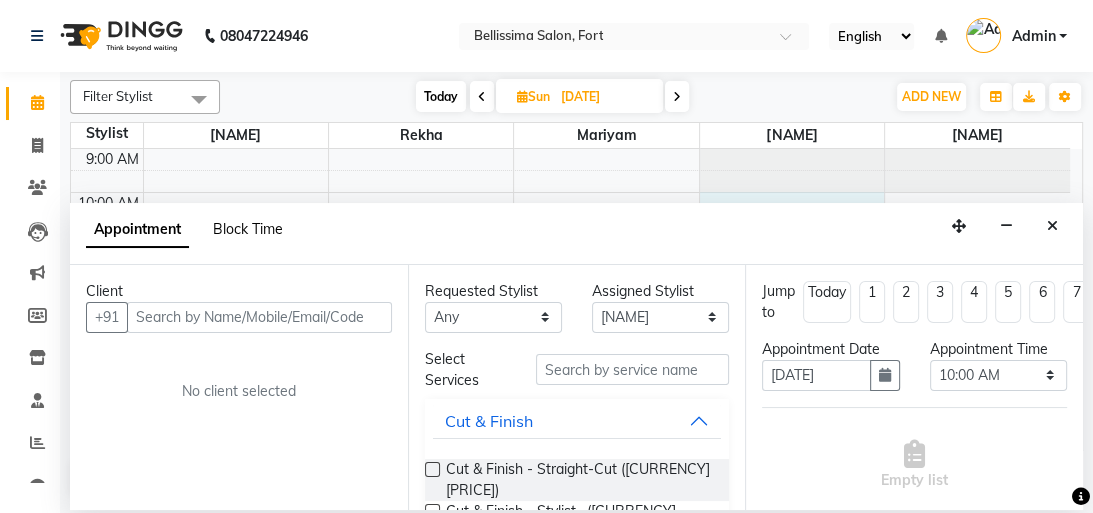 select on "80709" 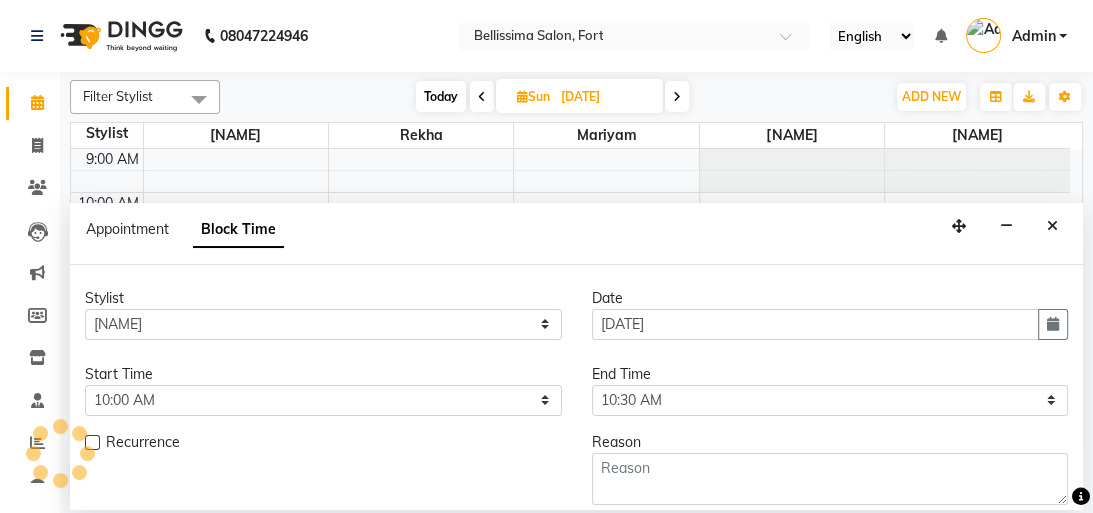 scroll, scrollTop: 219, scrollLeft: 0, axis: vertical 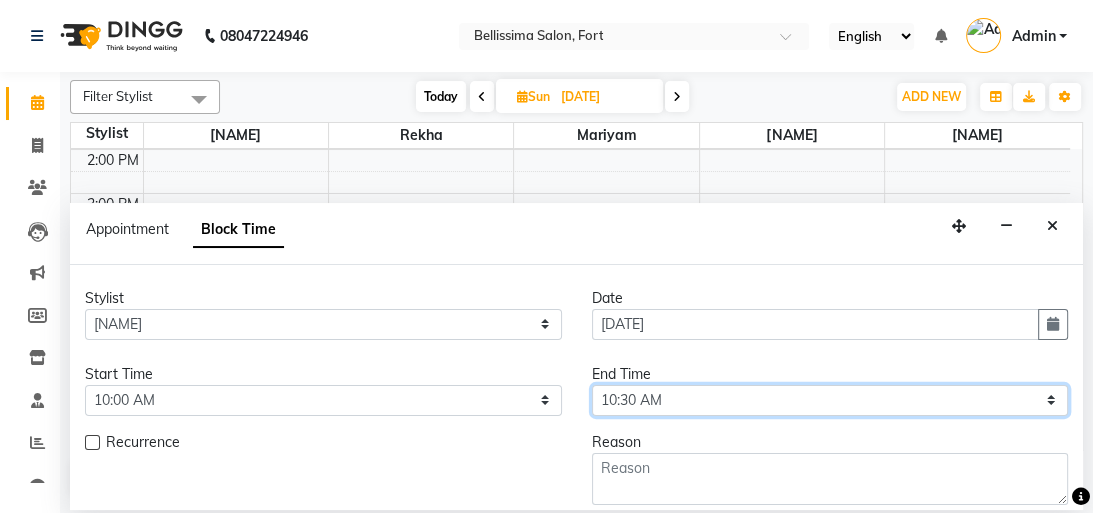 click on "Select 10:00 AM 10:15 AM 10:30 AM 10:45 AM 11:00 AM 11:15 AM 11:30 AM 11:45 AM 12:00 PM 12:15 PM 12:30 PM 12:45 PM 01:00 PM 01:15 PM 01:30 PM 01:45 PM 02:00 PM 02:15 PM 02:30 PM 02:45 PM 03:00 PM 03:15 PM 03:30 PM 03:45 PM 04:00 PM 04:15 PM 04:30 PM 04:45 PM 05:00 PM 05:15 PM 05:30 PM 05:45 PM 06:00 PM 06:15 PM 06:30 PM 06:45 PM 07:00 PM 07:15 PM 07:30 PM 07:45 PM 08:00 PM" at bounding box center [830, 400] 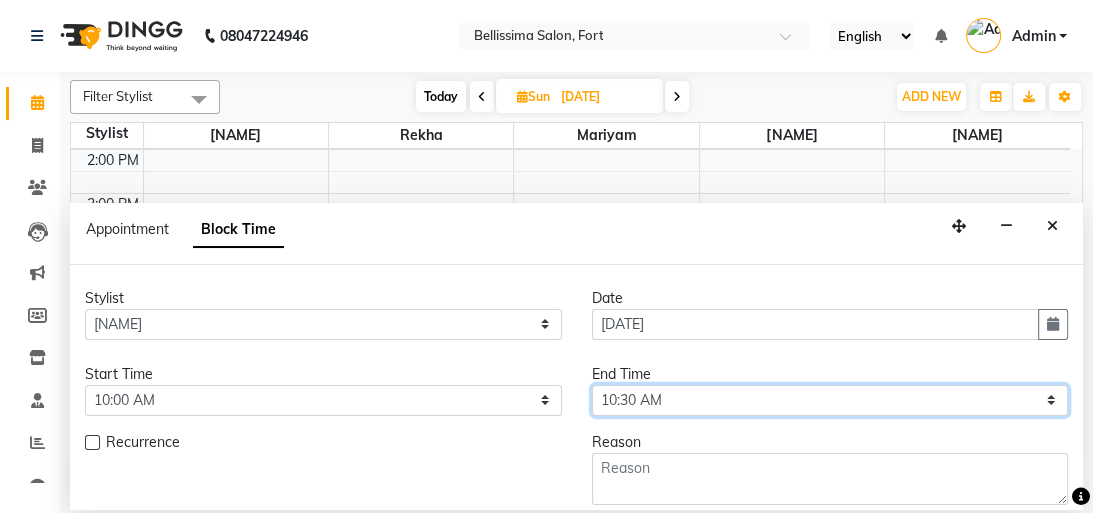 select on "1200" 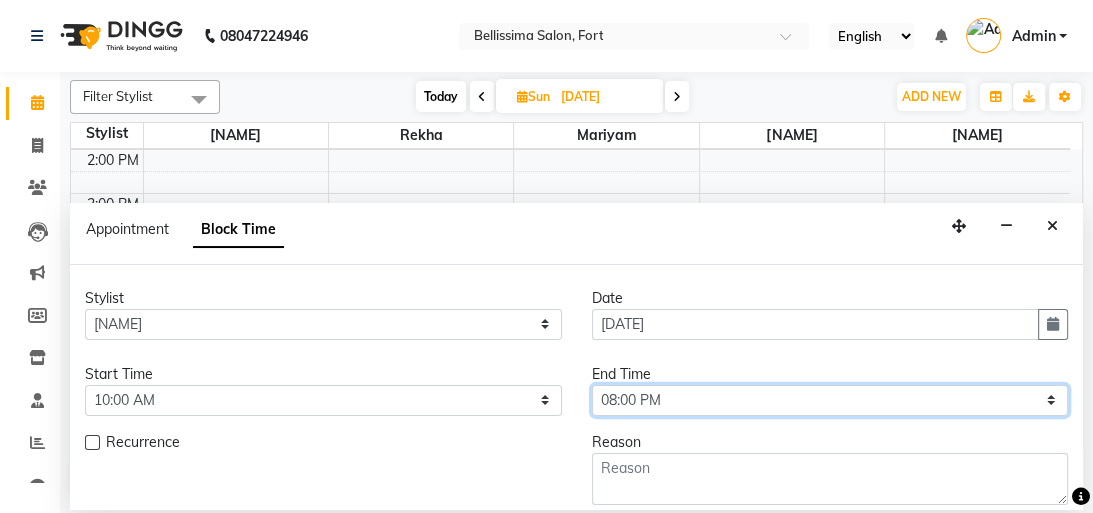 click on "Select 10:00 AM 10:15 AM 10:30 AM 10:45 AM 11:00 AM 11:15 AM 11:30 AM 11:45 AM 12:00 PM 12:15 PM 12:30 PM 12:45 PM 01:00 PM 01:15 PM 01:30 PM 01:45 PM 02:00 PM 02:15 PM 02:30 PM 02:45 PM 03:00 PM 03:15 PM 03:30 PM 03:45 PM 04:00 PM 04:15 PM 04:30 PM 04:45 PM 05:00 PM 05:15 PM 05:30 PM 05:45 PM 06:00 PM 06:15 PM 06:30 PM 06:45 PM 07:00 PM 07:15 PM 07:30 PM 07:45 PM 08:00 PM" at bounding box center [830, 400] 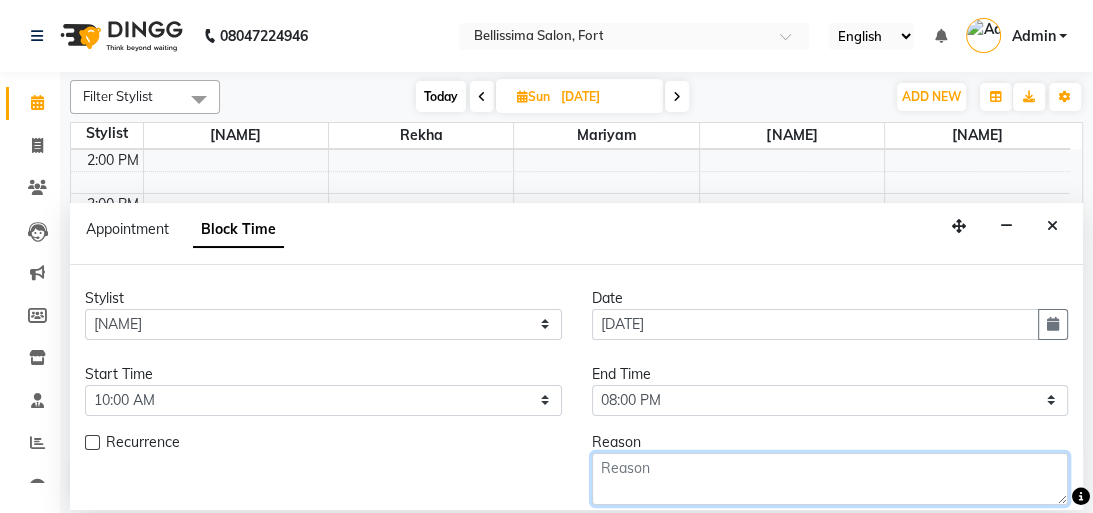 click at bounding box center (830, 479) 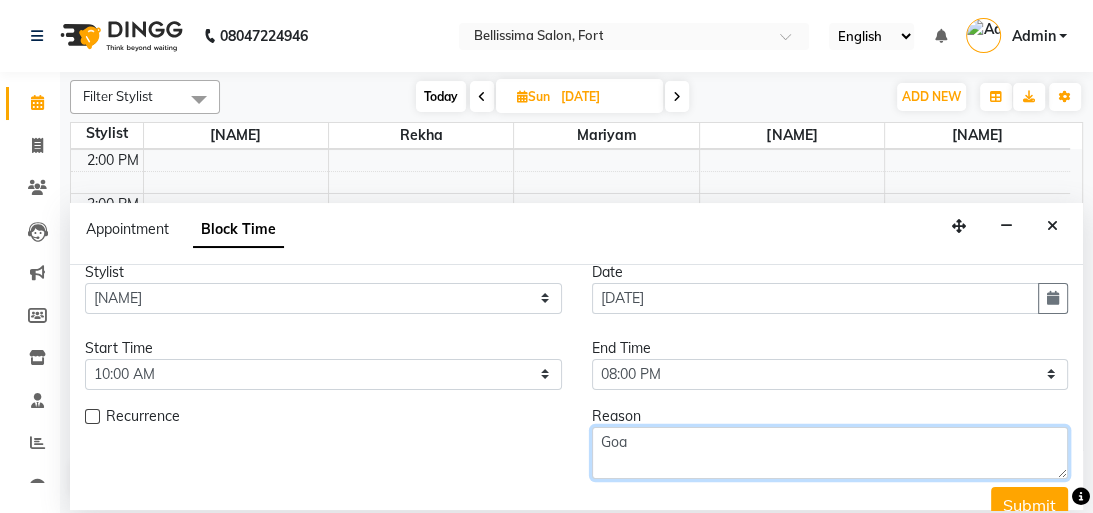 scroll, scrollTop: 28, scrollLeft: 0, axis: vertical 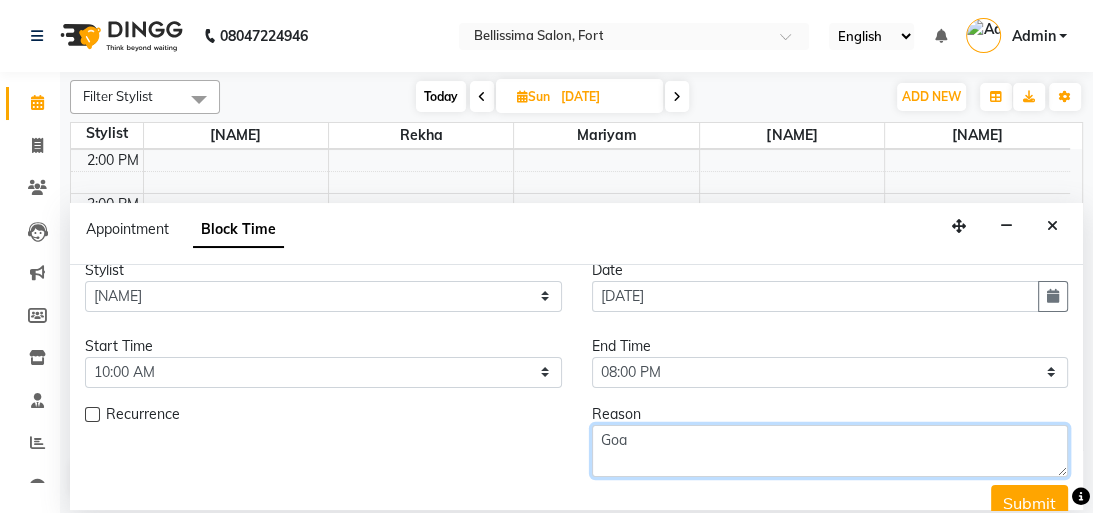 click on "Goa" at bounding box center [830, 451] 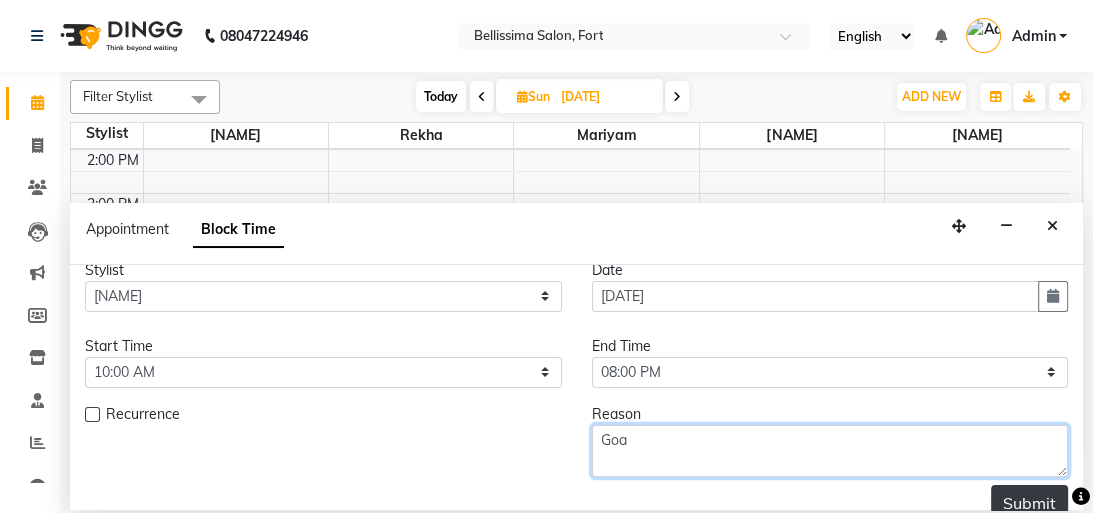 type on "Goa" 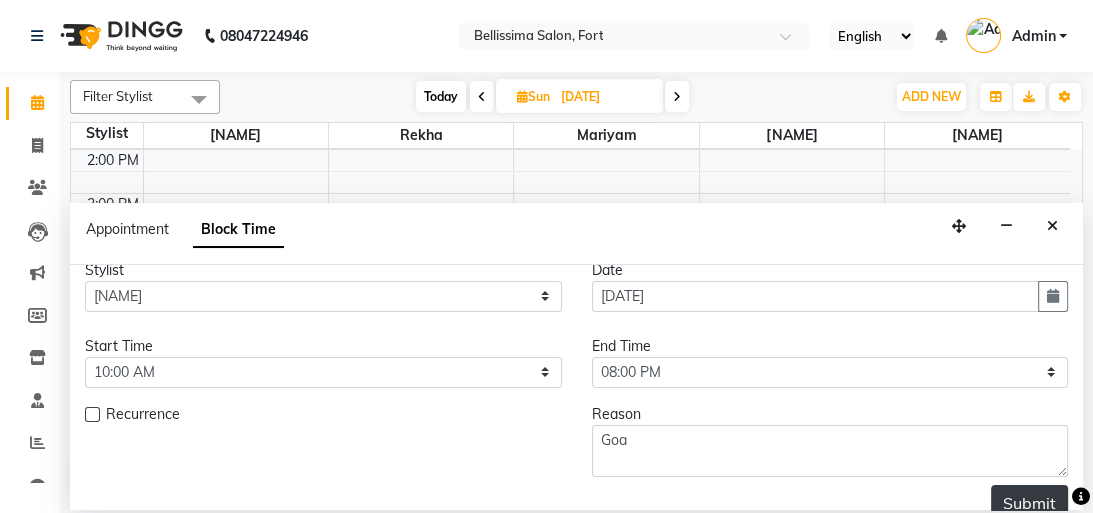 click on "Submit" at bounding box center [1029, 503] 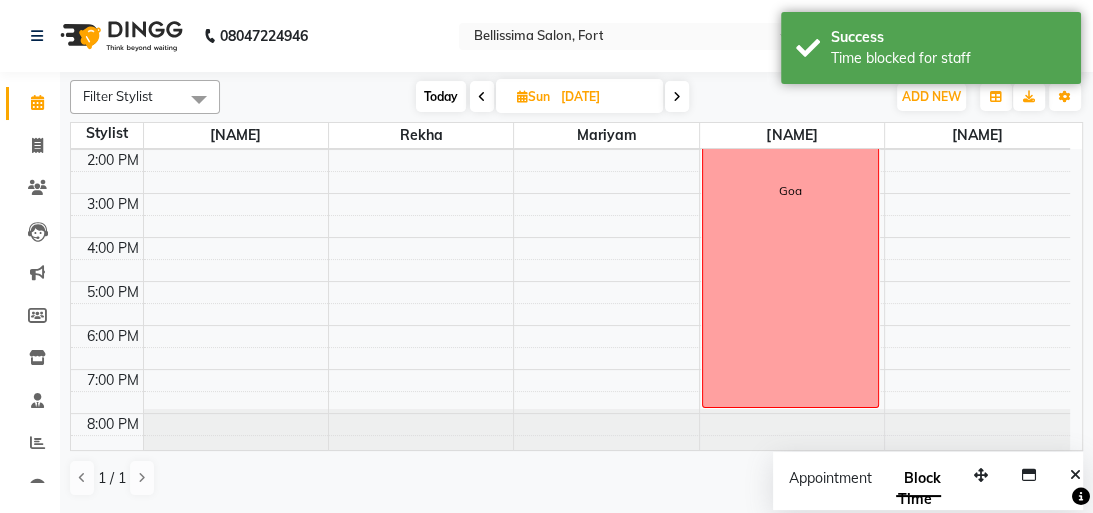 click on "Sun [DATE]" at bounding box center [579, 96] 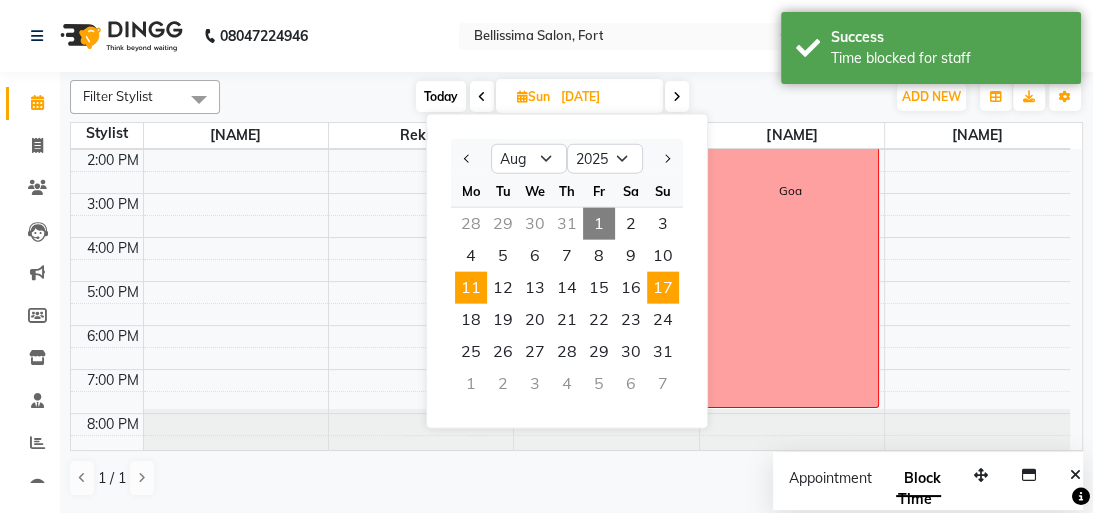 click on "11" at bounding box center (471, 288) 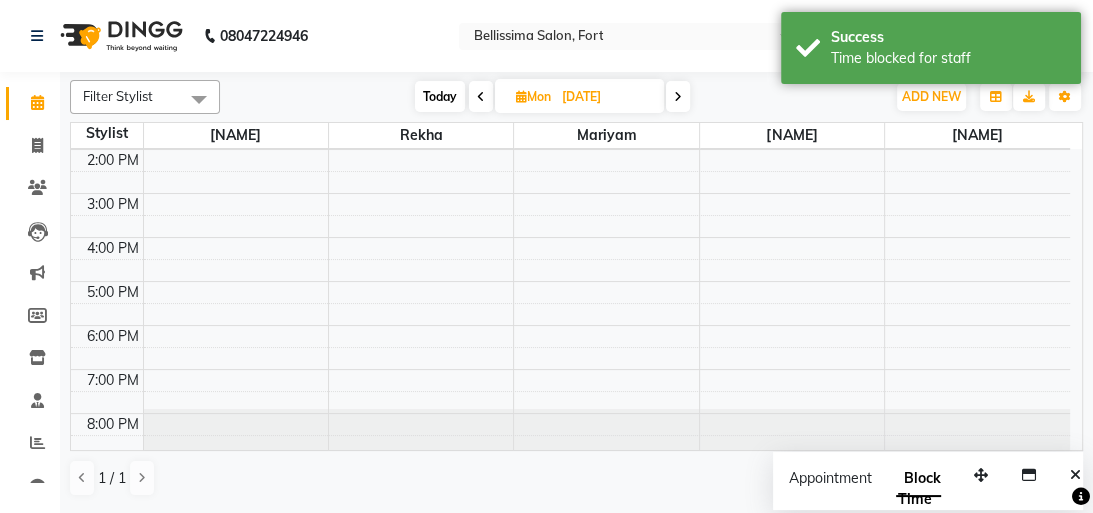 scroll, scrollTop: 219, scrollLeft: 0, axis: vertical 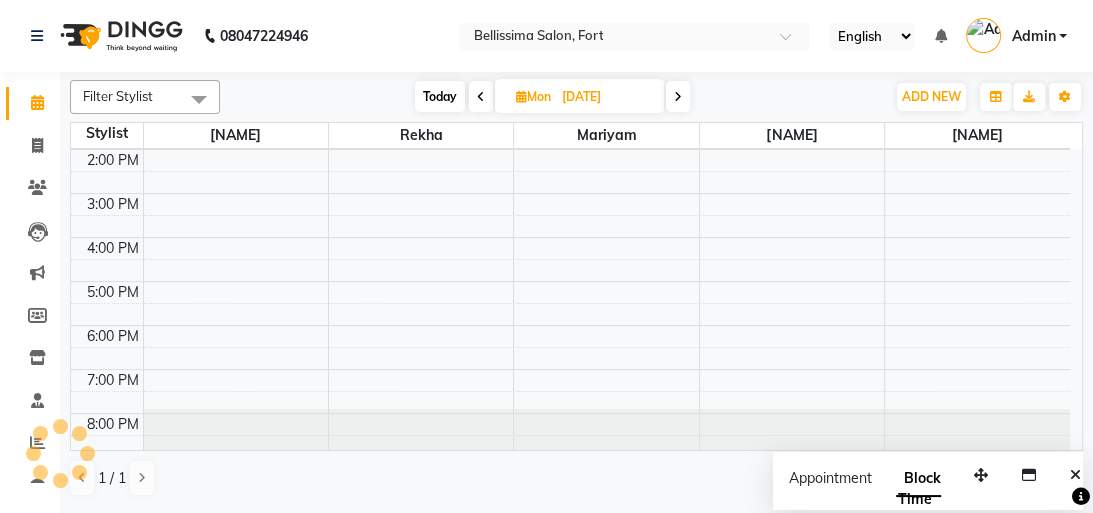 click at bounding box center (481, 97) 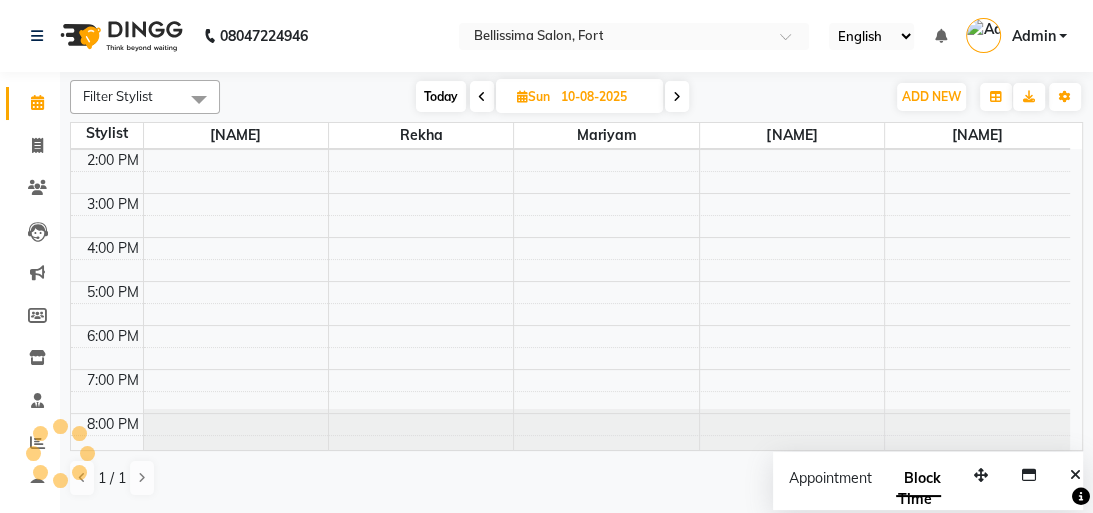 scroll, scrollTop: 219, scrollLeft: 0, axis: vertical 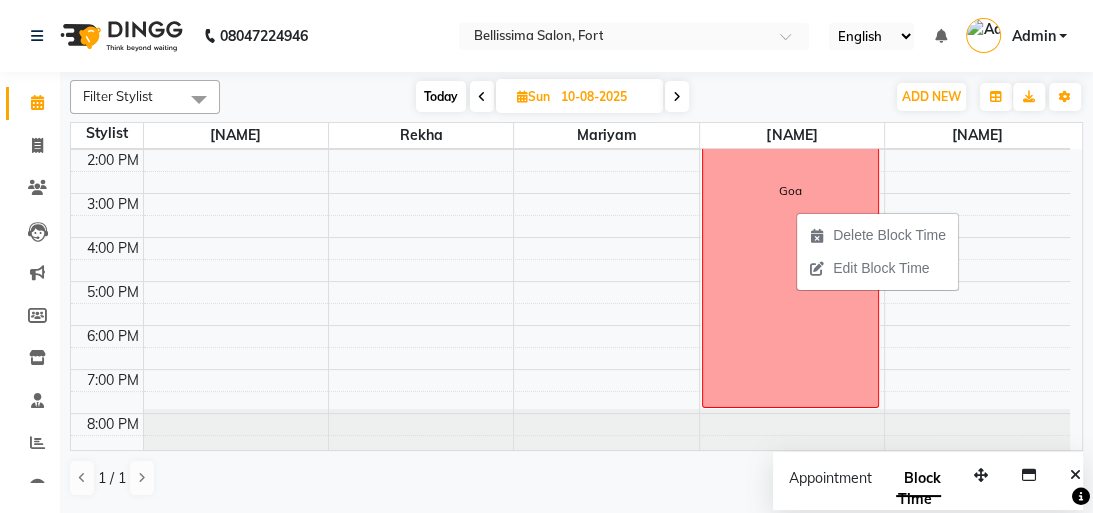 click at bounding box center (677, 97) 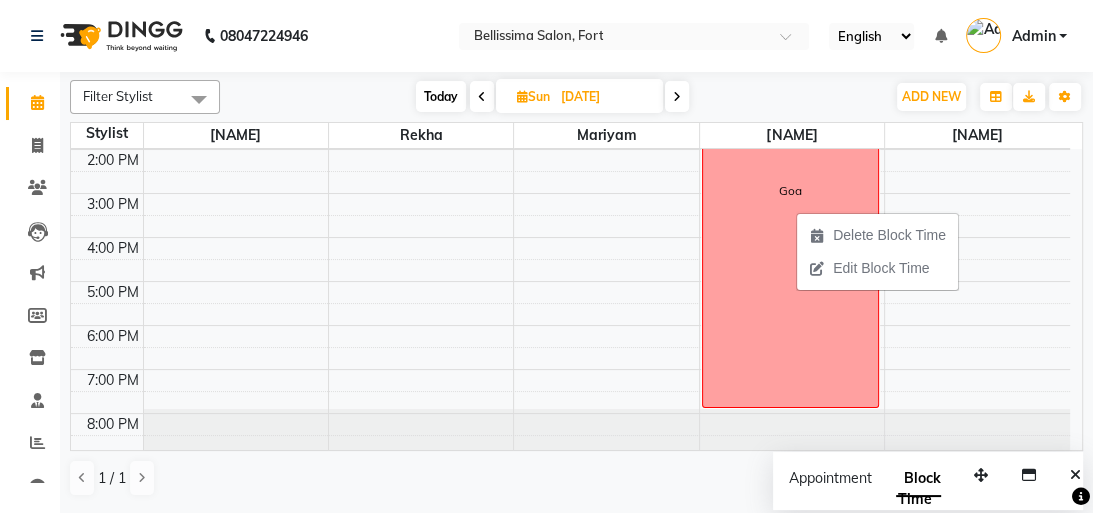 scroll, scrollTop: 219, scrollLeft: 0, axis: vertical 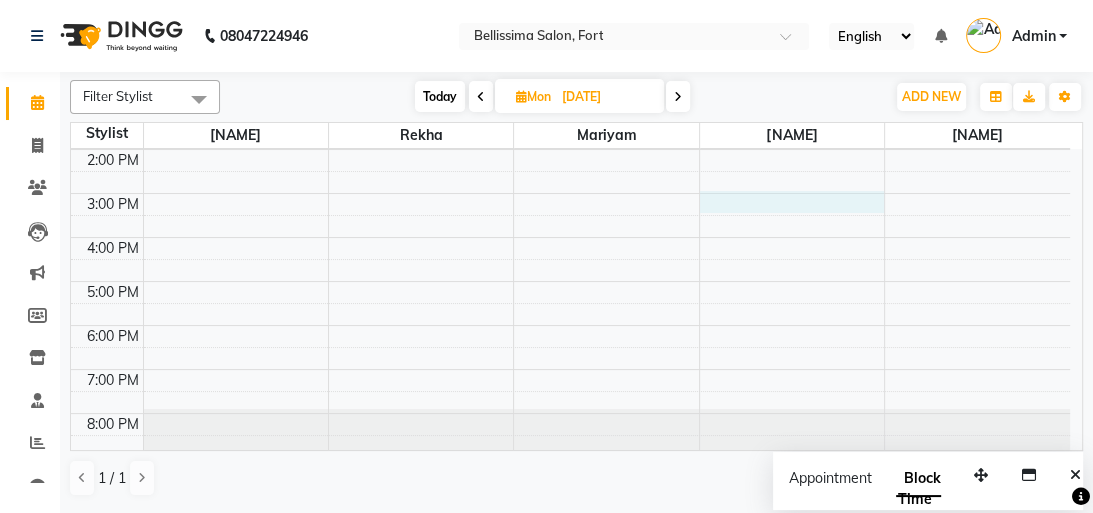click on "9:00 AM 10:00 AM 11:00 AM 12:00 PM 1:00 PM 2:00 PM 3:00 PM 4:00 PM 5:00 PM 6:00 PM 7:00 PM 8:00 PM" at bounding box center [570, 193] 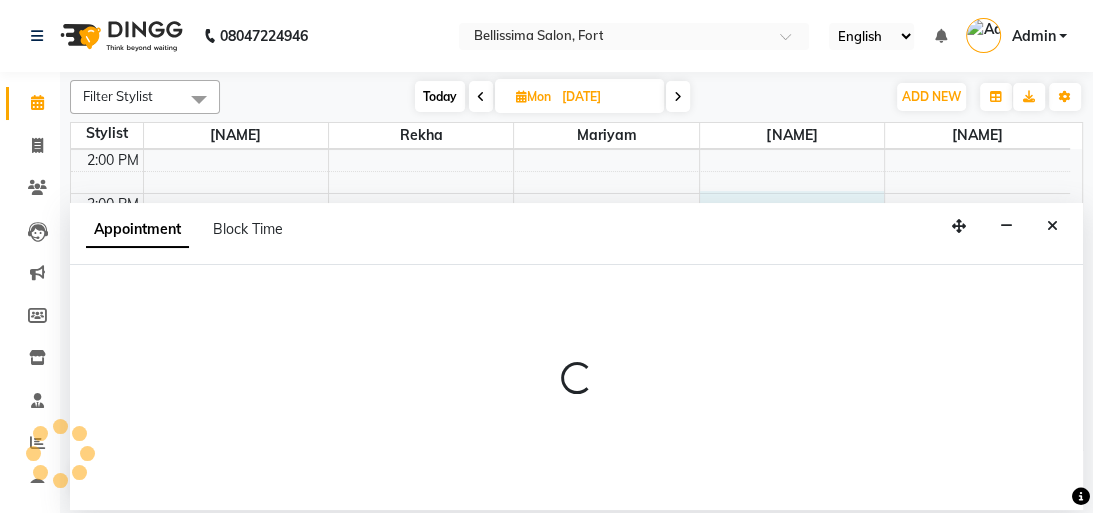 select on "80709" 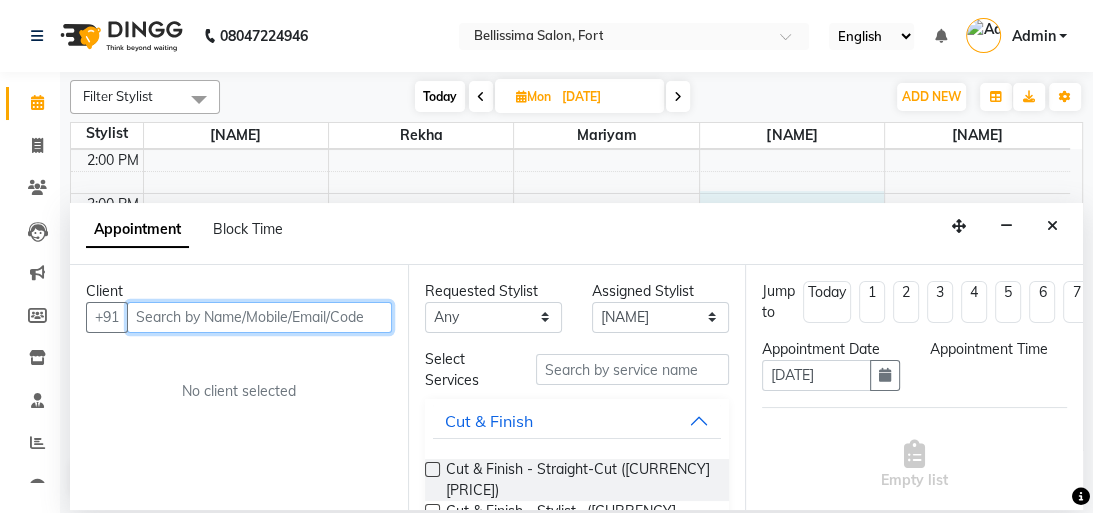 select on "900" 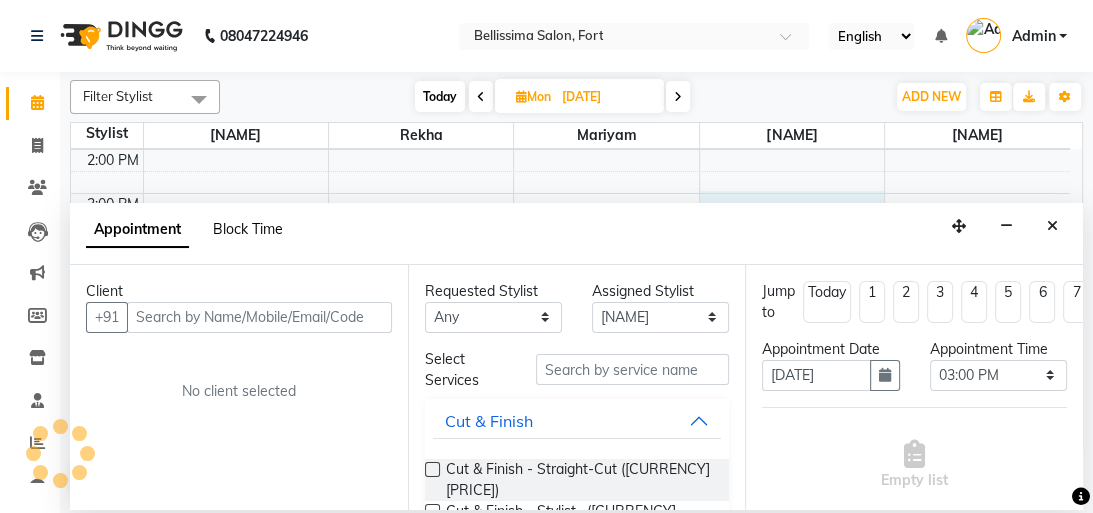click on "Block Time" at bounding box center (248, 229) 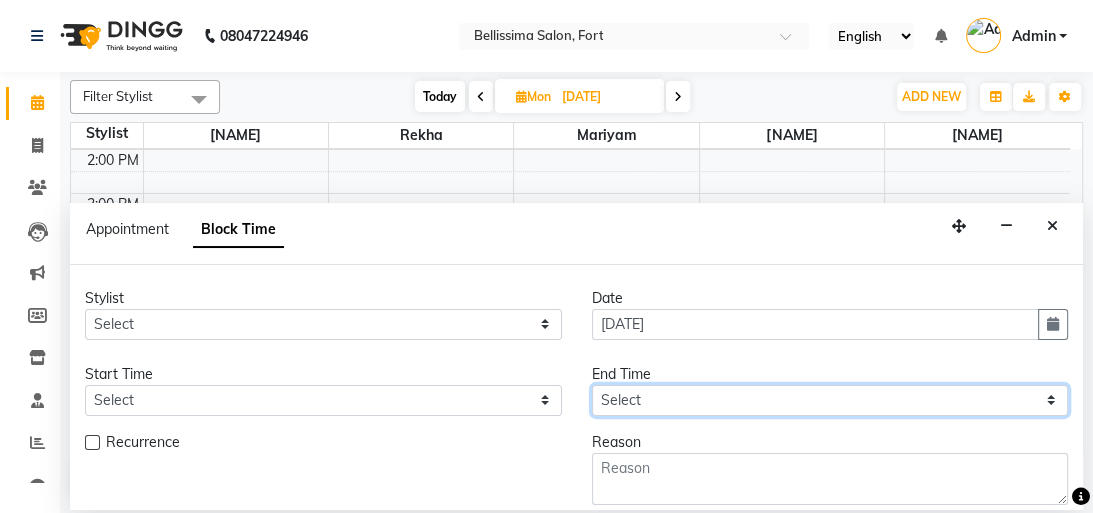 click on "Select" at bounding box center (830, 400) 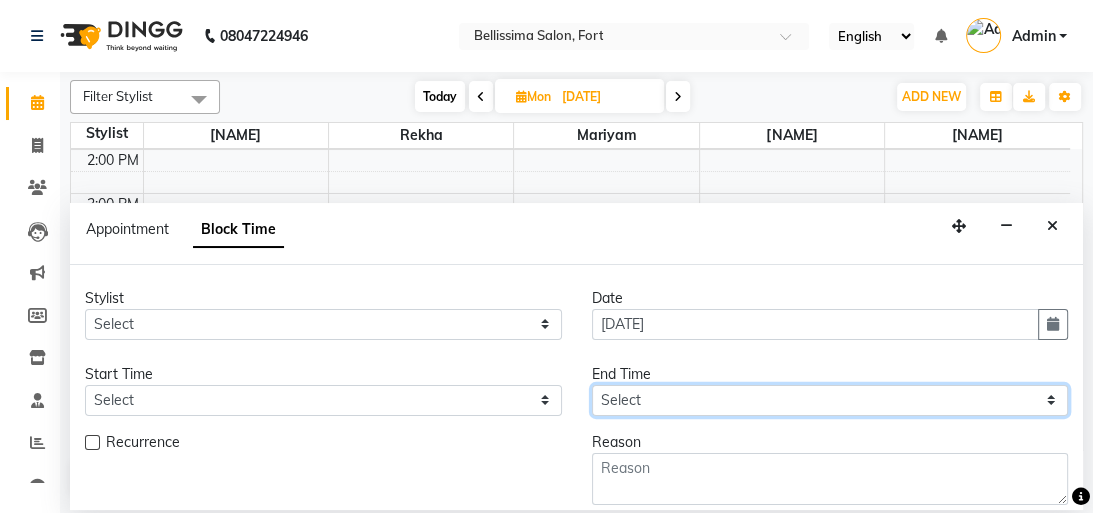 click on "Select" at bounding box center (830, 400) 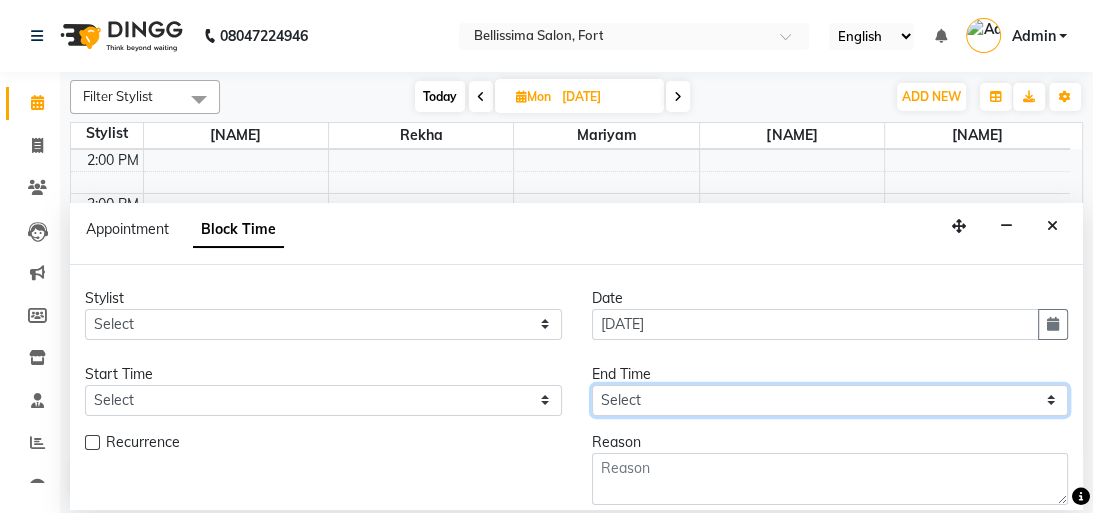 click on "Select" at bounding box center [830, 400] 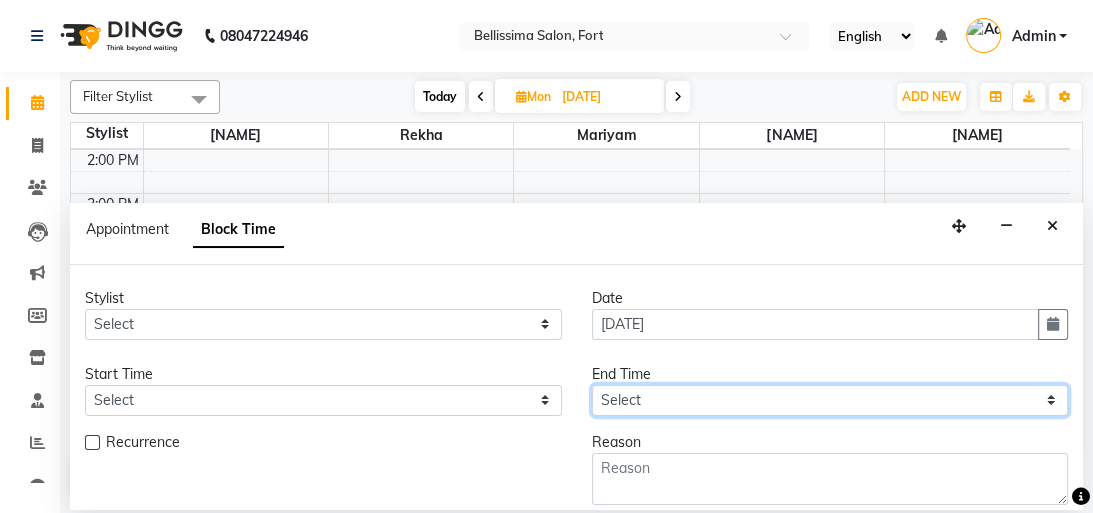 click on "Select" at bounding box center (830, 400) 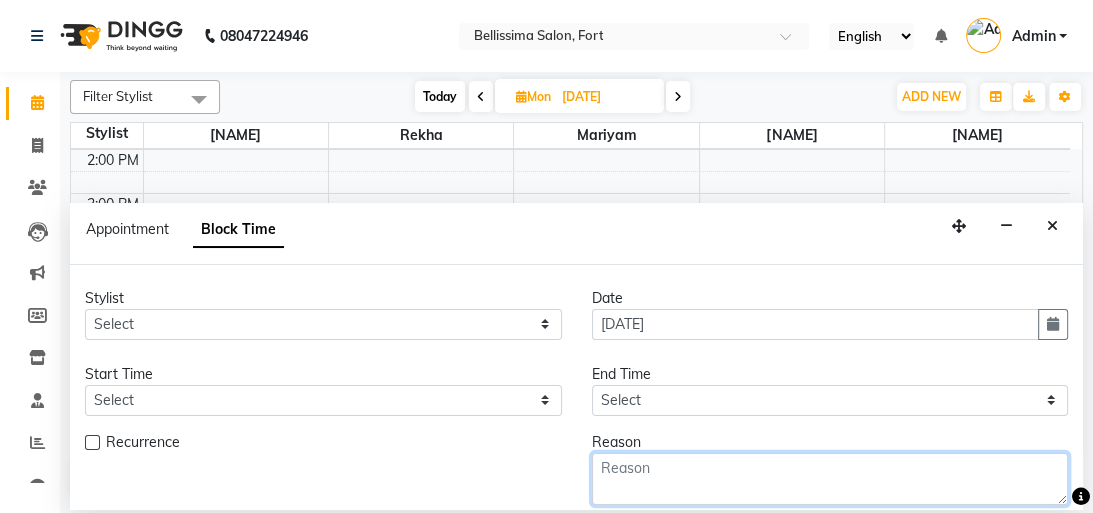 click at bounding box center [830, 479] 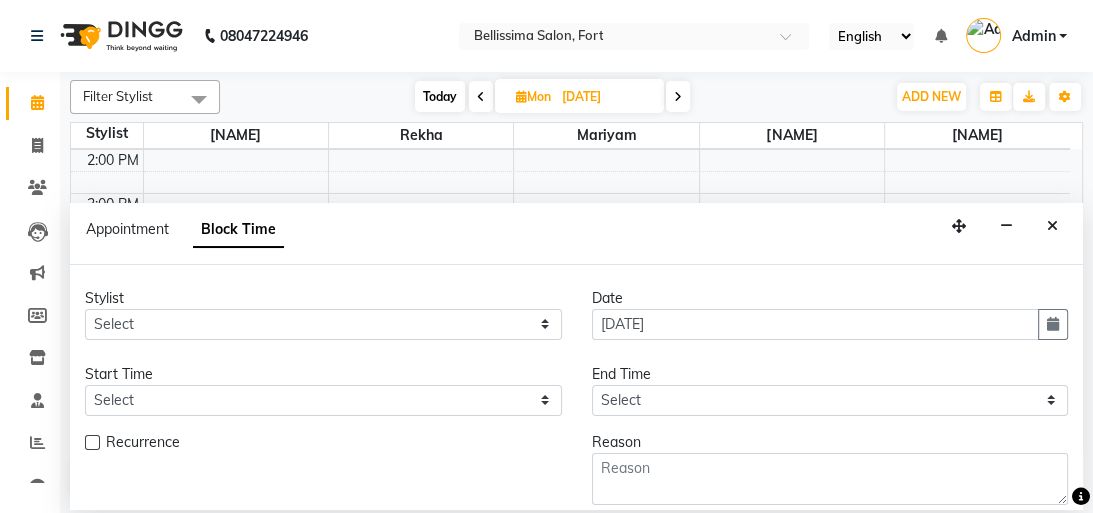 click on "Reason" at bounding box center (830, 442) 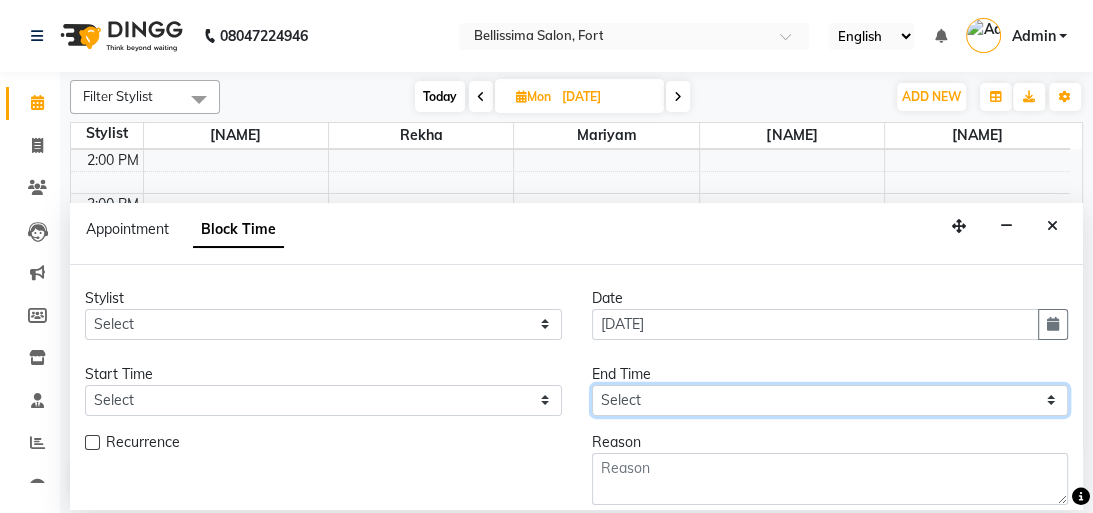 click on "Select" at bounding box center [830, 400] 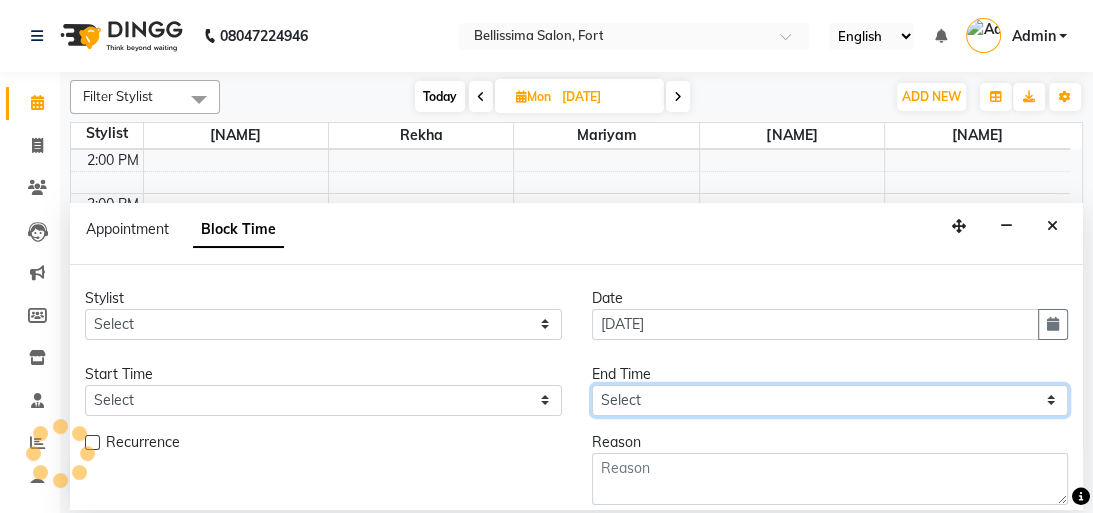 click on "Select" at bounding box center (830, 400) 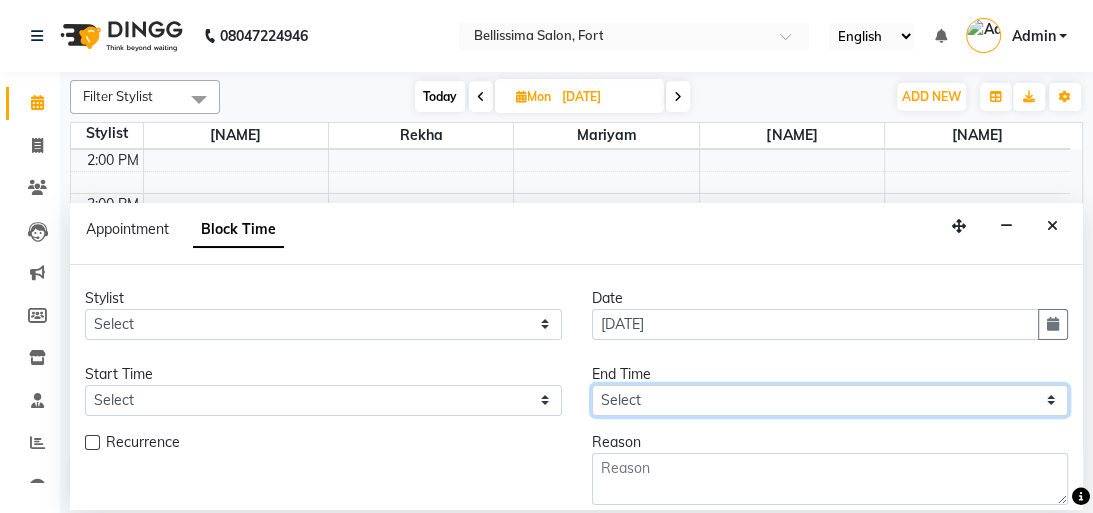 click on "Select" at bounding box center [830, 400] 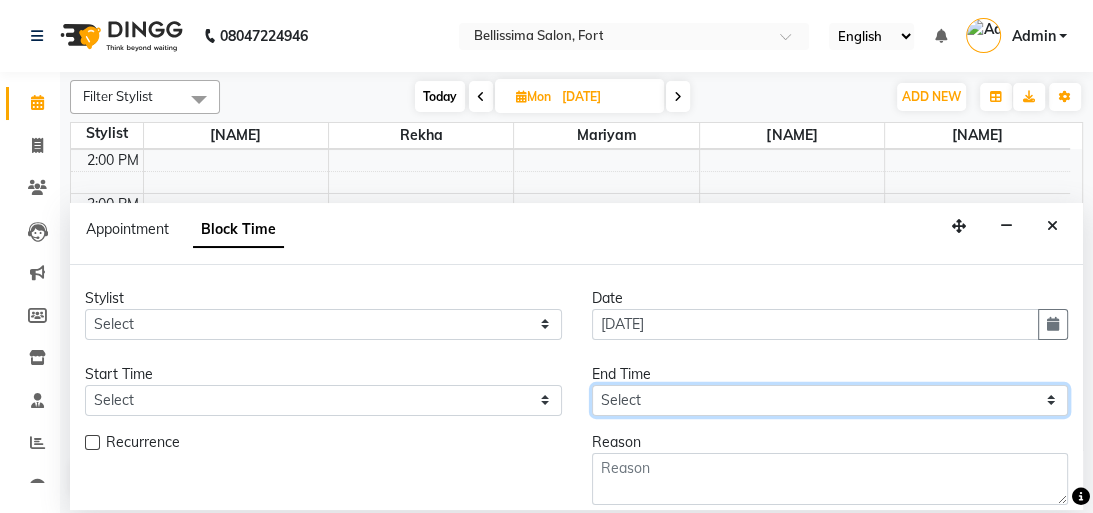 click on "Select" at bounding box center [830, 400] 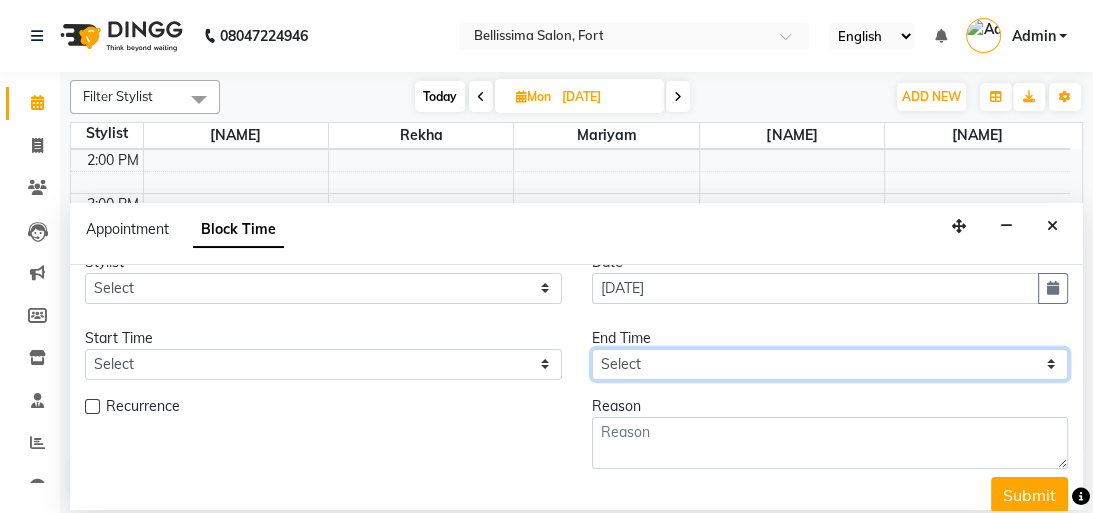 scroll, scrollTop: 52, scrollLeft: 0, axis: vertical 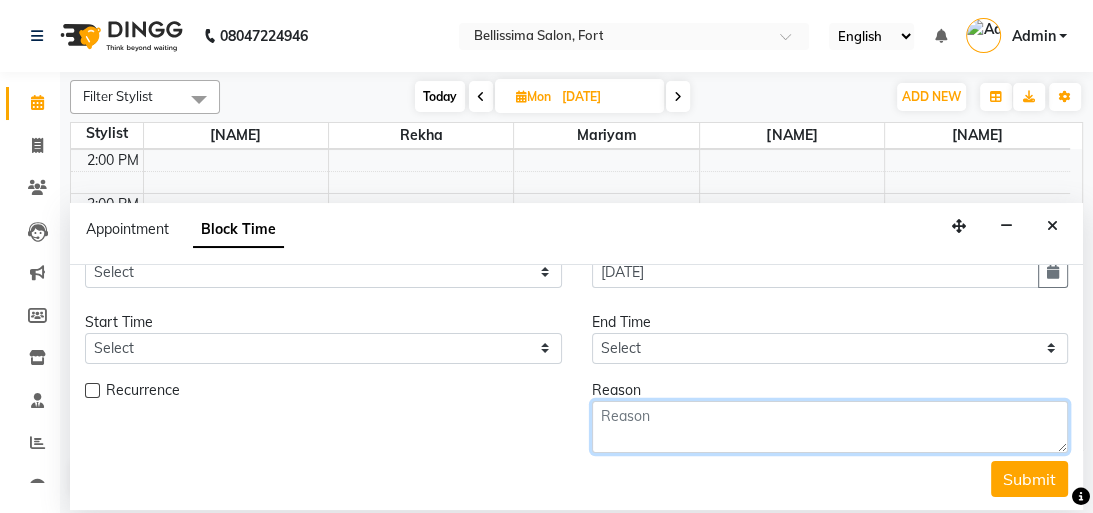 click at bounding box center [830, 427] 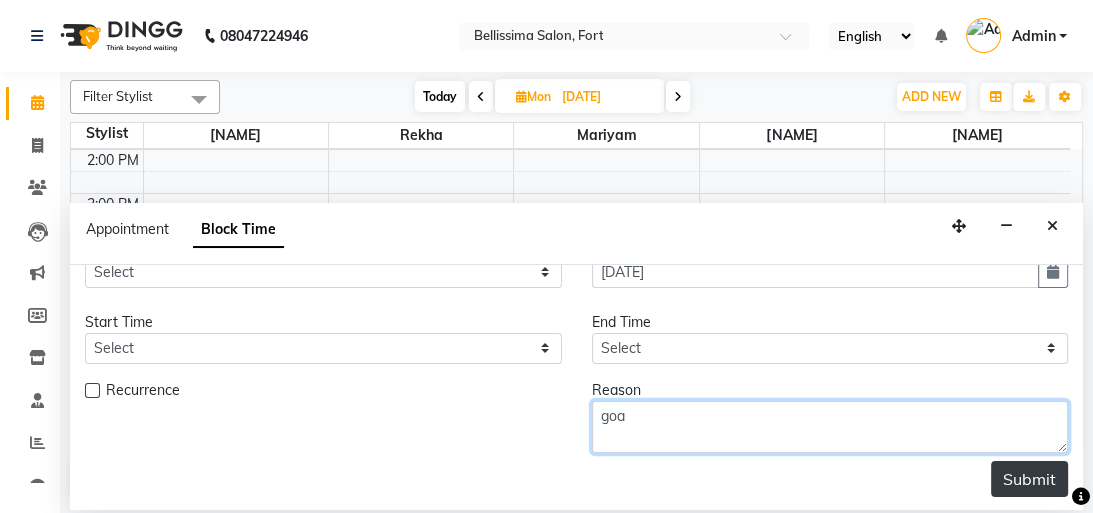 type on "goa" 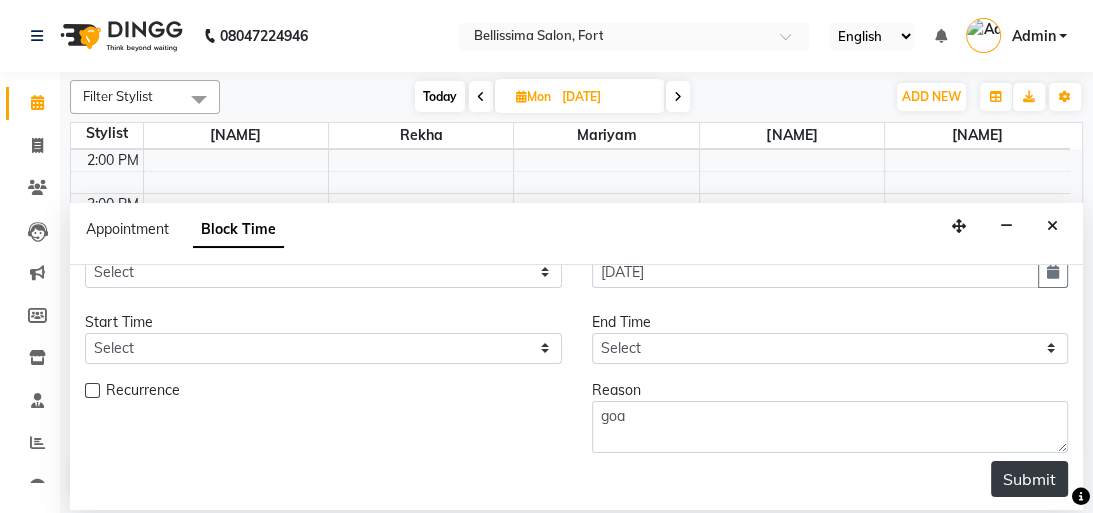 click on "Submit" at bounding box center (1029, 479) 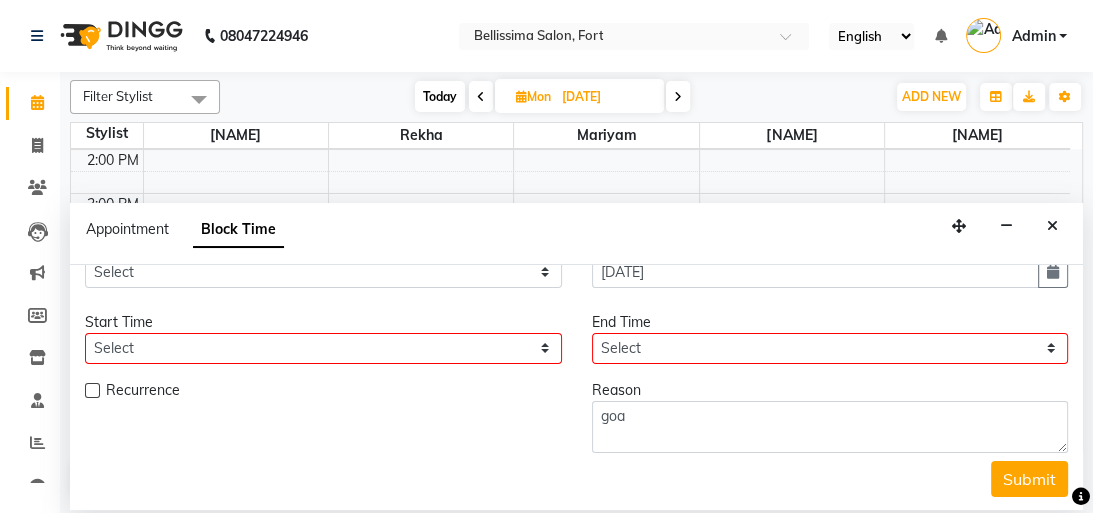 click on "Start Time" at bounding box center [323, 322] 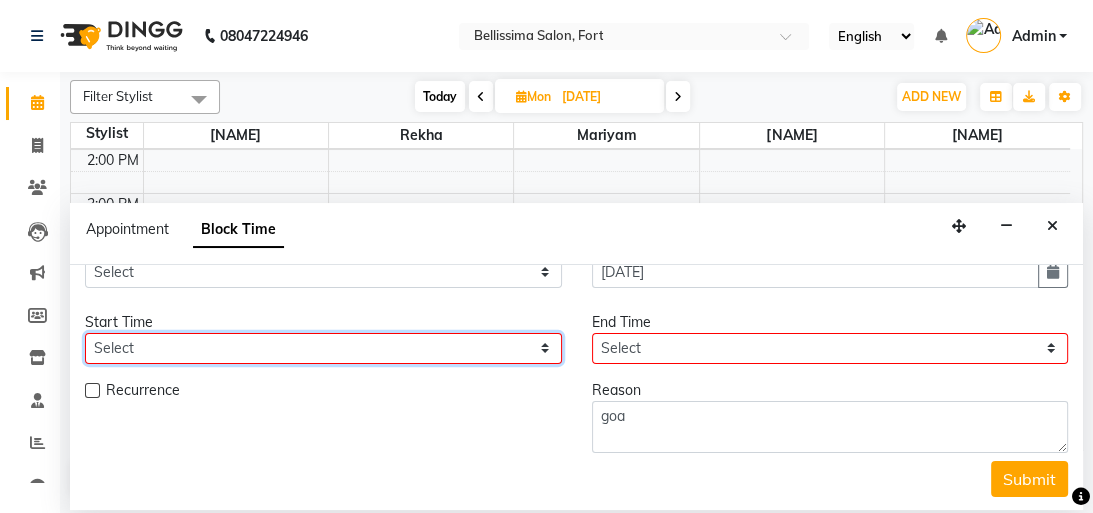 click on "Select" at bounding box center (323, 348) 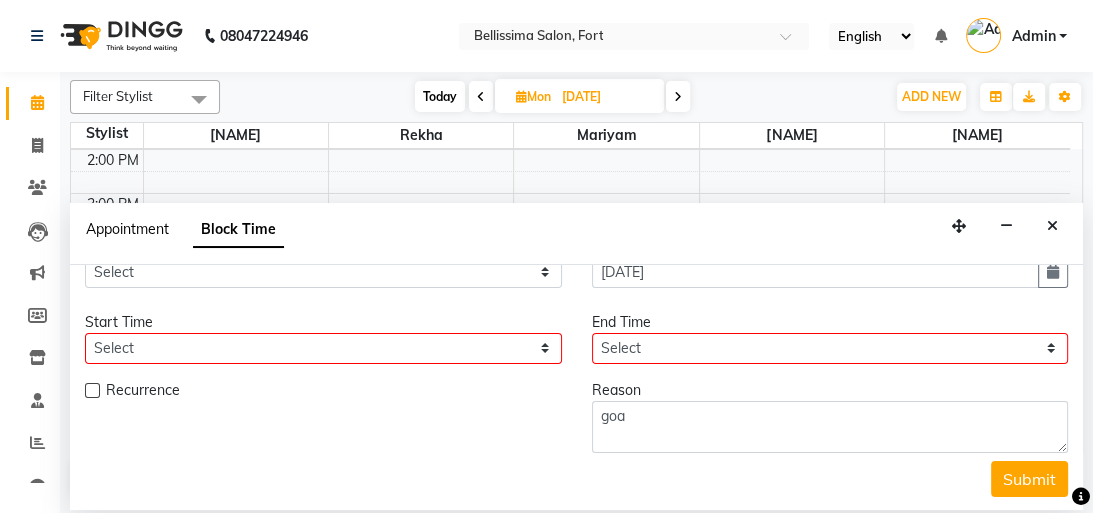 click on "Appointment" at bounding box center [127, 229] 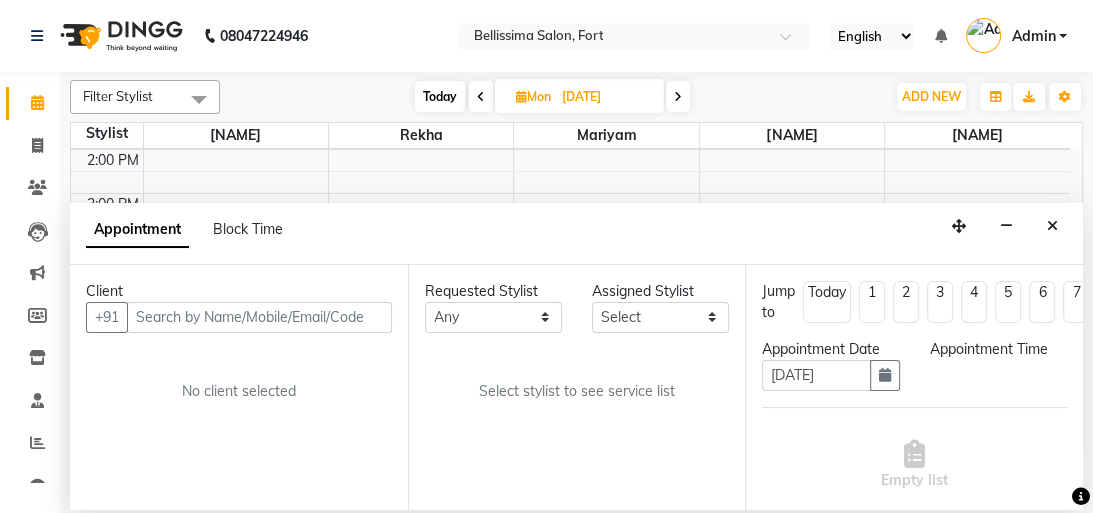 click on "Appointment Block Time" at bounding box center [196, 233] 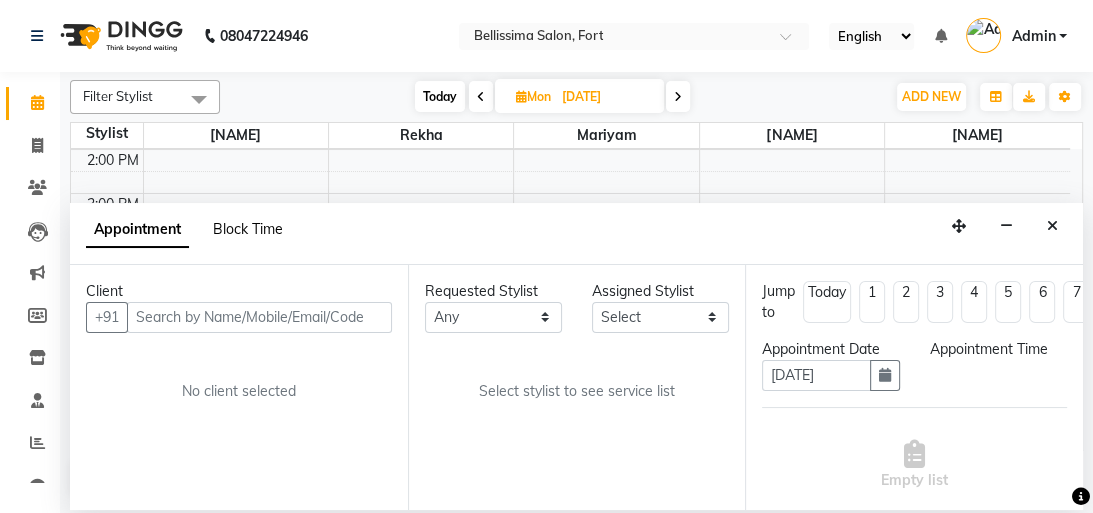 click on "Block Time" at bounding box center [248, 229] 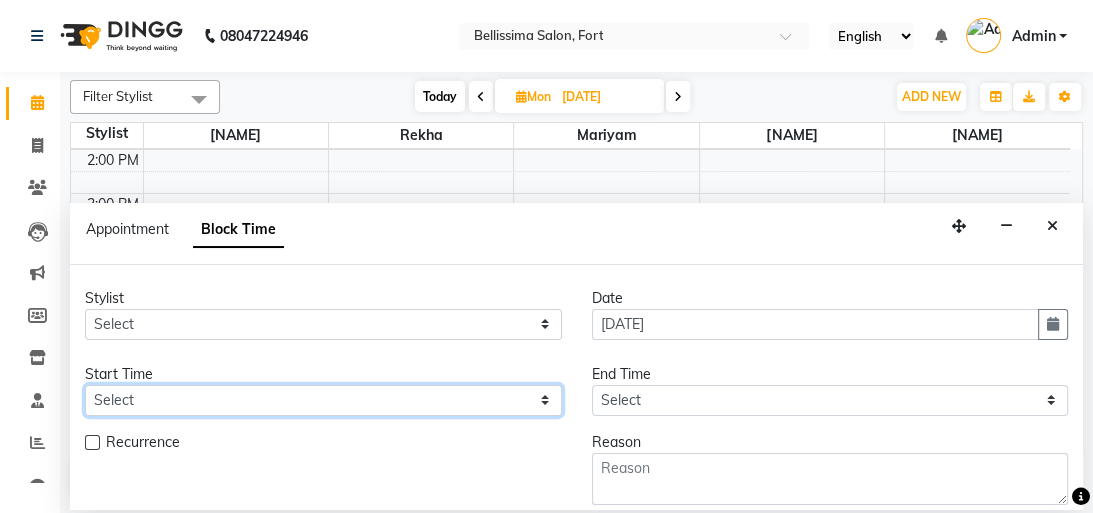 click on "Select" at bounding box center [323, 400] 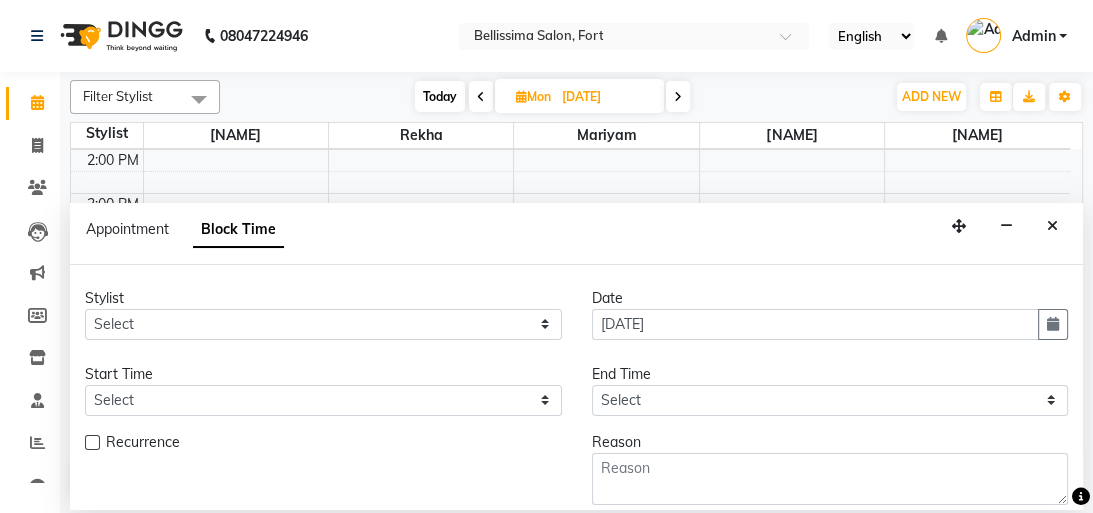 click at bounding box center (1052, 226) 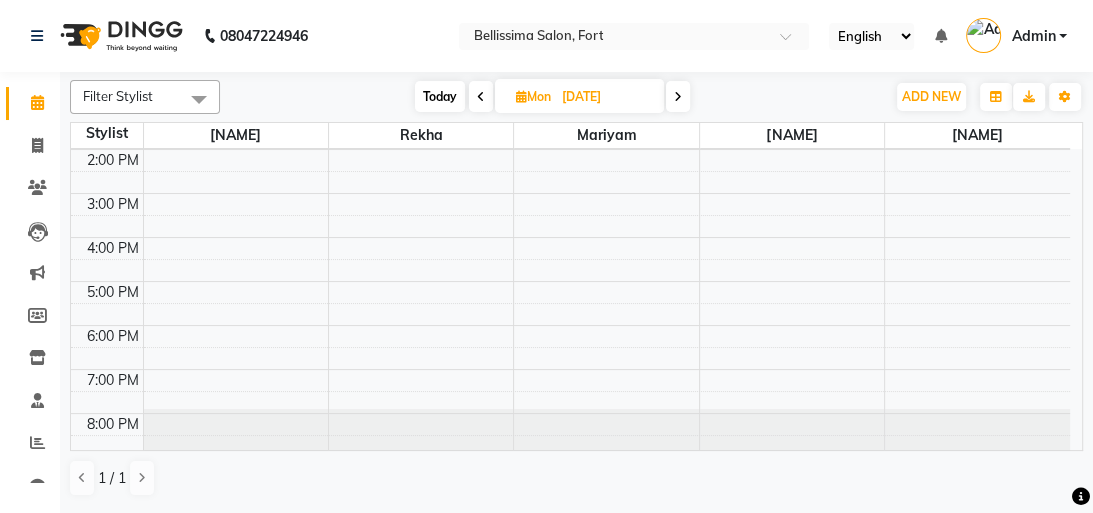 click on "9:00 AM 10:00 AM 11:00 AM 12:00 PM 1:00 PM 2:00 PM 3:00 PM 4:00 PM 5:00 PM 6:00 PM 7:00 PM 8:00 PM" at bounding box center (570, 193) 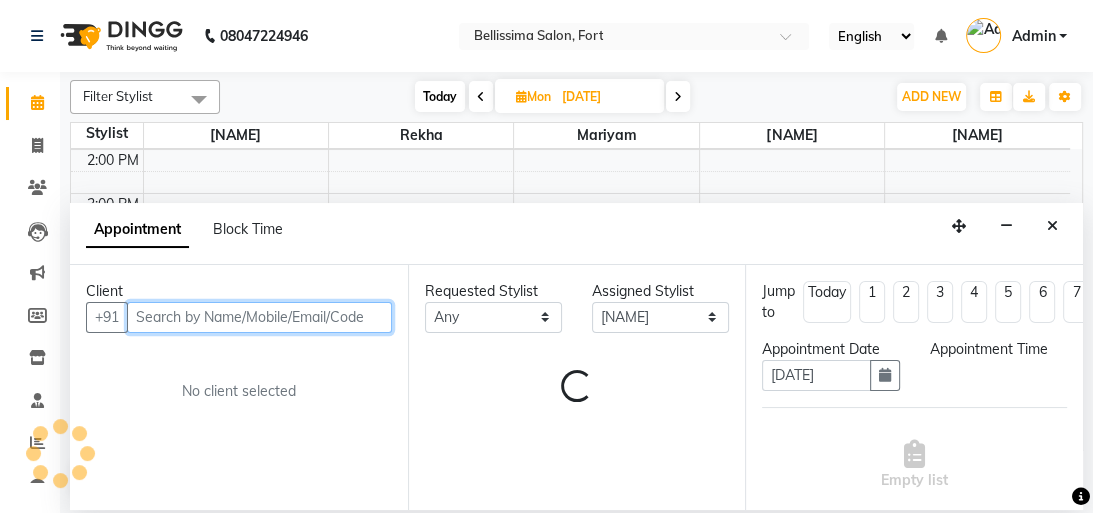 select on "1020" 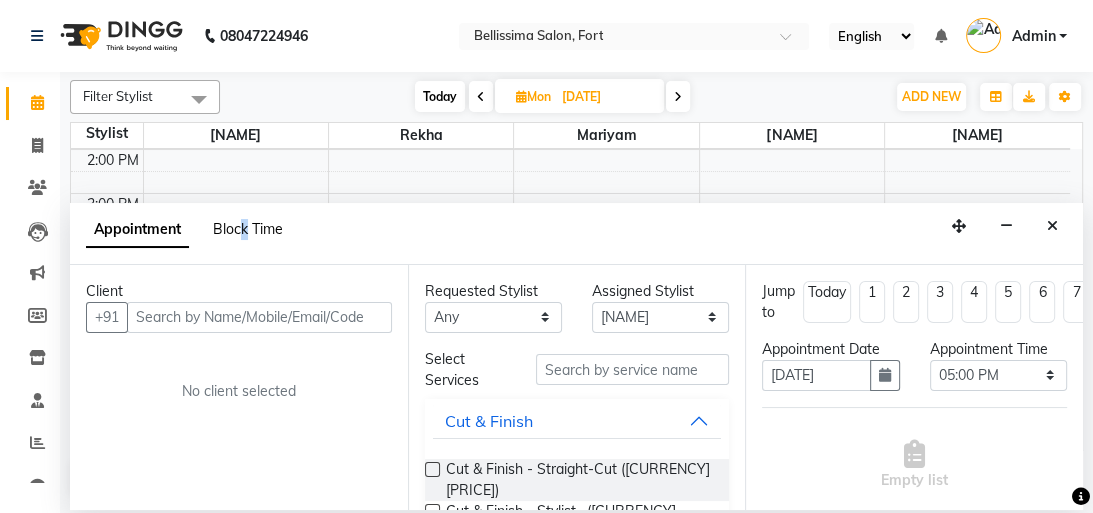 click on "Block Time" at bounding box center (248, 229) 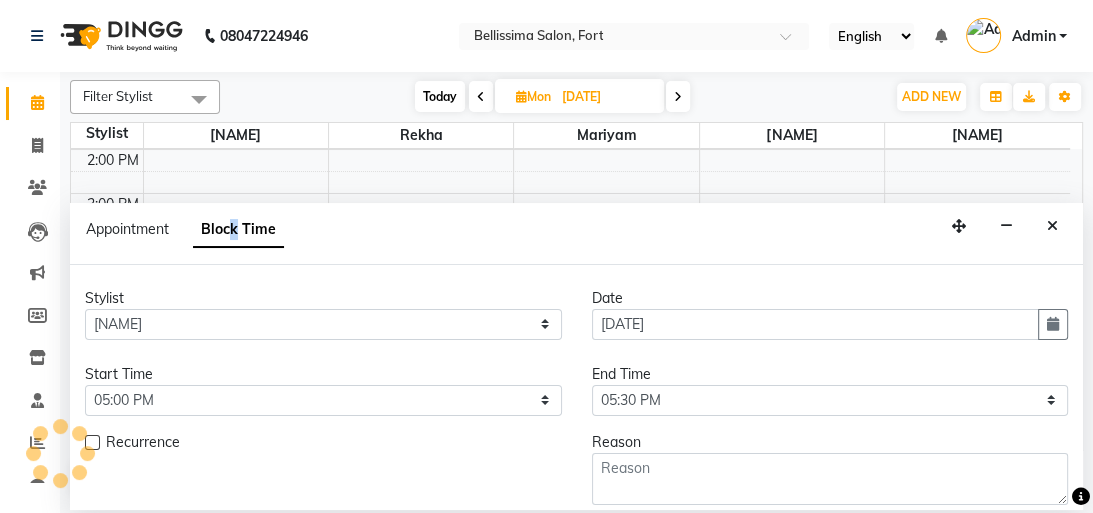 scroll, scrollTop: 219, scrollLeft: 0, axis: vertical 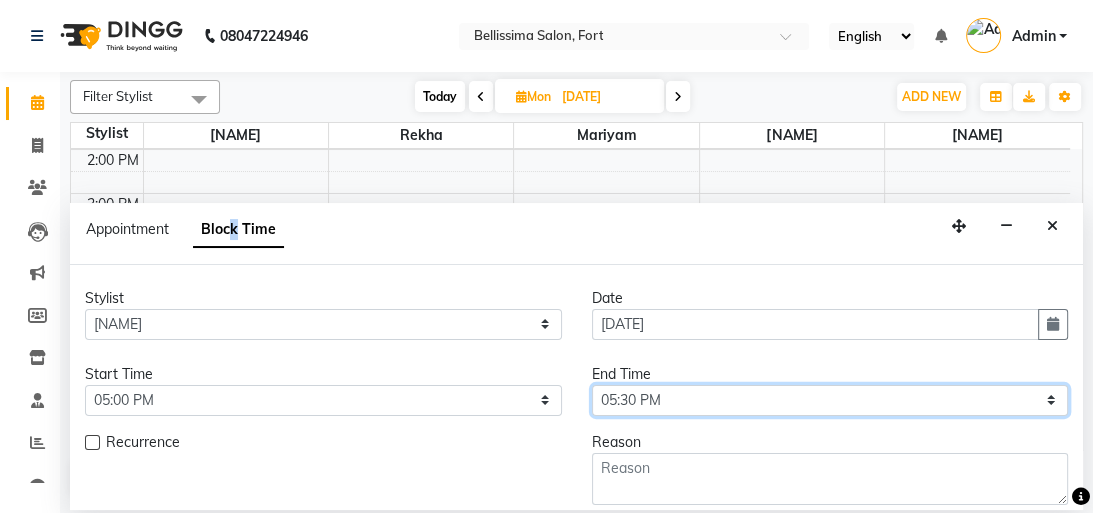 click on "Select 10:00 AM 10:15 AM 10:30 AM 10:45 AM 11:00 AM 11:15 AM 11:30 AM 11:45 AM 12:00 PM 12:15 PM 12:30 PM 12:45 PM 01:00 PM 01:15 PM 01:30 PM 01:45 PM 02:00 PM 02:15 PM 02:30 PM 02:45 PM 03:00 PM 03:15 PM 03:30 PM 03:45 PM 04:00 PM 04:15 PM 04:30 PM 04:45 PM 05:00 PM 05:15 PM 05:30 PM 05:45 PM 06:00 PM 06:15 PM 06:30 PM 06:45 PM 07:00 PM 07:15 PM 07:30 PM 07:45 PM 08:00 PM" at bounding box center (830, 400) 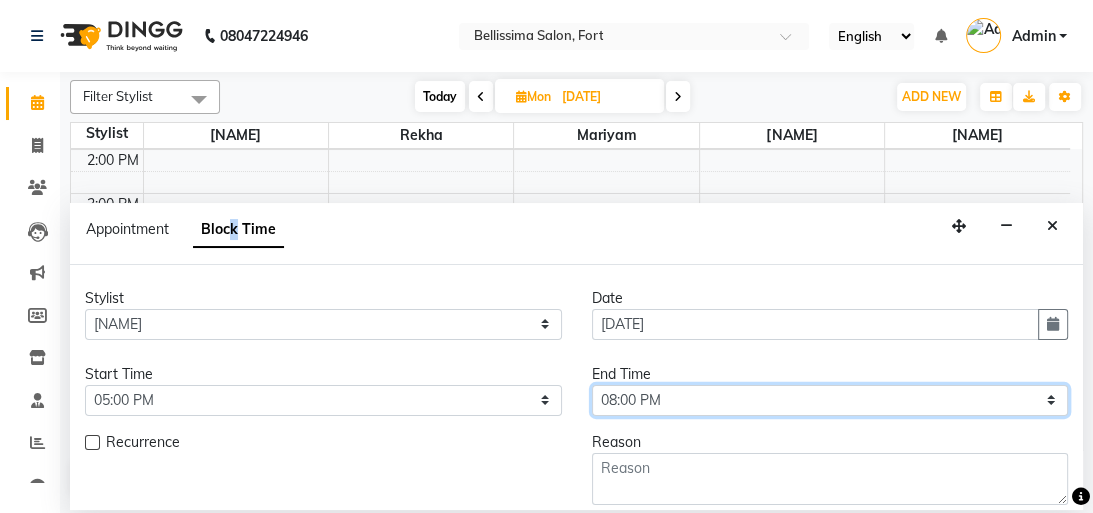 click on "Select 10:00 AM 10:15 AM 10:30 AM 10:45 AM 11:00 AM 11:15 AM 11:30 AM 11:45 AM 12:00 PM 12:15 PM 12:30 PM 12:45 PM 01:00 PM 01:15 PM 01:30 PM 01:45 PM 02:00 PM 02:15 PM 02:30 PM 02:45 PM 03:00 PM 03:15 PM 03:30 PM 03:45 PM 04:00 PM 04:15 PM 04:30 PM 04:45 PM 05:00 PM 05:15 PM 05:30 PM 05:45 PM 06:00 PM 06:15 PM 06:30 PM 06:45 PM 07:00 PM 07:15 PM 07:30 PM 07:45 PM 08:00 PM" at bounding box center [830, 400] 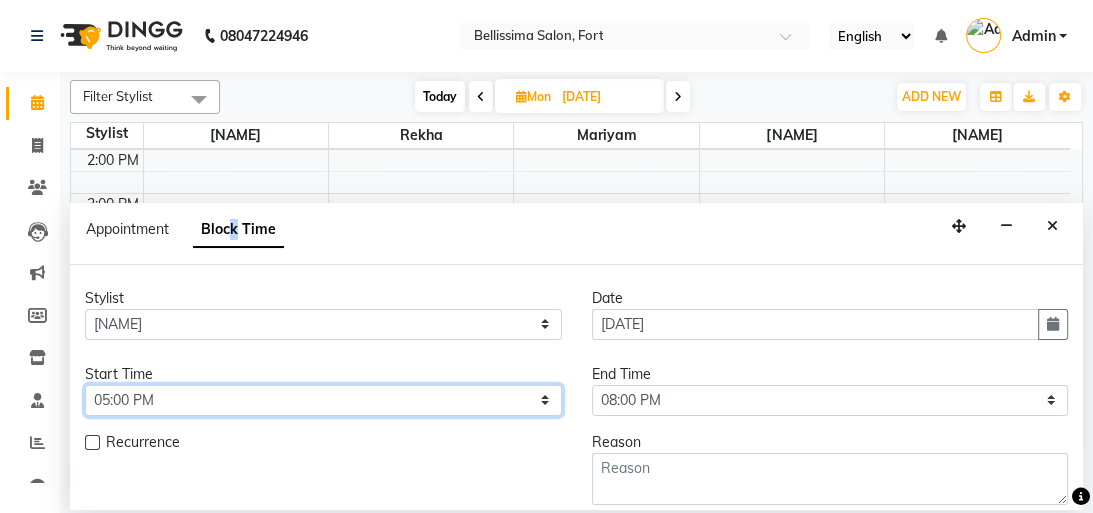 click on "Select 10:00 AM 10:15 AM 10:30 AM 10:45 AM 11:00 AM 11:15 AM 11:30 AM 11:45 AM 12:00 PM 12:15 PM 12:30 PM 12:45 PM 01:00 PM 01:15 PM 01:30 PM 01:45 PM 02:00 PM 02:15 PM 02:30 PM 02:45 PM 03:00 PM 03:15 PM 03:30 PM 03:45 PM 04:00 PM 04:15 PM 04:30 PM 04:45 PM 05:00 PM 05:15 PM 05:30 PM 05:45 PM 06:00 PM 06:15 PM 06:30 PM 06:45 PM 07:00 PM 07:15 PM 07:30 PM 07:45 PM 08:00 PM" at bounding box center [323, 400] 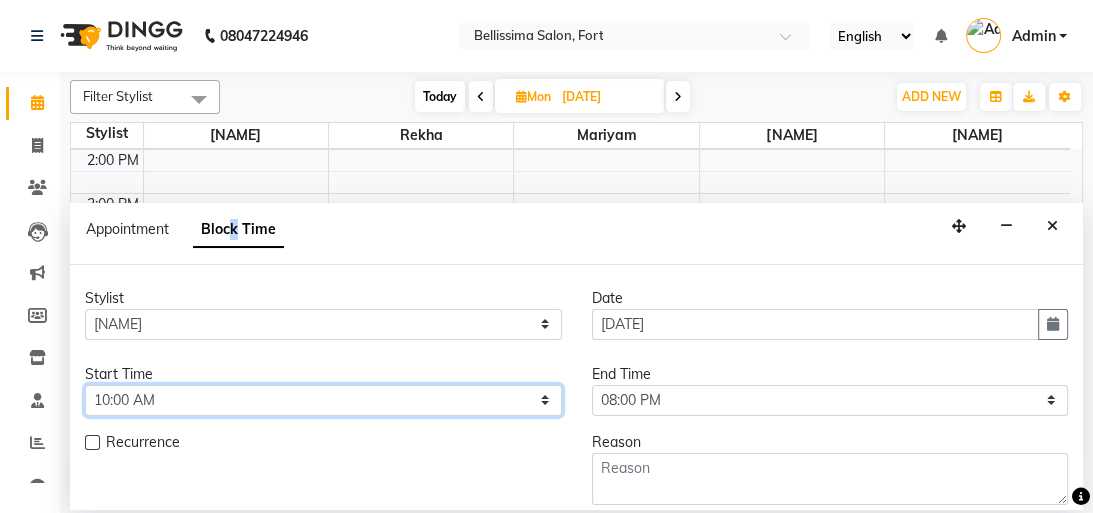 click on "Select 10:00 AM 10:15 AM 10:30 AM 10:45 AM 11:00 AM 11:15 AM 11:30 AM 11:45 AM 12:00 PM 12:15 PM 12:30 PM 12:45 PM 01:00 PM 01:15 PM 01:30 PM 01:45 PM 02:00 PM 02:15 PM 02:30 PM 02:45 PM 03:00 PM 03:15 PM 03:30 PM 03:45 PM 04:00 PM 04:15 PM 04:30 PM 04:45 PM 05:00 PM 05:15 PM 05:30 PM 05:45 PM 06:00 PM 06:15 PM 06:30 PM 06:45 PM 07:00 PM 07:15 PM 07:30 PM 07:45 PM 08:00 PM" at bounding box center [323, 400] 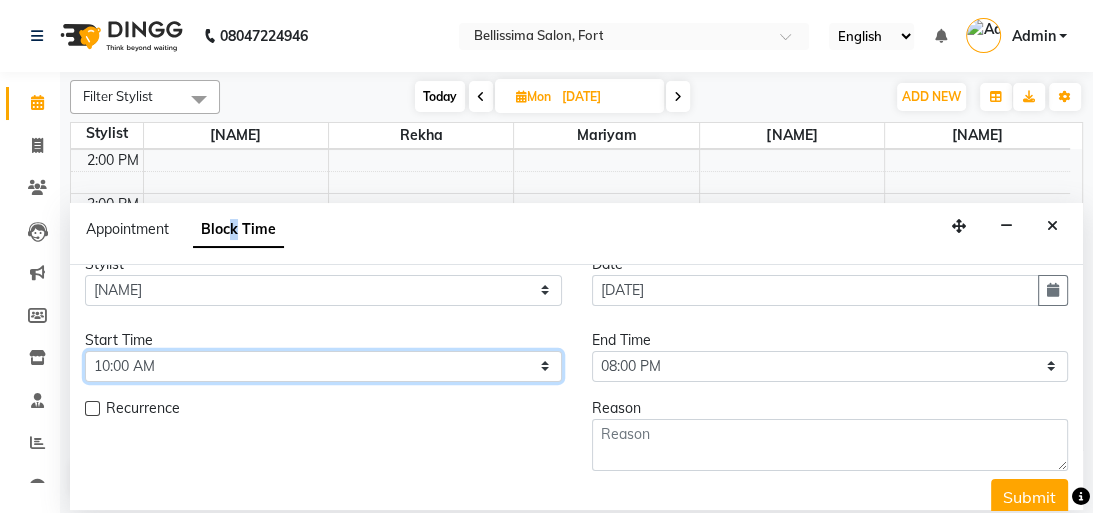 scroll, scrollTop: 52, scrollLeft: 0, axis: vertical 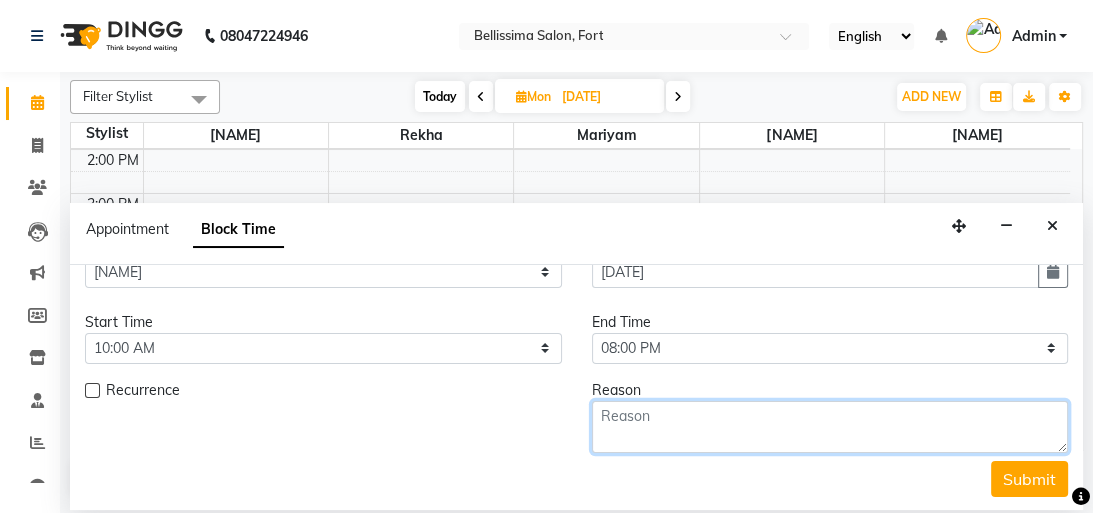 click at bounding box center [830, 427] 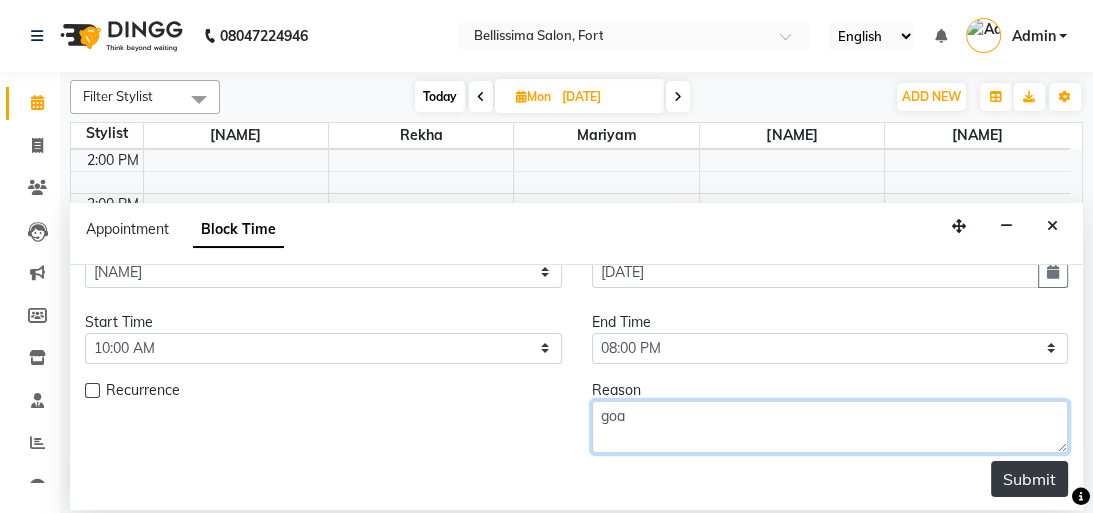 type on "goa" 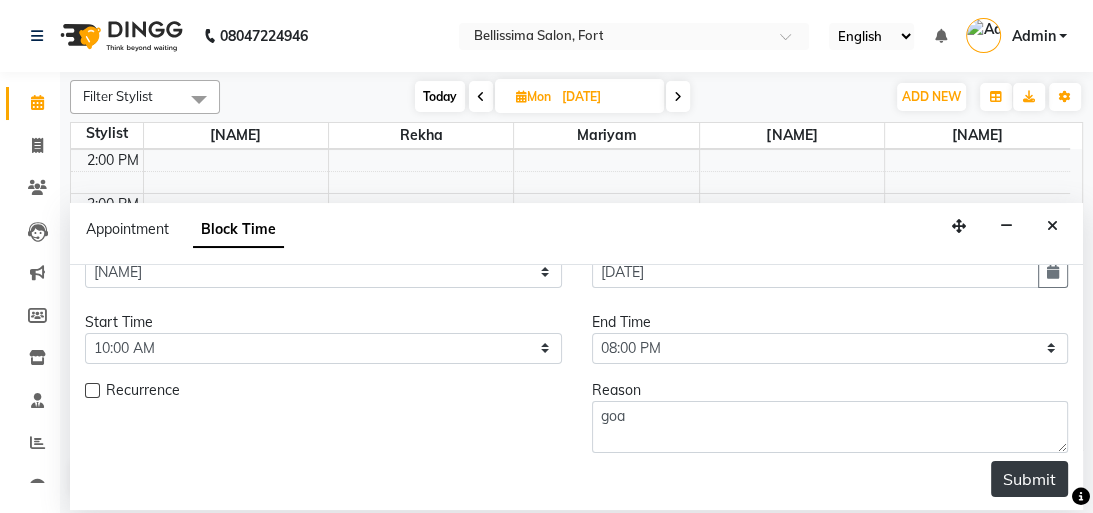 click on "Submit" at bounding box center (1029, 479) 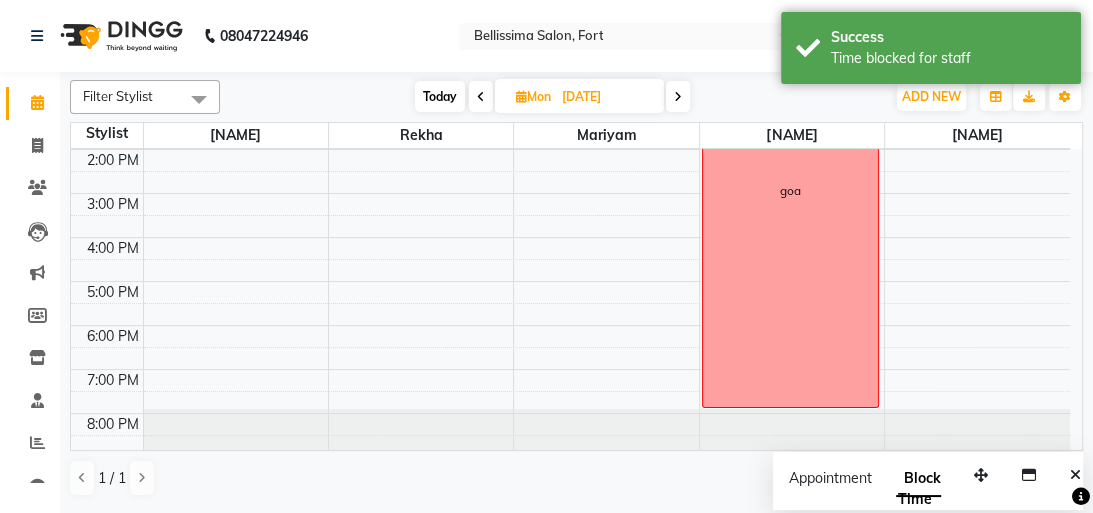 click on "Today Mon [DATE]" at bounding box center [552, 97] 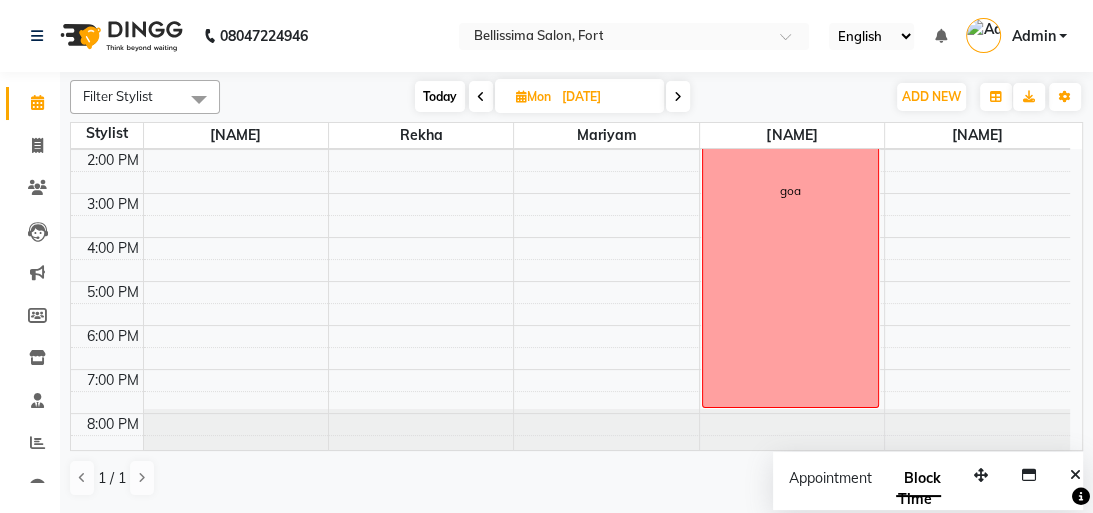 click at bounding box center (678, 97) 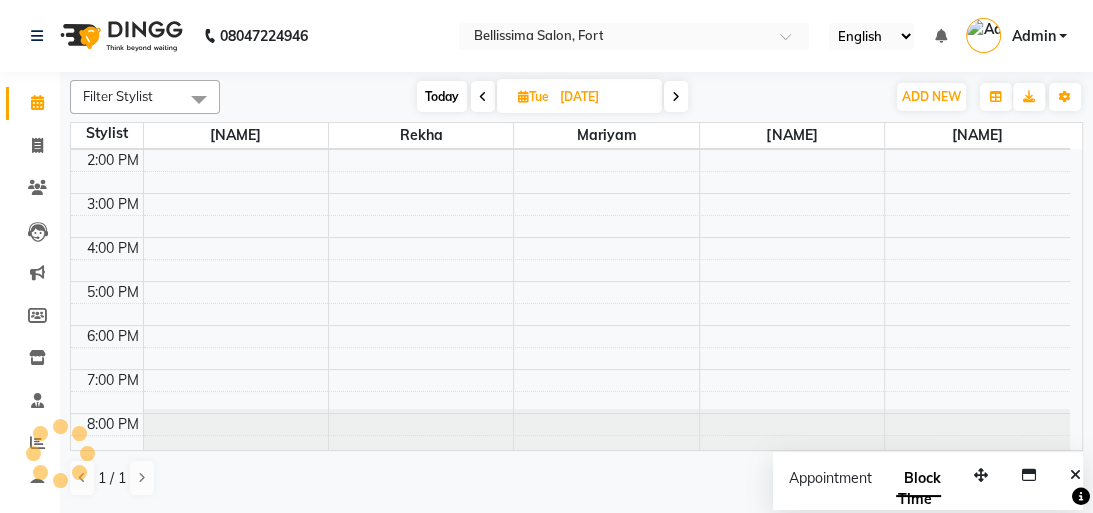scroll, scrollTop: 219, scrollLeft: 0, axis: vertical 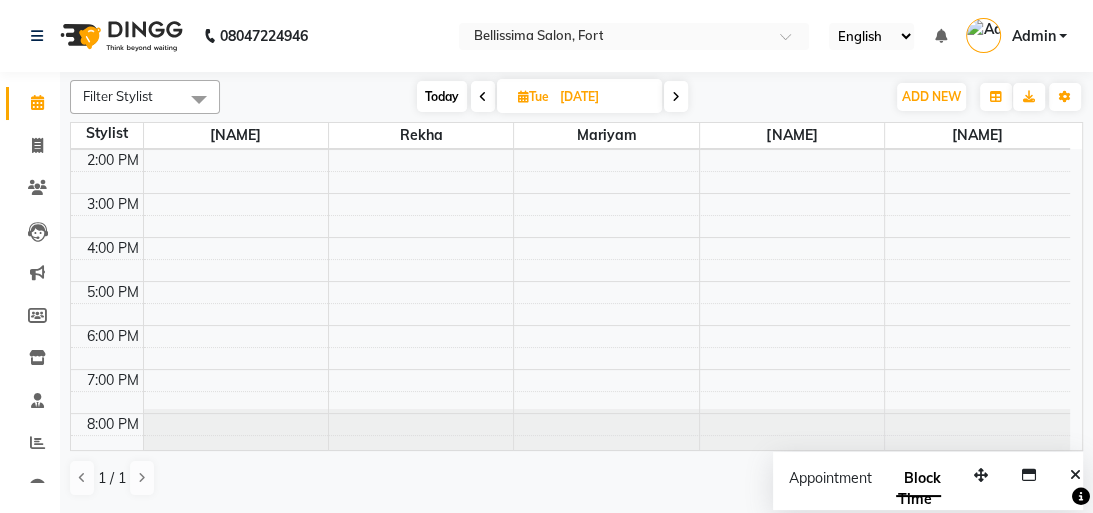 click on "9:00 AM 10:00 AM 11:00 AM 12:00 PM 1:00 PM 2:00 PM 3:00 PM 4:00 PM 5:00 PM 6:00 PM 7:00 PM 8:00 PM" at bounding box center (570, 193) 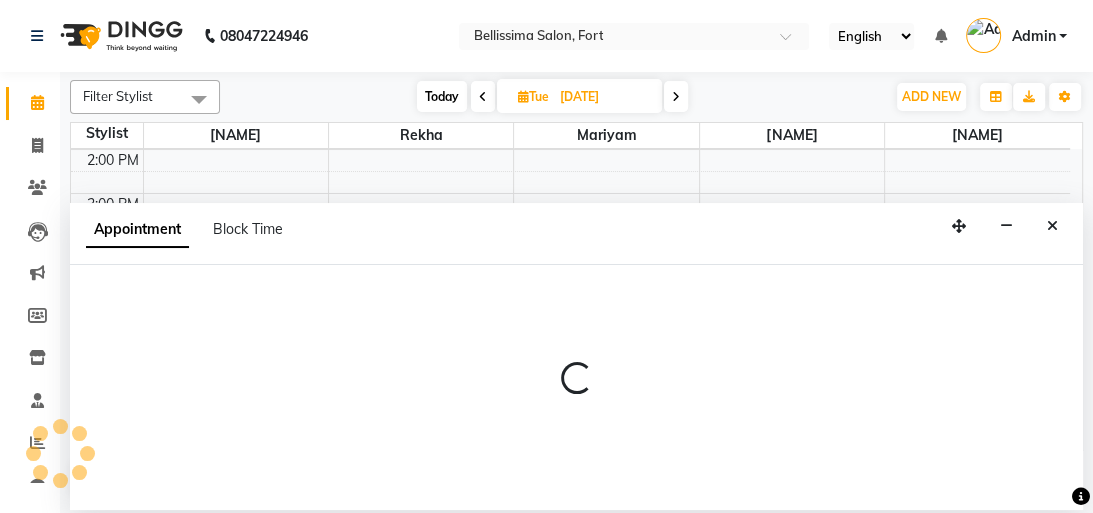 select on "80709" 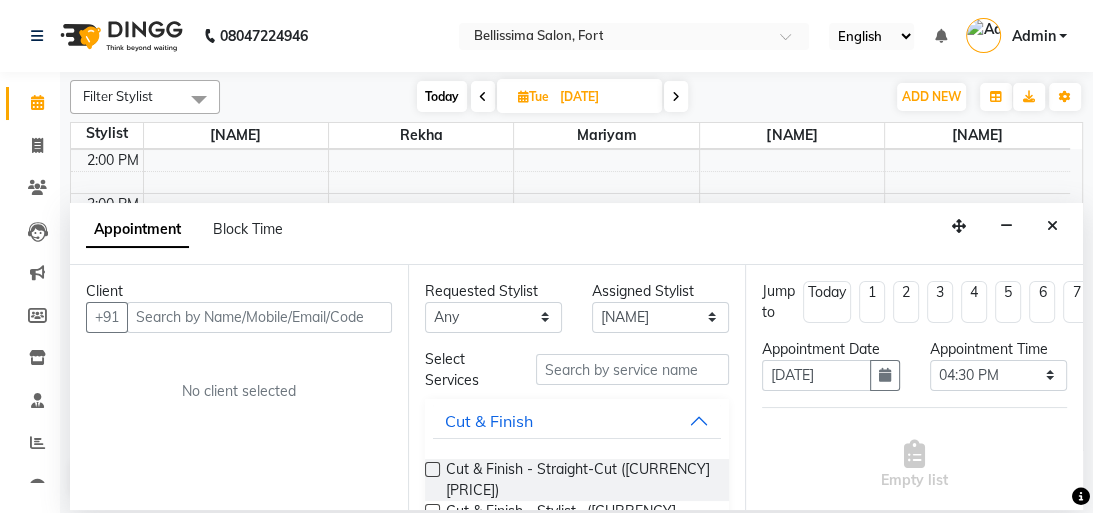 click on "Appointment Block Time" at bounding box center [196, 229] 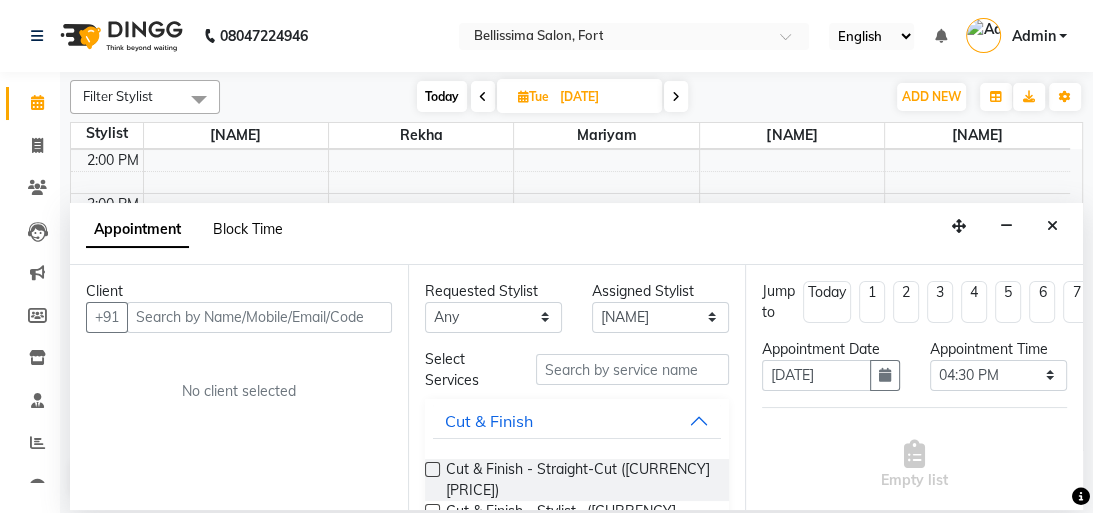 click on "Block Time" at bounding box center [248, 229] 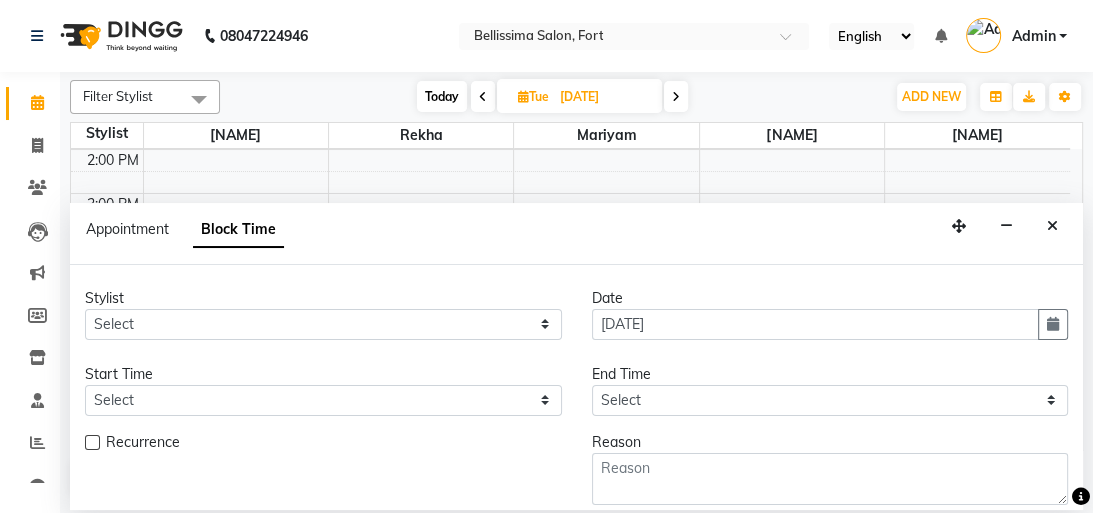 click on "End Time" at bounding box center (830, 374) 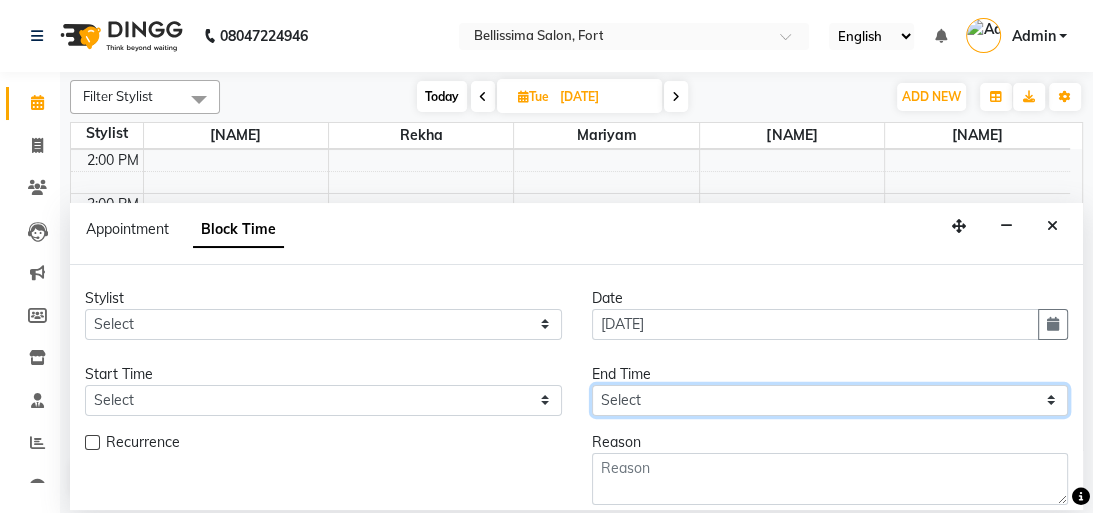 click on "Select" at bounding box center (830, 400) 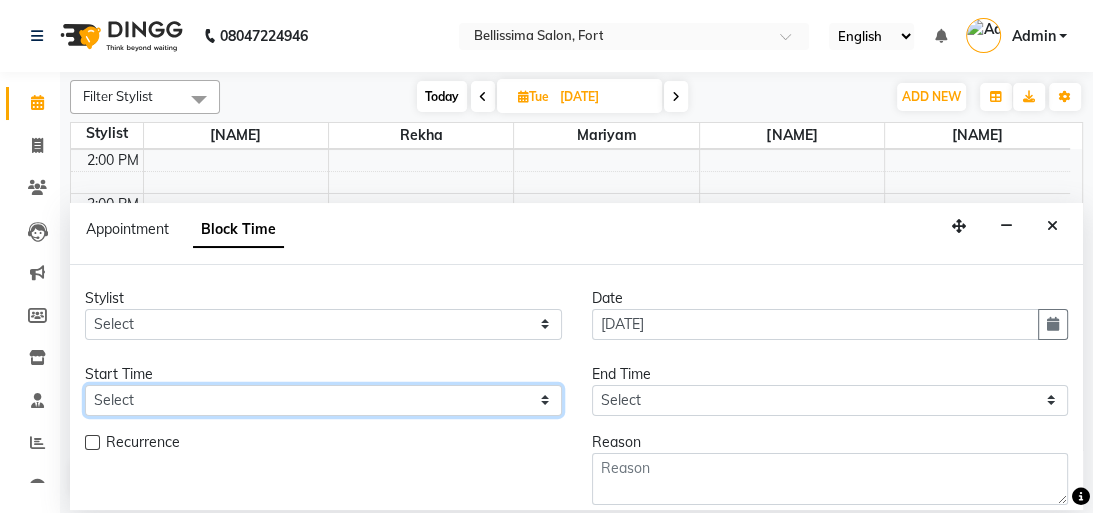 click on "Select" at bounding box center [323, 400] 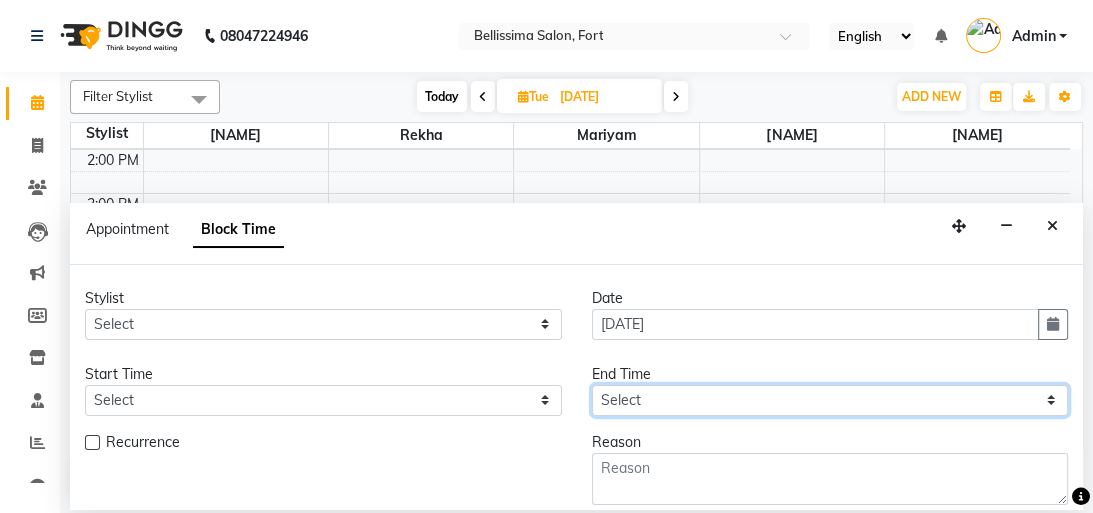 drag, startPoint x: 938, startPoint y: 405, endPoint x: 947, endPoint y: 387, distance: 20.12461 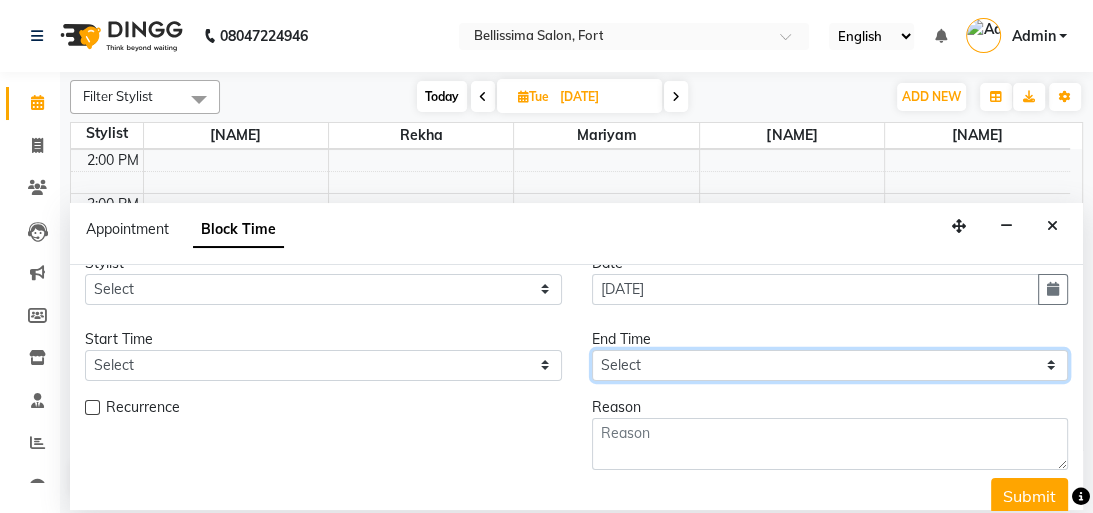 scroll, scrollTop: 52, scrollLeft: 0, axis: vertical 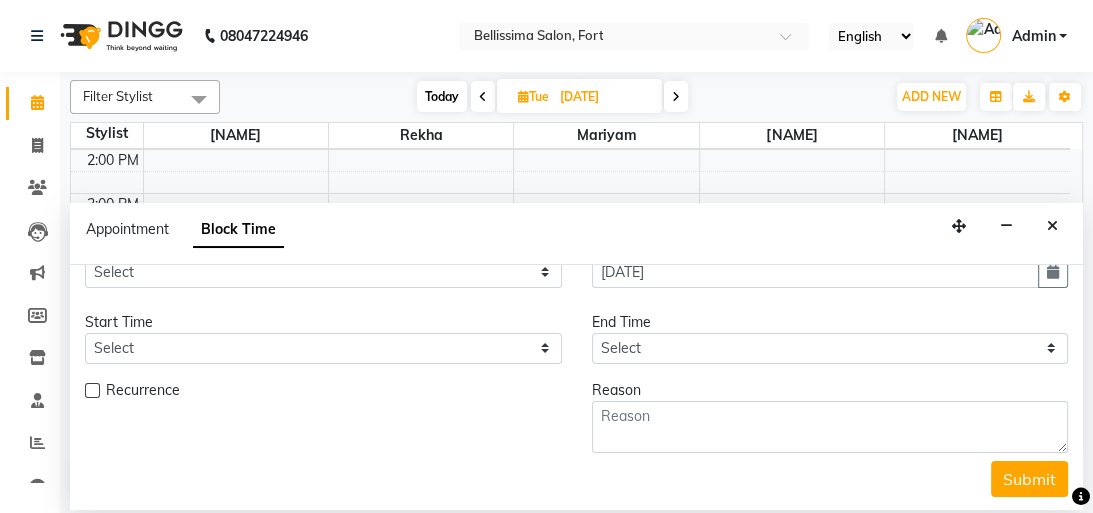 click on "Reason" at bounding box center (830, 390) 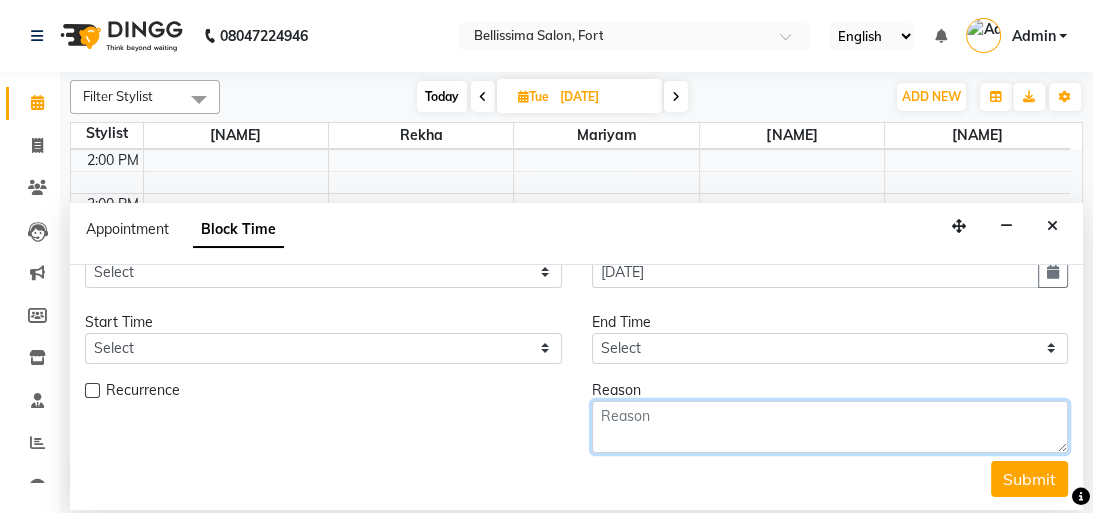 click at bounding box center (830, 427) 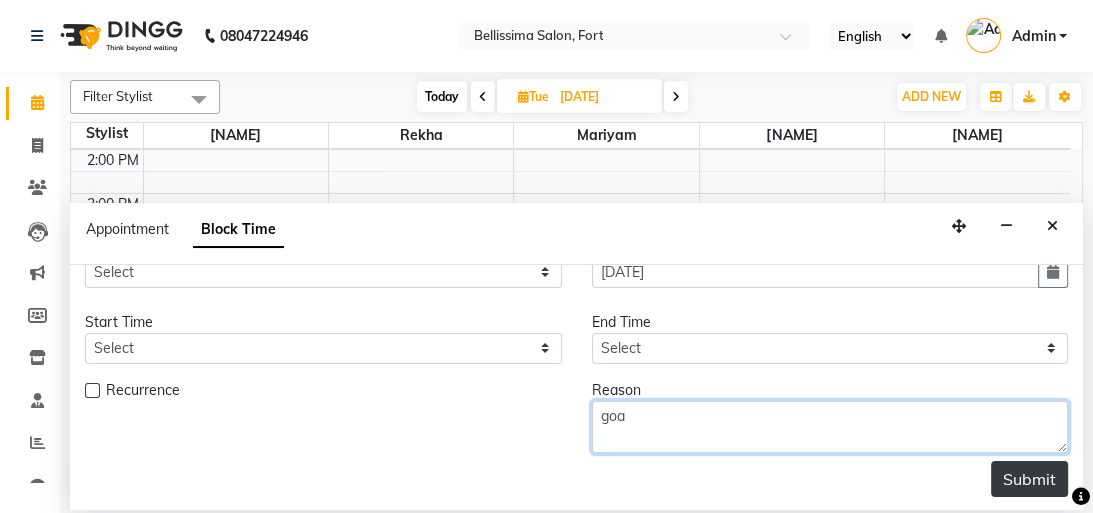 type on "goa" 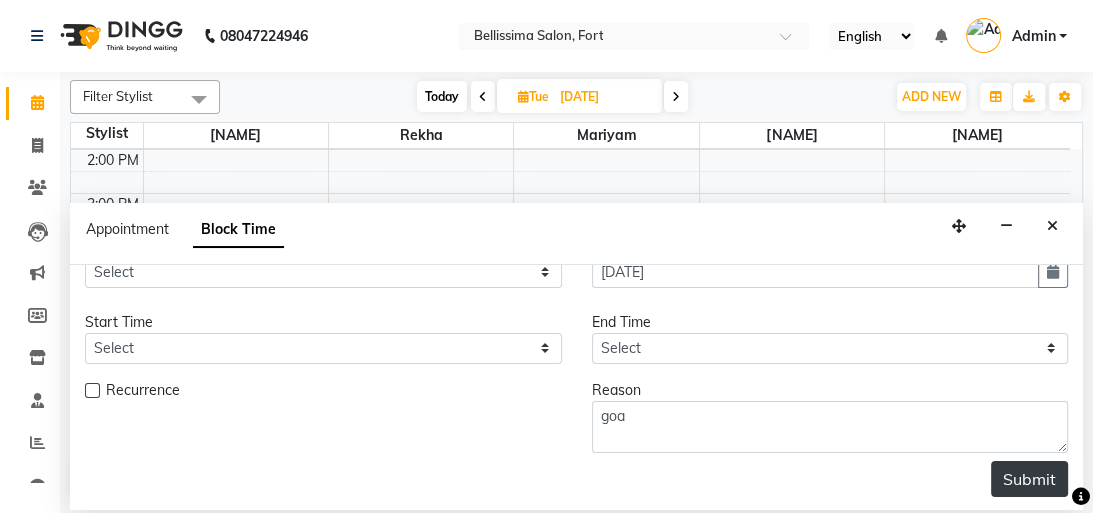 click on "Submit" at bounding box center [1029, 479] 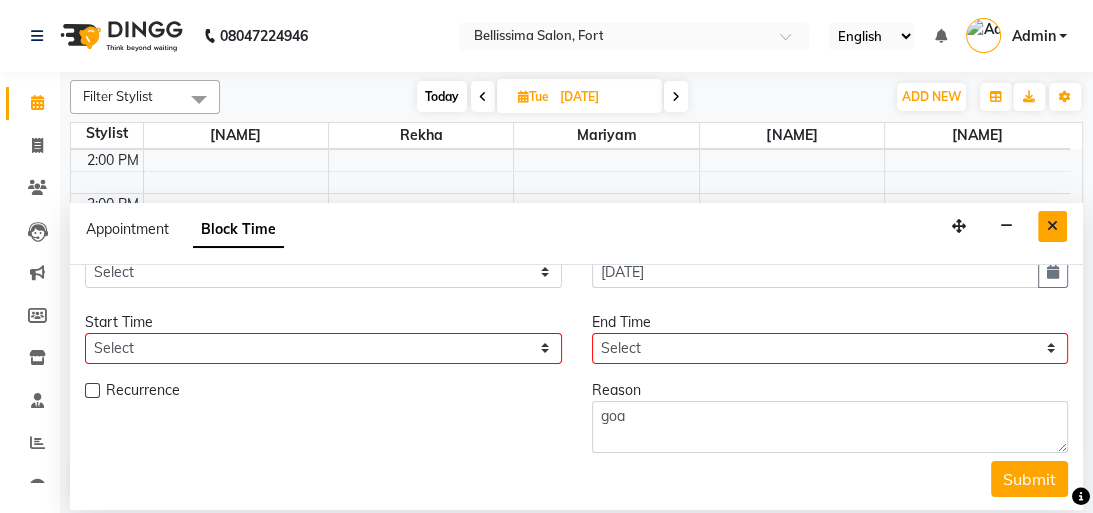 click at bounding box center [1052, 226] 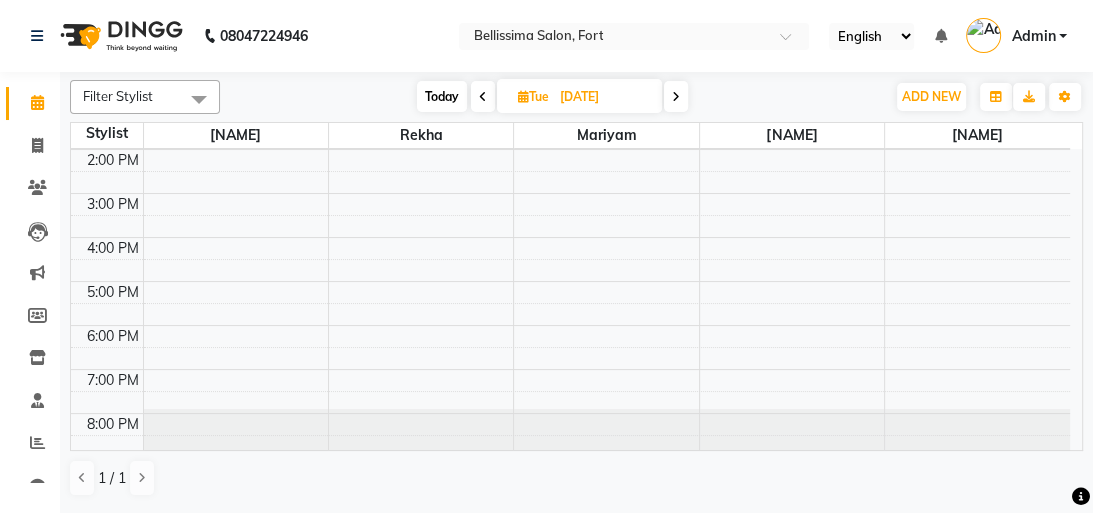 click at bounding box center (676, 96) 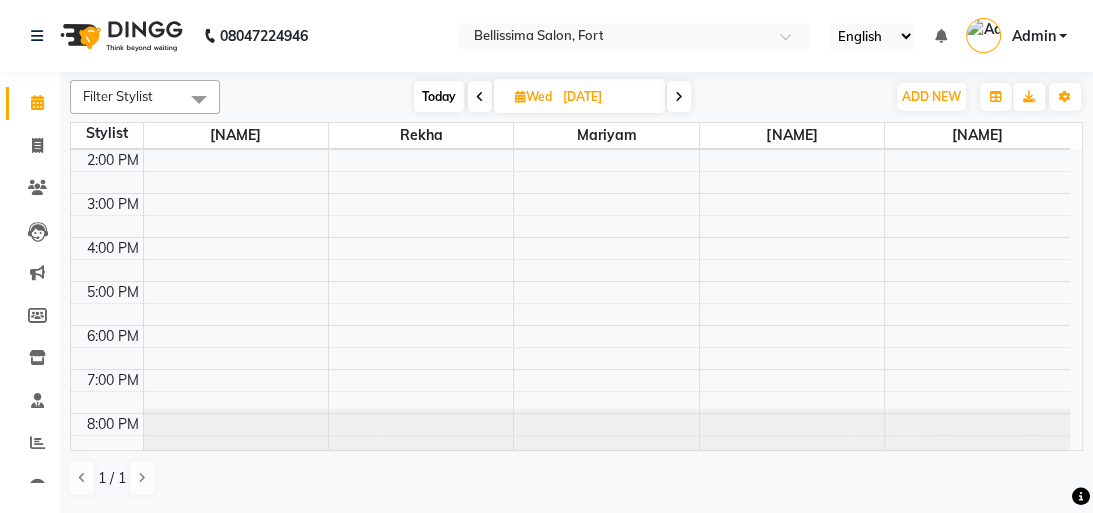 click on "9:00 AM 10:00 AM 11:00 AM 12:00 PM 1:00 PM 2:00 PM 3:00 PM 4:00 PM 5:00 PM 6:00 PM 7:00 PM 8:00 PM" at bounding box center [570, 193] 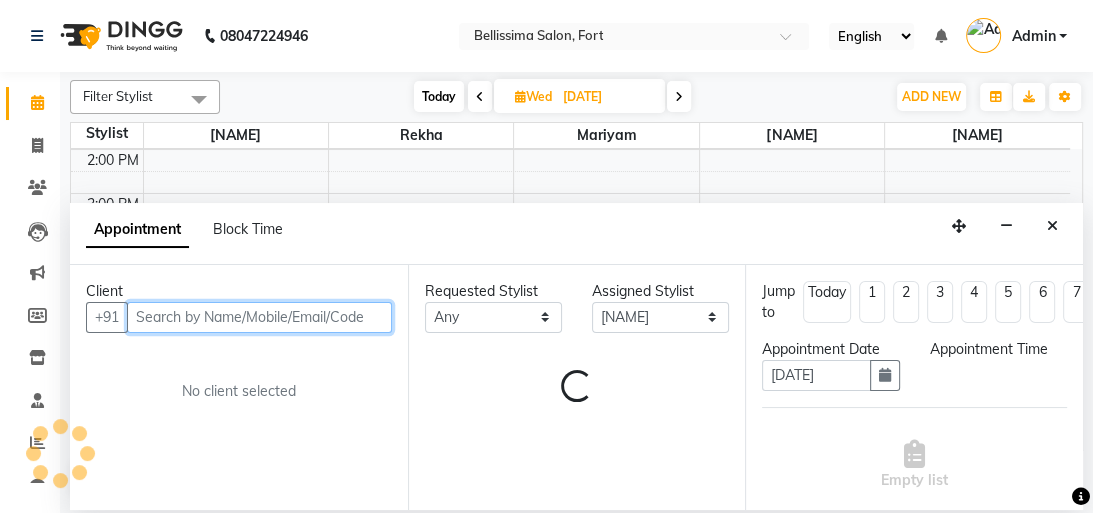 select on "1020" 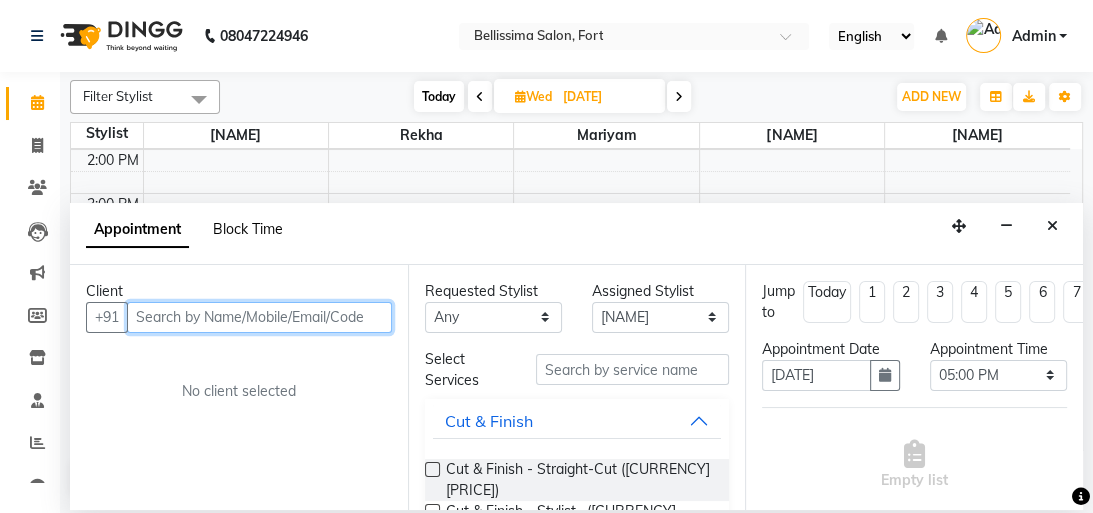 click on "Filter Stylist Select All [NAME] [NAME] [NAME] [NAME] [NAME] Today Wed [DATE] Toggle Dropdown Add Appointment Add Invoice Add Expense Add Attendance Add Client Add Transaction Toggle Dropdown Add Appointment Add Invoice Add Expense Add Attendance Add Client ADD NEW Toggle Dropdown Add Appointment Add Invoice Add Expense Add Attendance Add Client Add Transaction Filter Stylist Select All [NAME] [NAME] [NAME] [NAME] [NAME] Group By Staff View Room View View as Vertical Vertical - Week View Horizontal Horizontal - Week View List Toggle Dropdown Calendar Settings Manage Tags Arrange Stylists Reset Stylists Full Screen Show Available Stylist Appointment Form Zoom 50% Staff/Room Display Count 5 Stylist [NAME] [NAME] [NAME] [NAME] [NAME] 9:00 AM 10:00 AM 11:00 AM 12:00 PM 1:00 PM 2:00 PM 3:00 PM 4:00 PM 5:00 PM 6:00 PM 7:00 PM 8:00 PM 1 / 1 Appointment Block Time Client +91 No client selected Requested Stylist Any [NAME] [NAME] [NAME] [NAME] [NAME] Assigned Stylist Select [NAME] [NAME]" 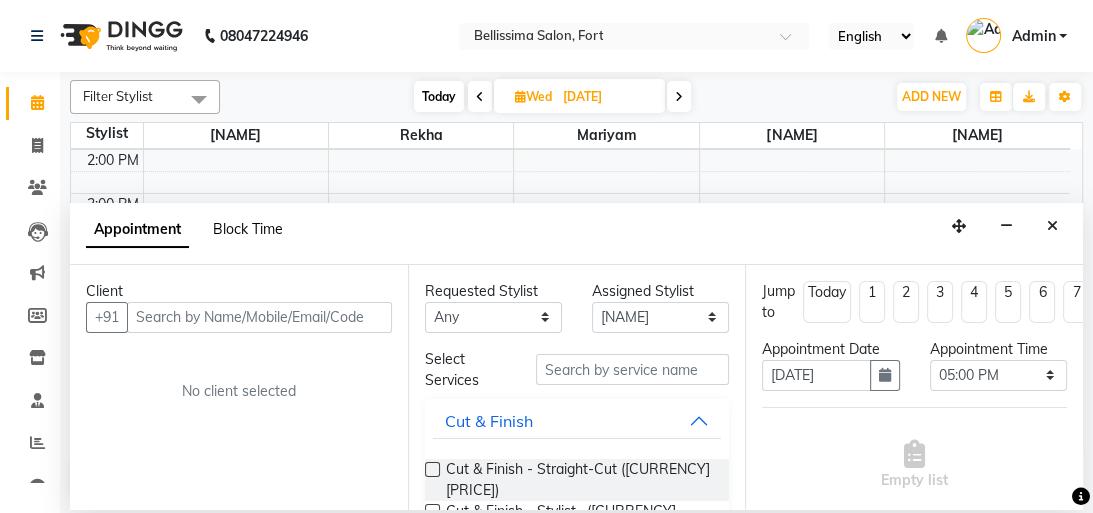 click on "Block Time" at bounding box center [248, 229] 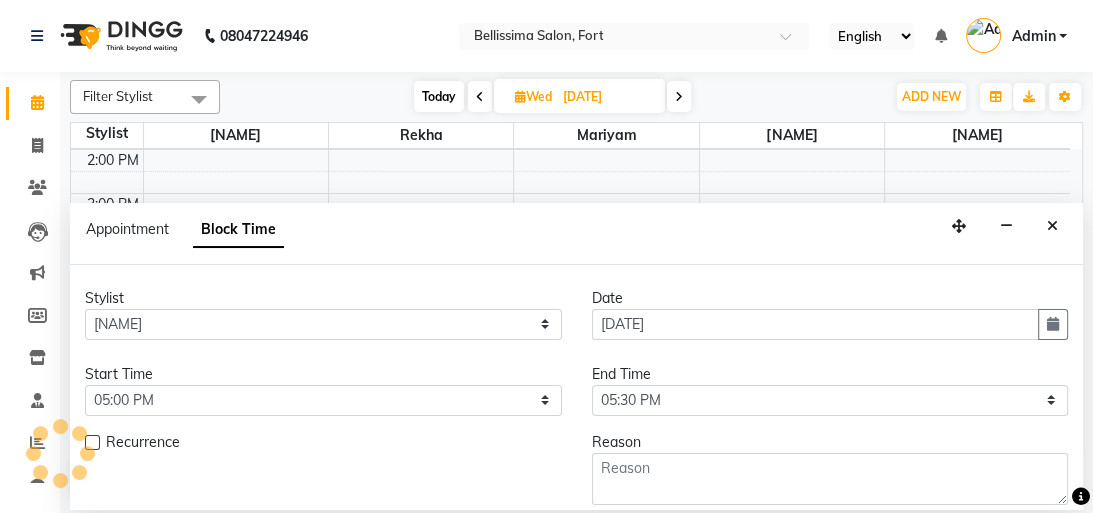 select on "79977" 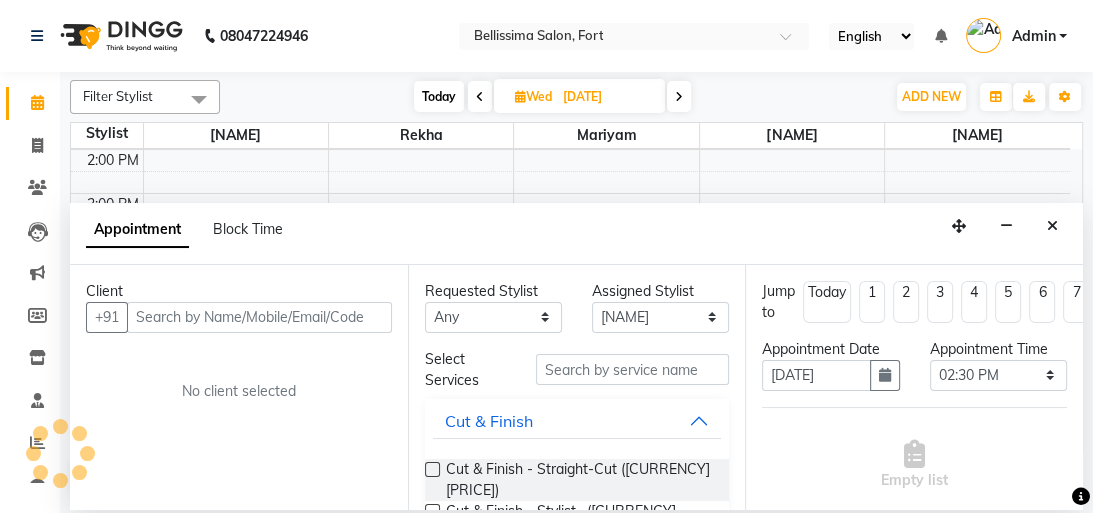 scroll, scrollTop: 219, scrollLeft: 0, axis: vertical 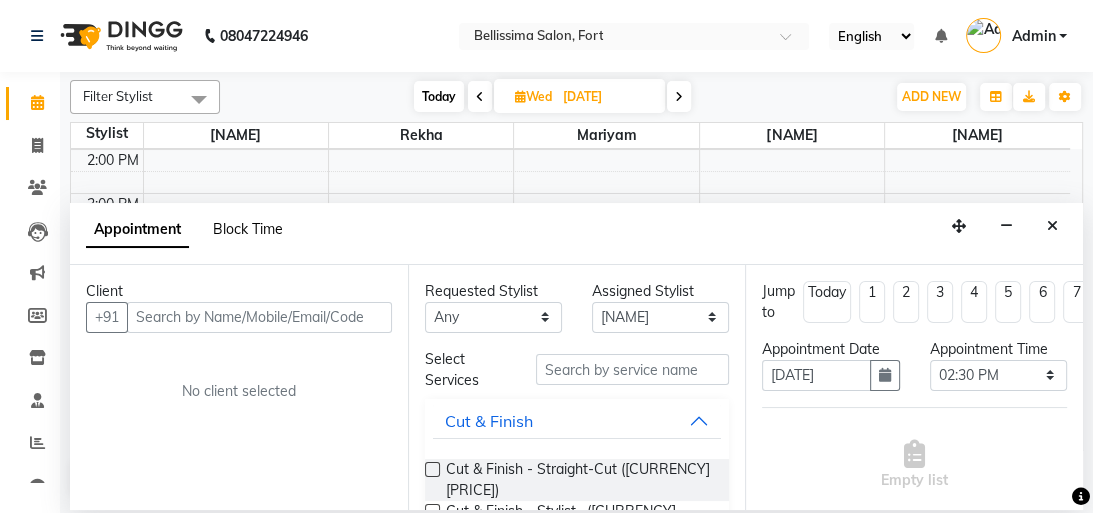 click on "Block Time" at bounding box center [248, 229] 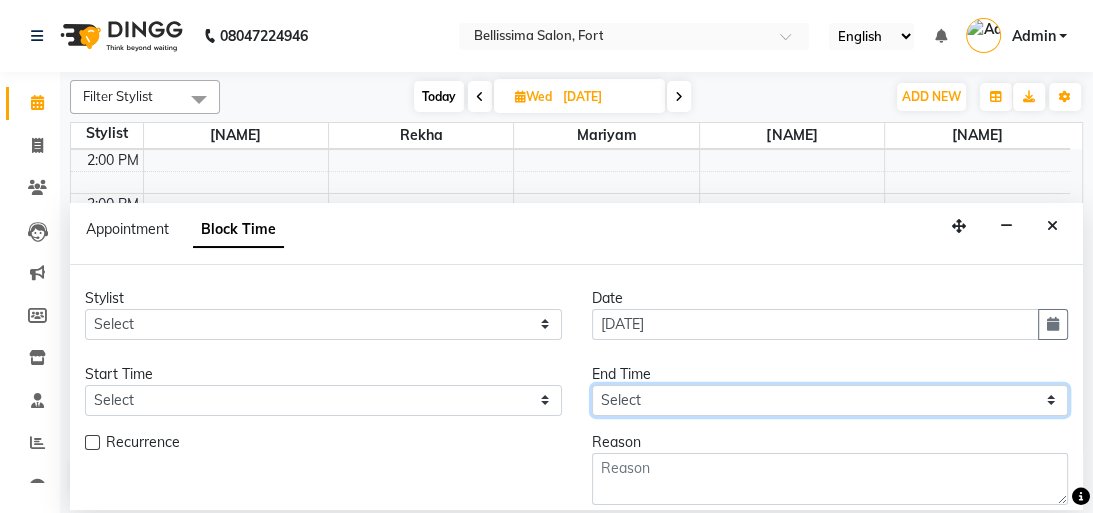 drag, startPoint x: 716, startPoint y: 391, endPoint x: 704, endPoint y: 387, distance: 12.649111 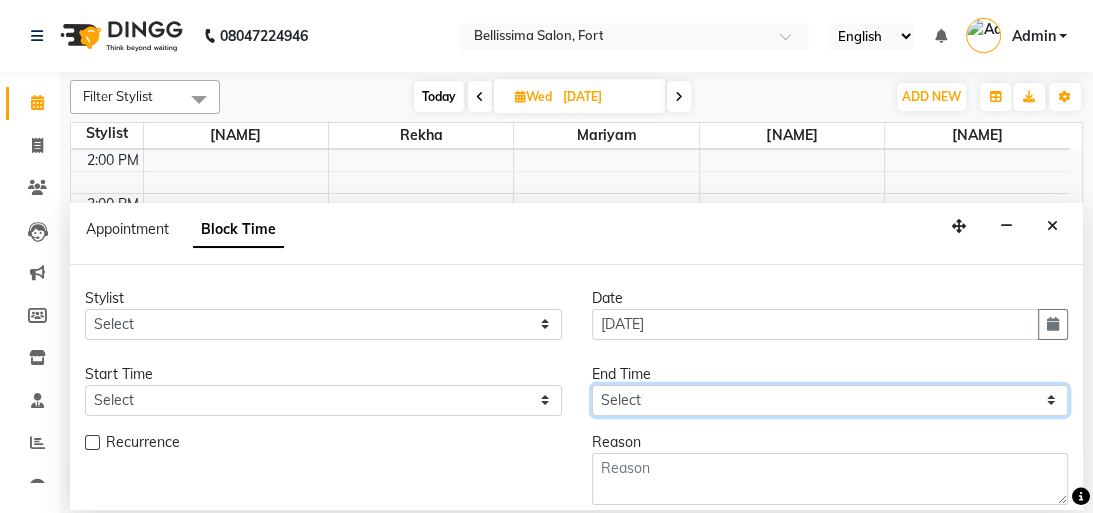click on "9:00 AM 10:00 AM 11:00 AM 12:00 PM 1:00 PM 2:00 PM 3:00 PM 4:00 PM 5:00 PM 6:00 PM 7:00 PM 8:00 PM" at bounding box center [570, 193] 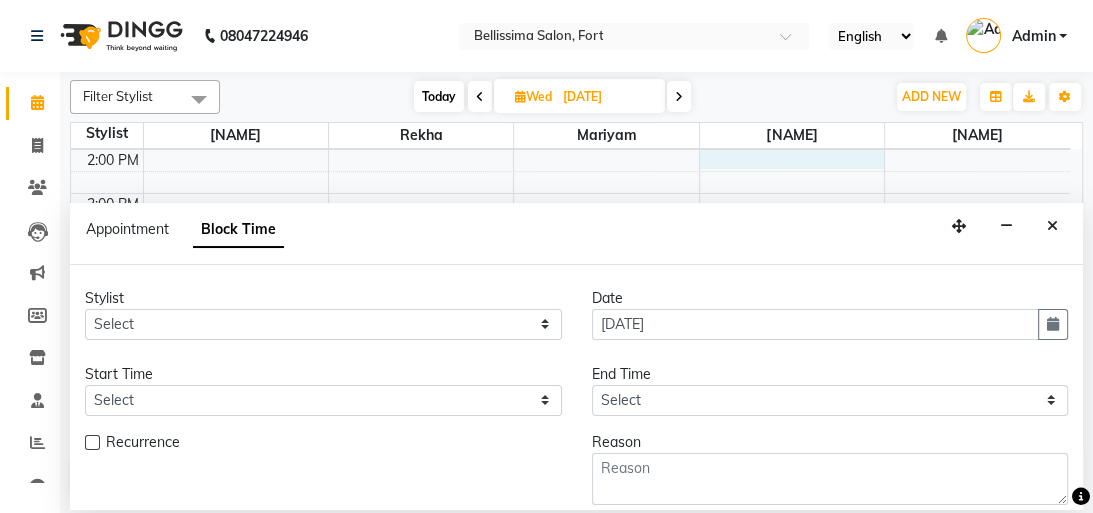 select on "80709" 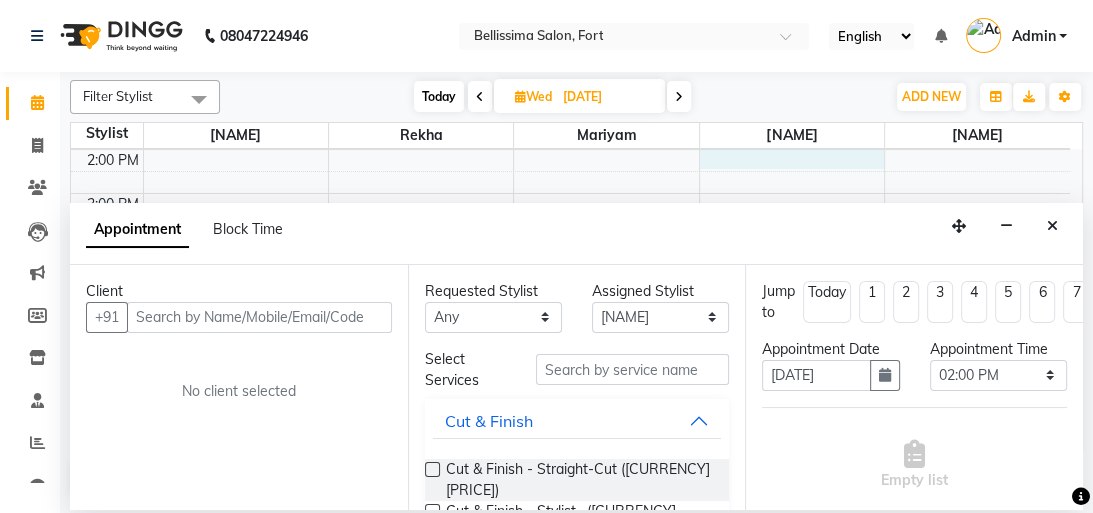 click at bounding box center [679, 97] 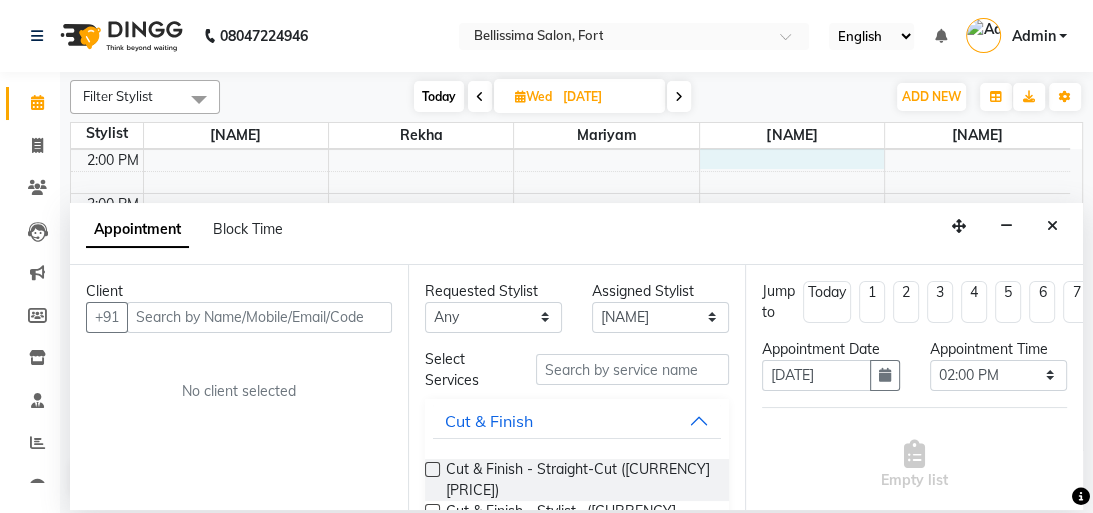 type on "[DATE]" 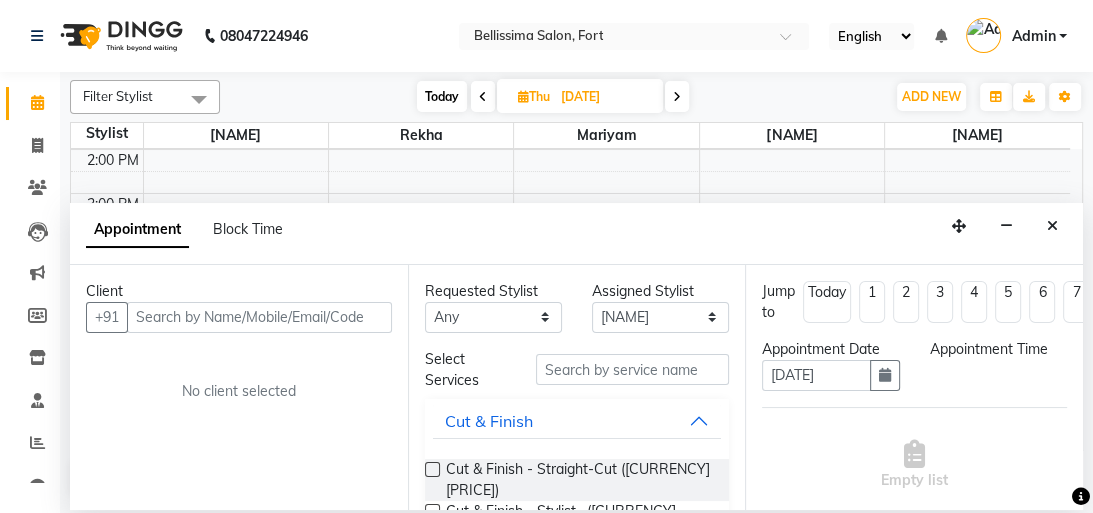 scroll, scrollTop: 219, scrollLeft: 0, axis: vertical 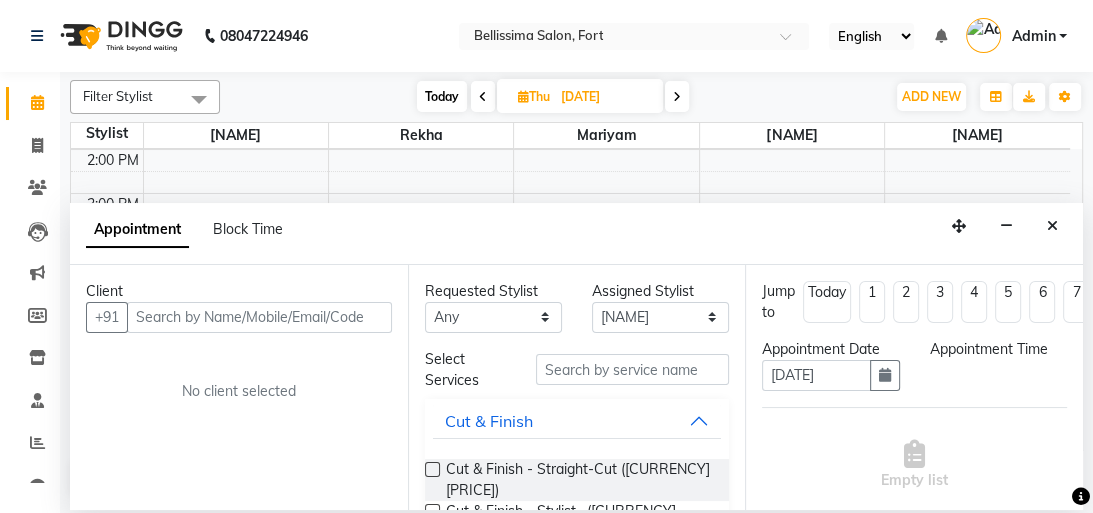 select on "840" 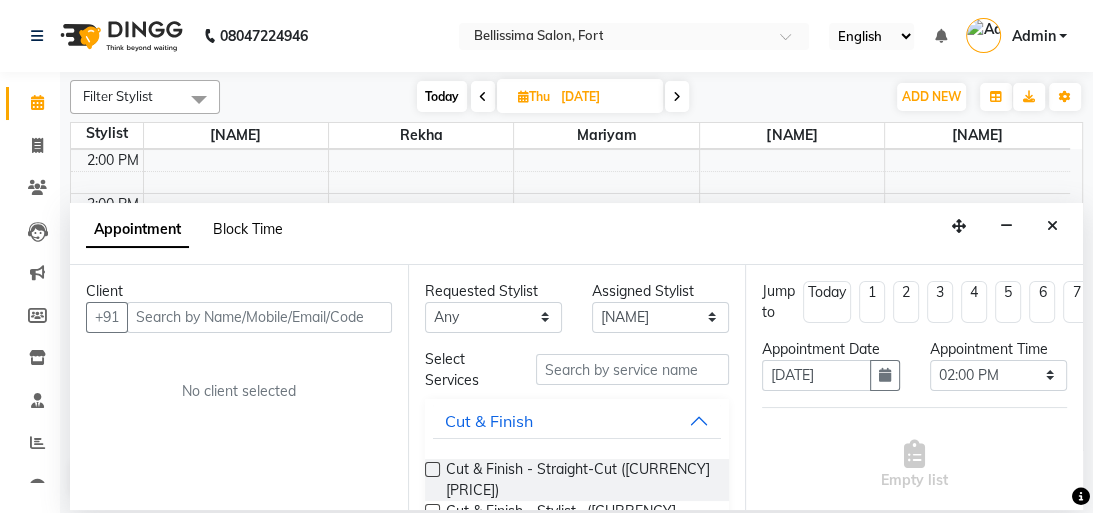 click on "Block Time" at bounding box center [248, 229] 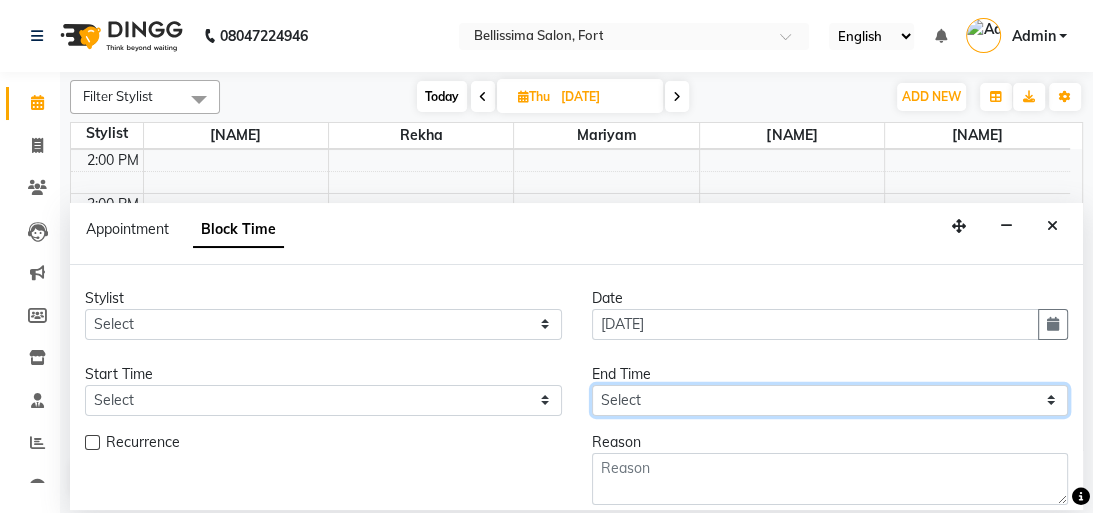 click on "Select" at bounding box center [830, 400] 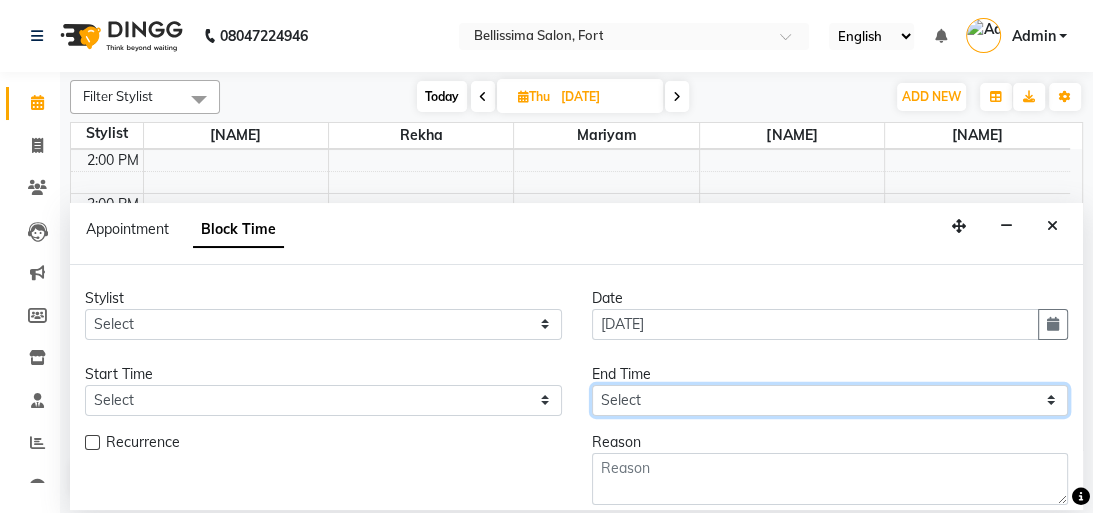 click on "Select" at bounding box center [830, 400] 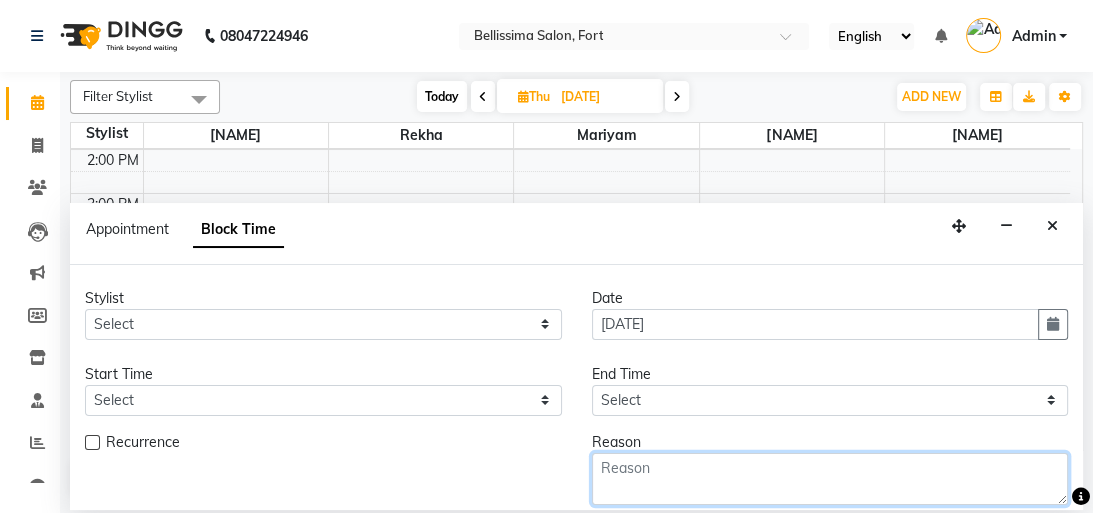 click at bounding box center (830, 479) 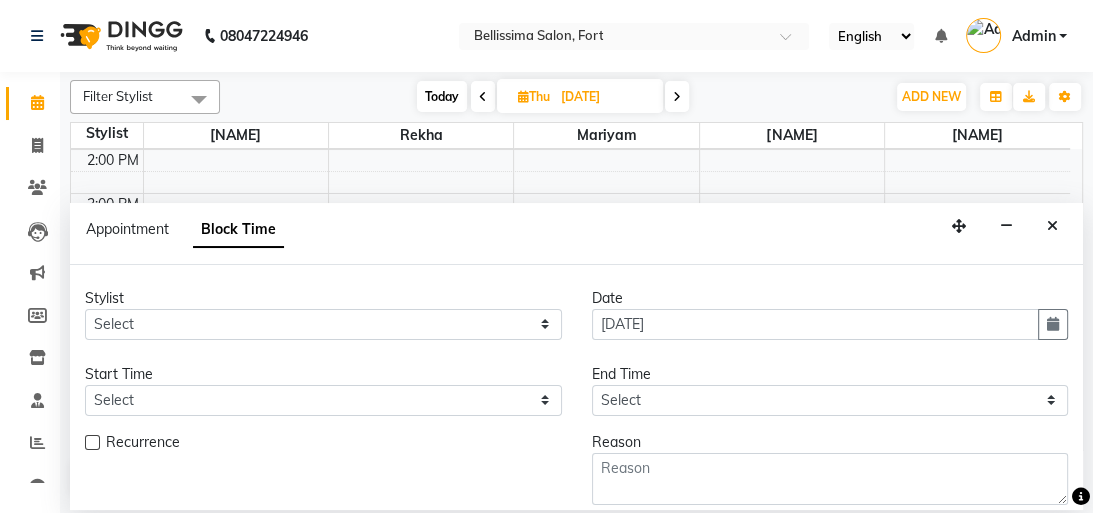 click at bounding box center (677, 97) 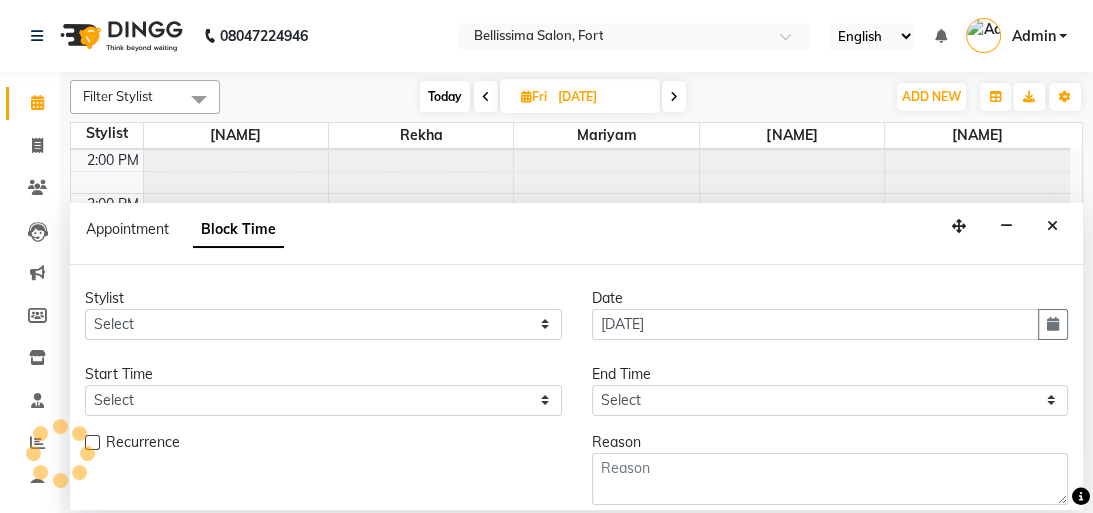 scroll, scrollTop: 219, scrollLeft: 0, axis: vertical 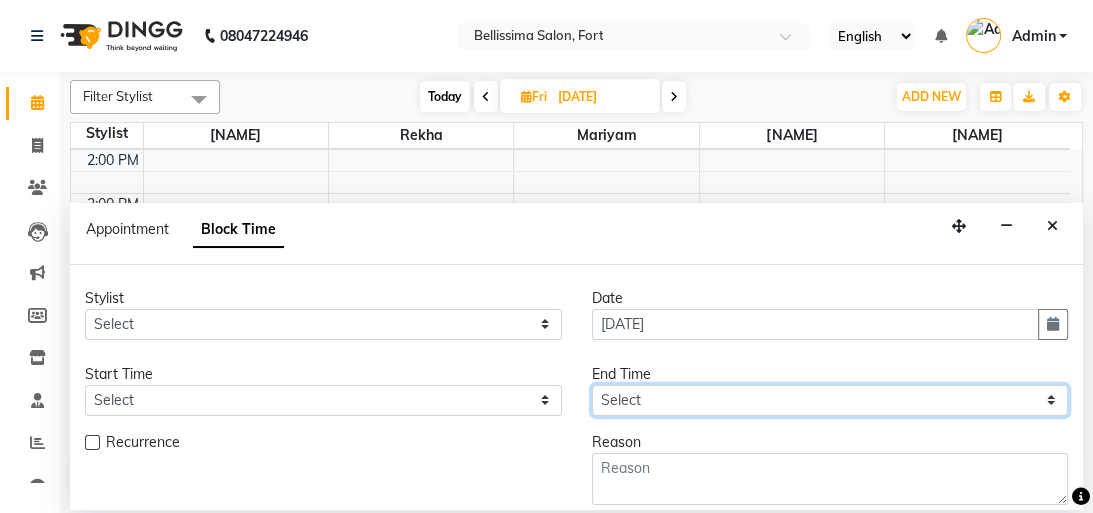 click on "Select" at bounding box center (830, 400) 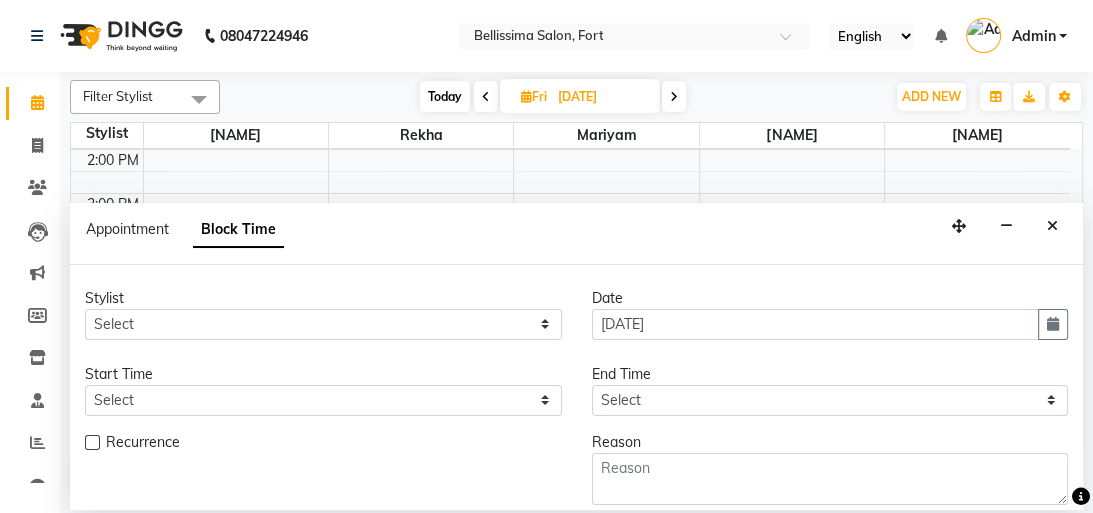 click at bounding box center [674, 96] 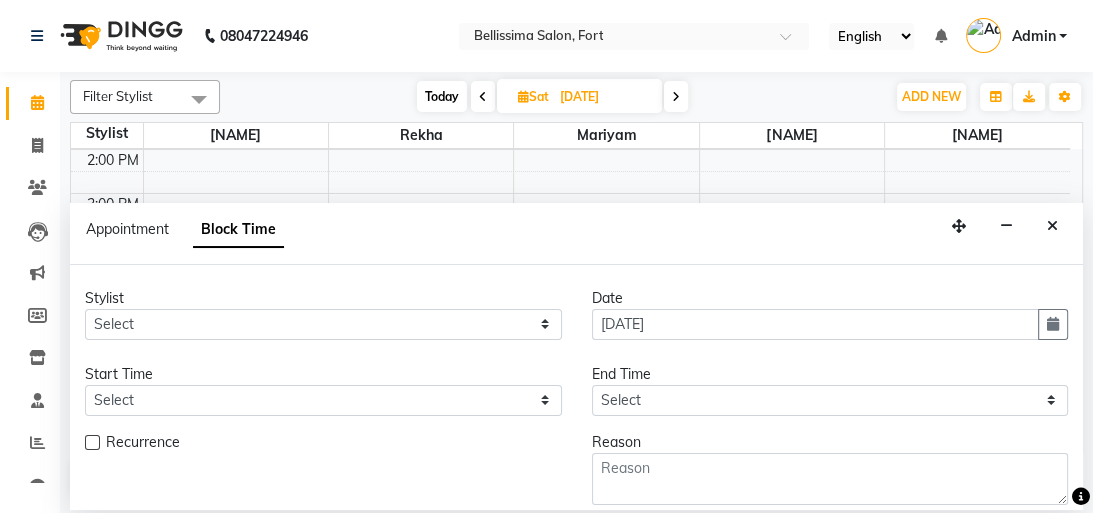 click at bounding box center [676, 96] 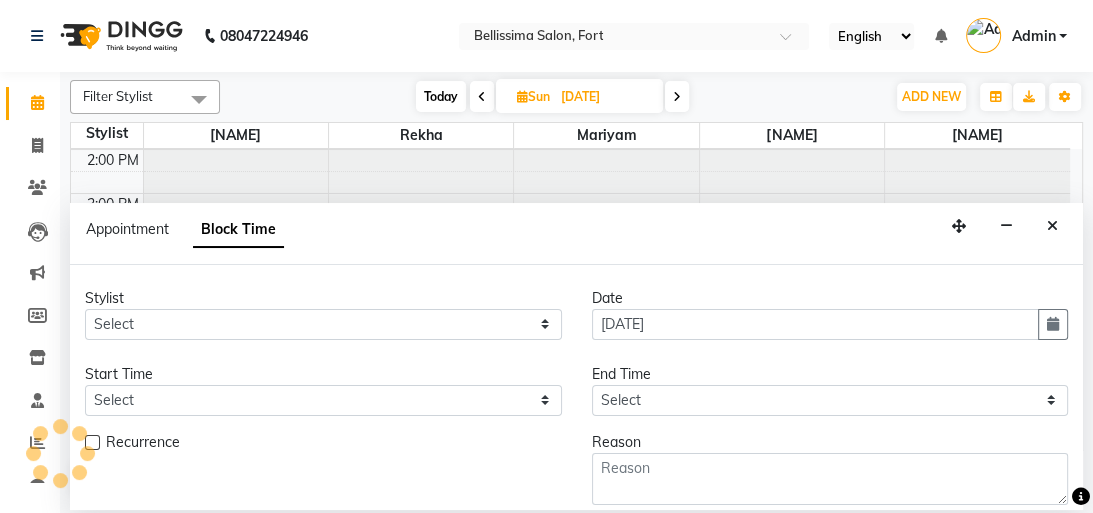 scroll, scrollTop: 219, scrollLeft: 0, axis: vertical 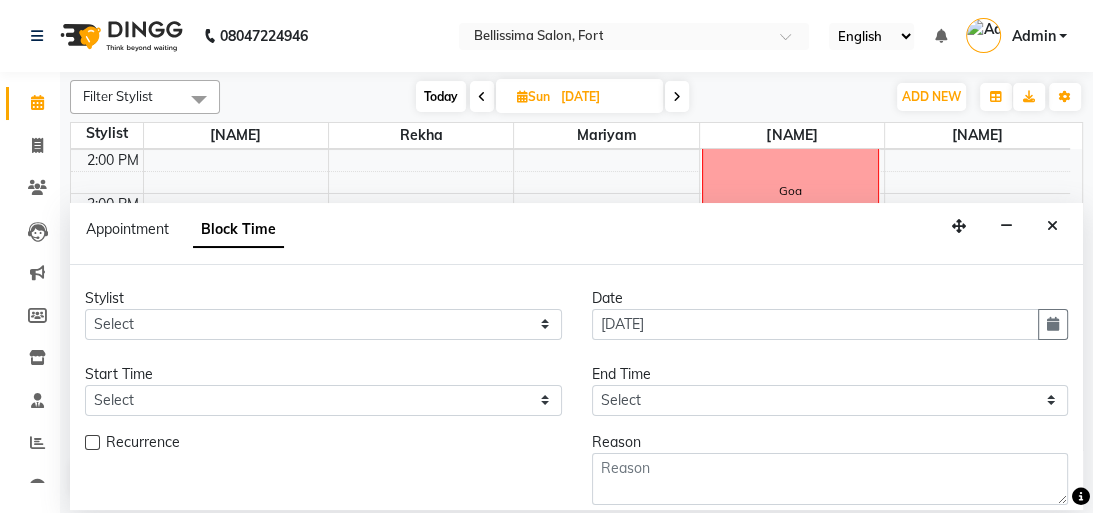 click at bounding box center [482, 97] 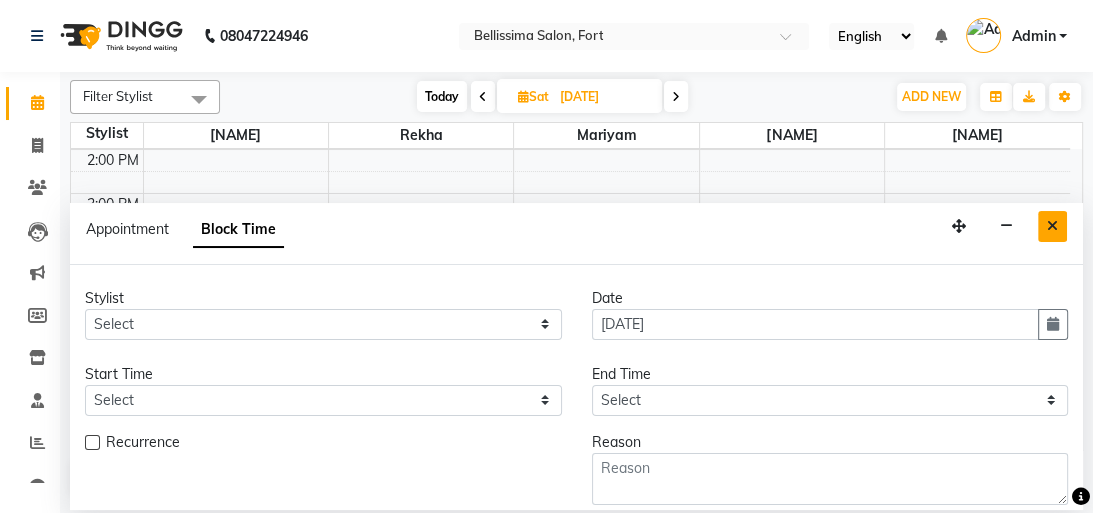 click at bounding box center (1052, 226) 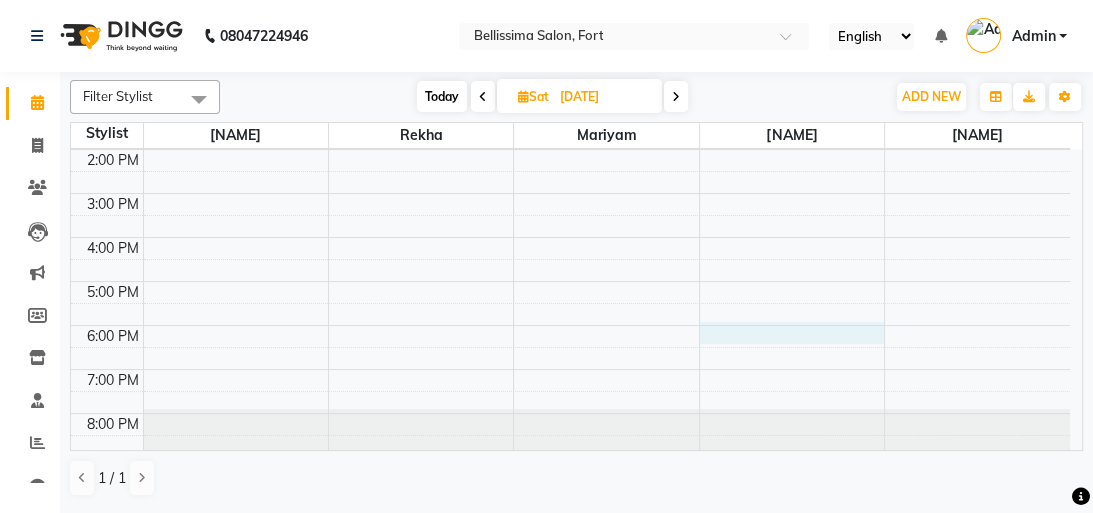 click on "9:00 AM 10:00 AM 11:00 AM 12:00 PM 1:00 PM 2:00 PM 3:00 PM 4:00 PM 5:00 PM 6:00 PM 7:00 PM 8:00 PM" at bounding box center [570, 193] 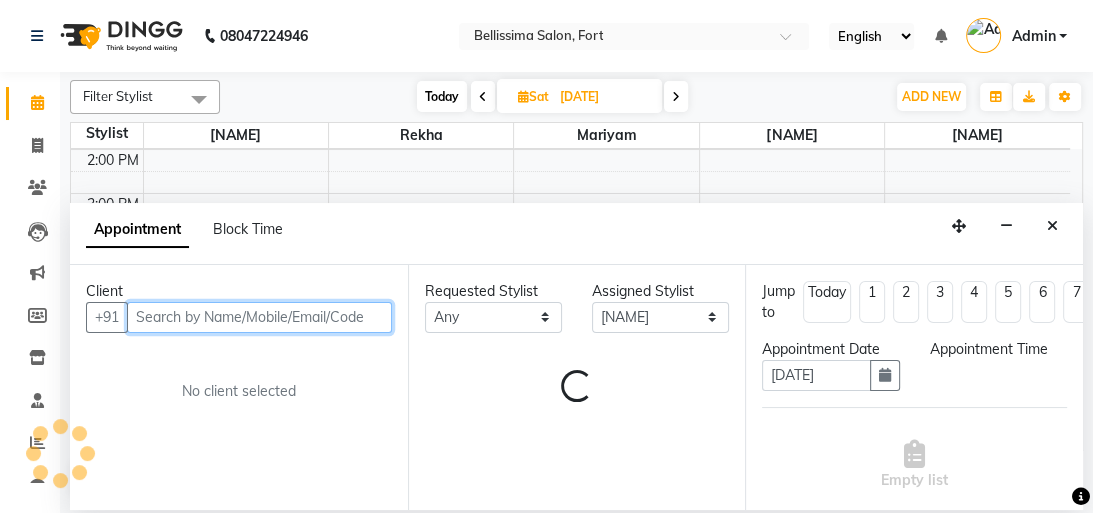 select on "1080" 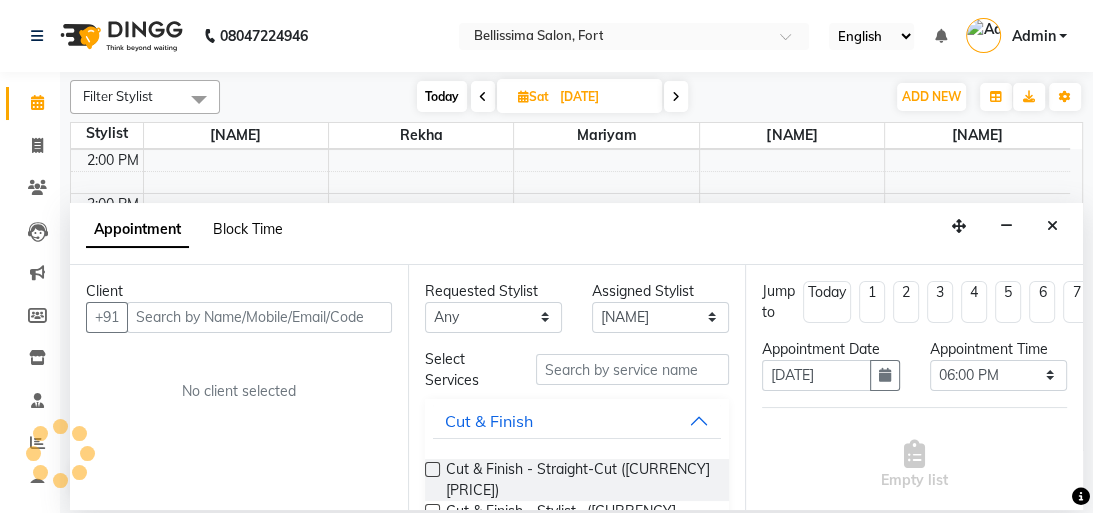 click on "Block Time" at bounding box center [248, 229] 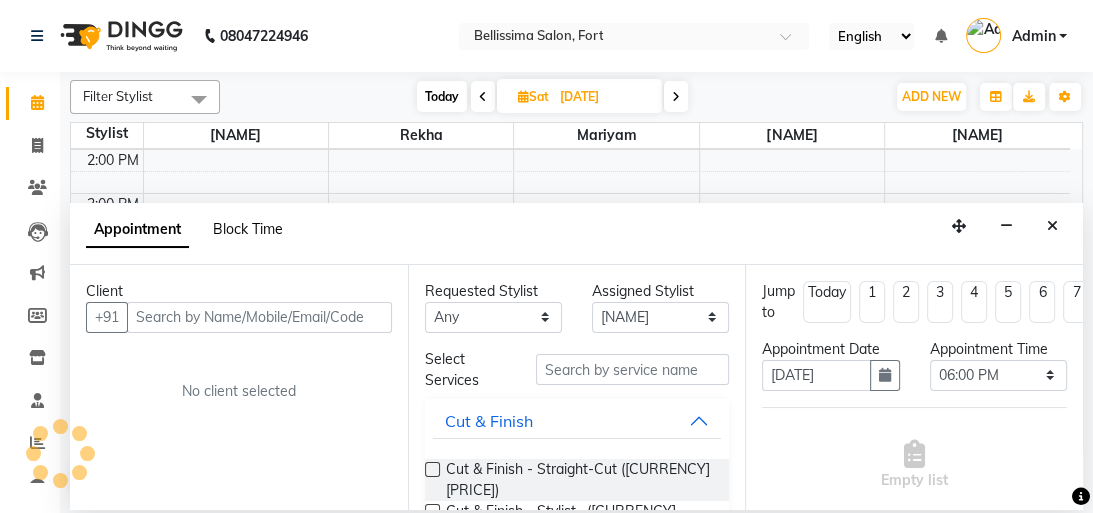 scroll, scrollTop: 219, scrollLeft: 0, axis: vertical 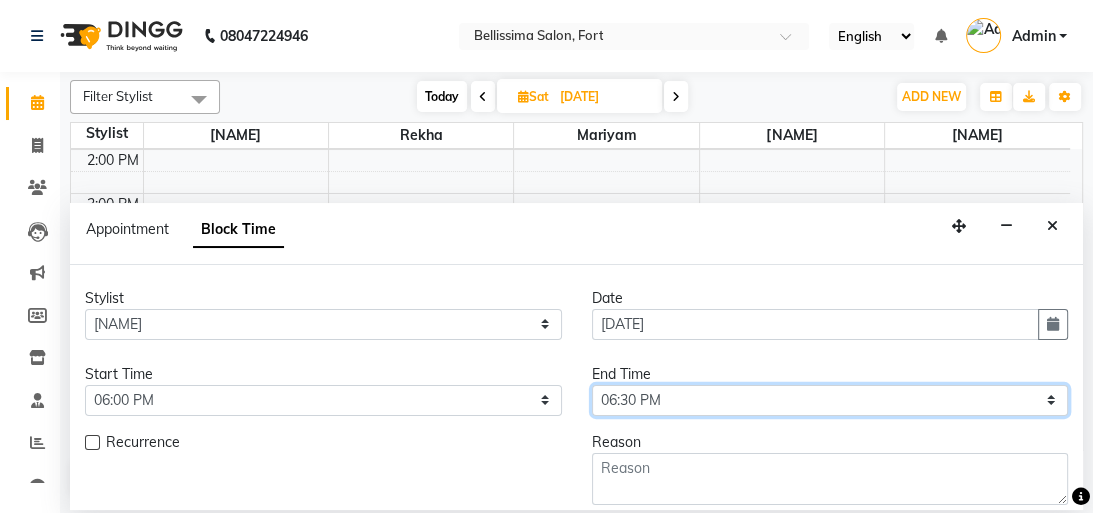 click on "Select 10:00 AM 10:15 AM 10:30 AM 10:45 AM 11:00 AM 11:15 AM 11:30 AM 11:45 AM 12:00 PM 12:15 PM 12:30 PM 12:45 PM 01:00 PM 01:15 PM 01:30 PM 01:45 PM 02:00 PM 02:15 PM 02:30 PM 02:45 PM 03:00 PM 03:15 PM 03:30 PM 03:45 PM 04:00 PM 04:15 PM 04:30 PM 04:45 PM 05:00 PM 05:15 PM 05:30 PM 05:45 PM 06:00 PM 06:15 PM 06:30 PM 06:45 PM 07:00 PM 07:15 PM 07:30 PM 07:45 PM 08:00 PM" at bounding box center (830, 400) 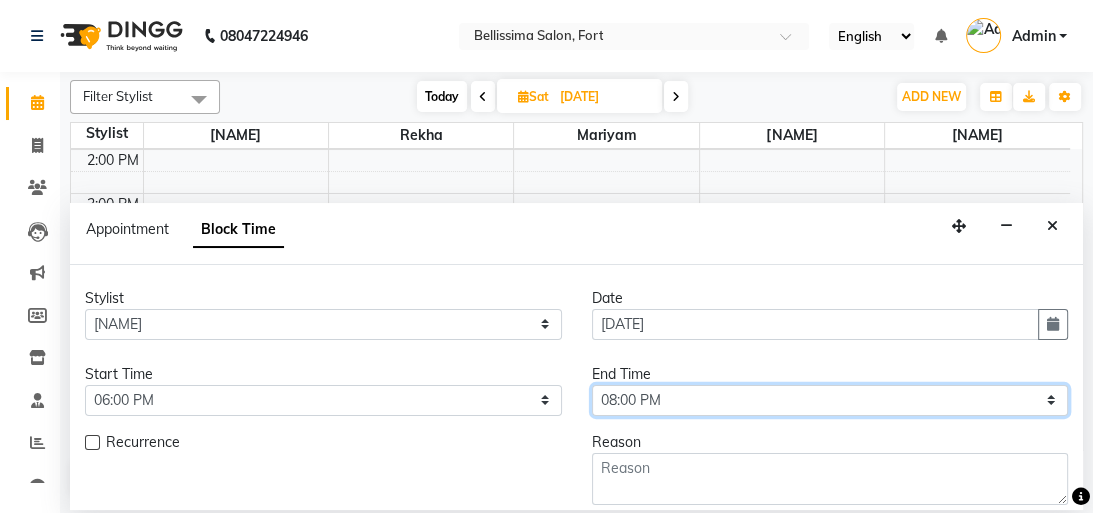 click on "Select 10:00 AM 10:15 AM 10:30 AM 10:45 AM 11:00 AM 11:15 AM 11:30 AM 11:45 AM 12:00 PM 12:15 PM 12:30 PM 12:45 PM 01:00 PM 01:15 PM 01:30 PM 01:45 PM 02:00 PM 02:15 PM 02:30 PM 02:45 PM 03:00 PM 03:15 PM 03:30 PM 03:45 PM 04:00 PM 04:15 PM 04:30 PM 04:45 PM 05:00 PM 05:15 PM 05:30 PM 05:45 PM 06:00 PM 06:15 PM 06:30 PM 06:45 PM 07:00 PM 07:15 PM 07:30 PM 07:45 PM 08:00 PM" at bounding box center [830, 400] 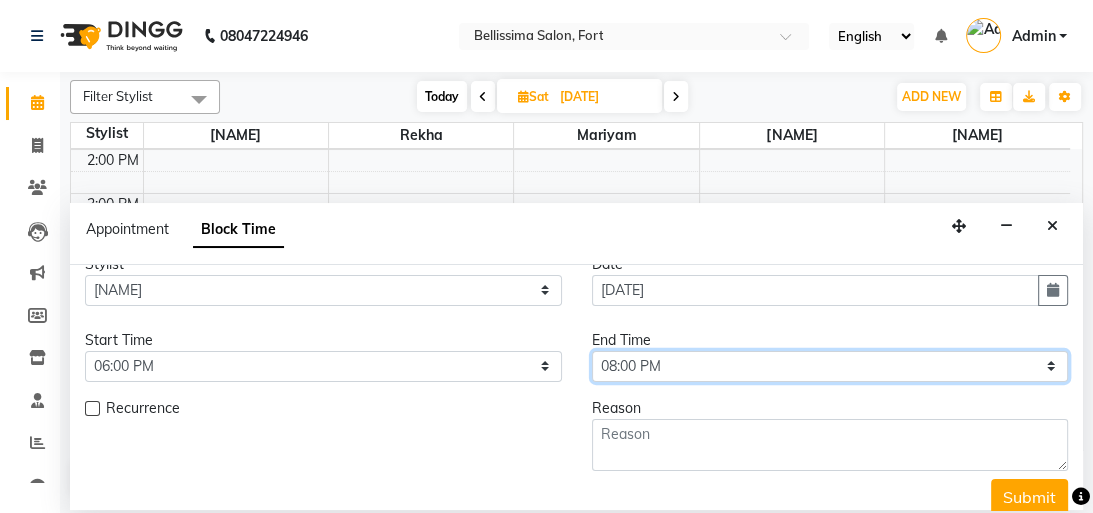 scroll, scrollTop: 52, scrollLeft: 0, axis: vertical 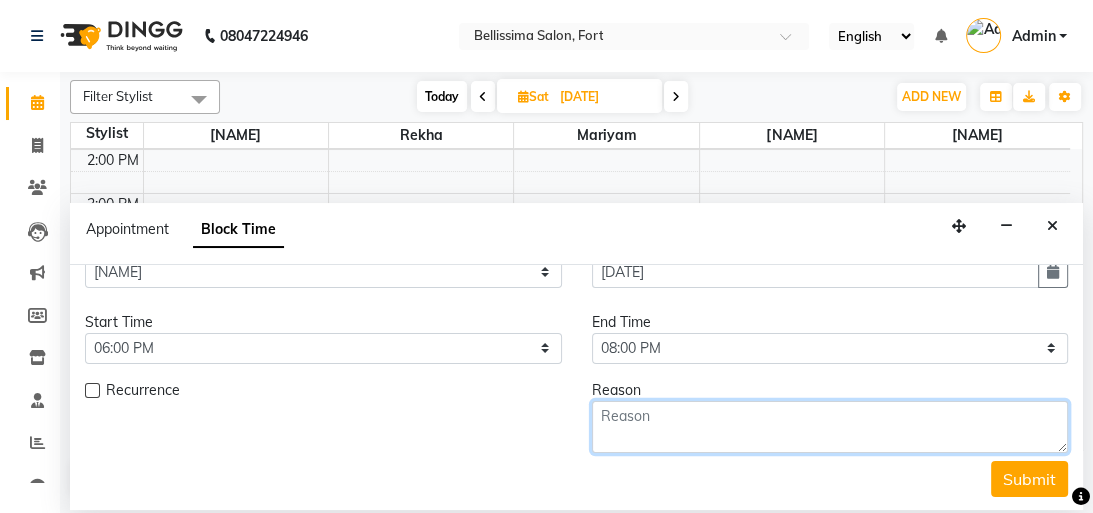 click at bounding box center (830, 427) 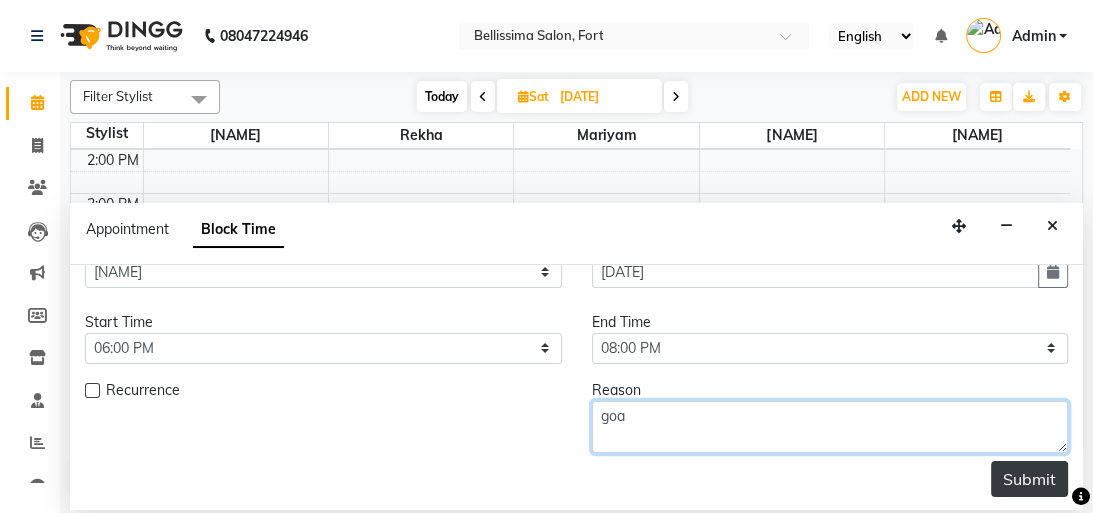 type on "goa" 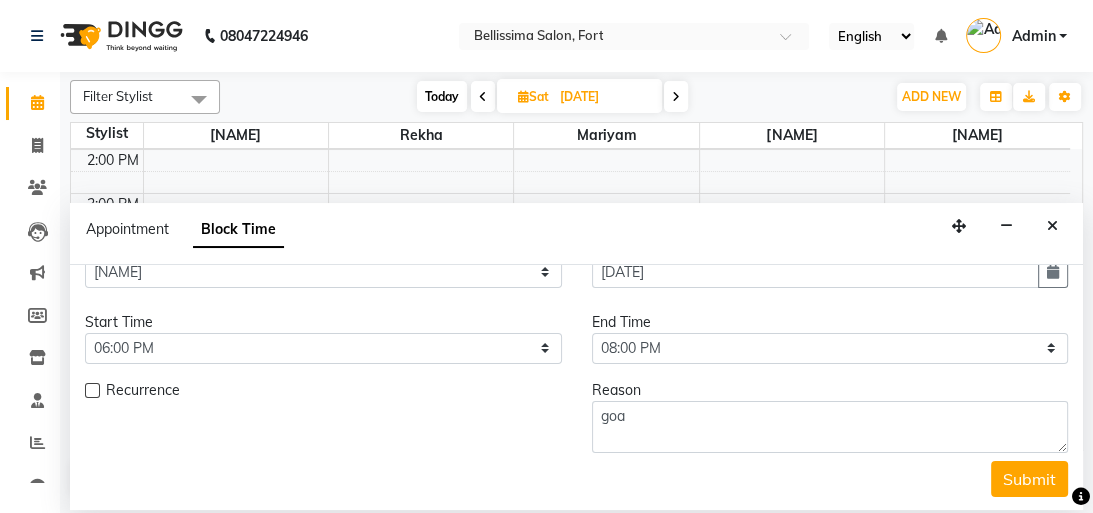 click on "Submit" at bounding box center (1029, 479) 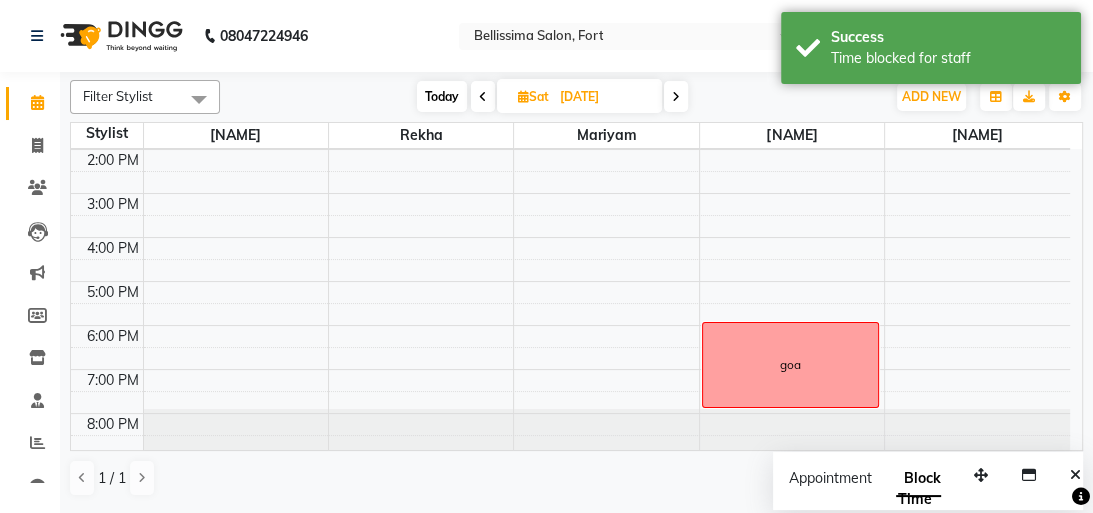 click at bounding box center (483, 97) 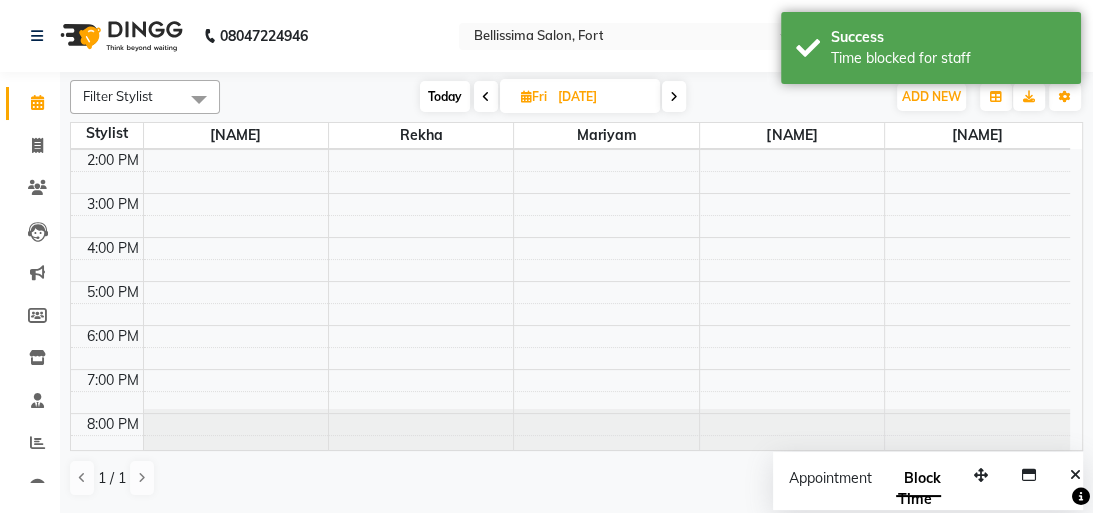 scroll, scrollTop: 219, scrollLeft: 0, axis: vertical 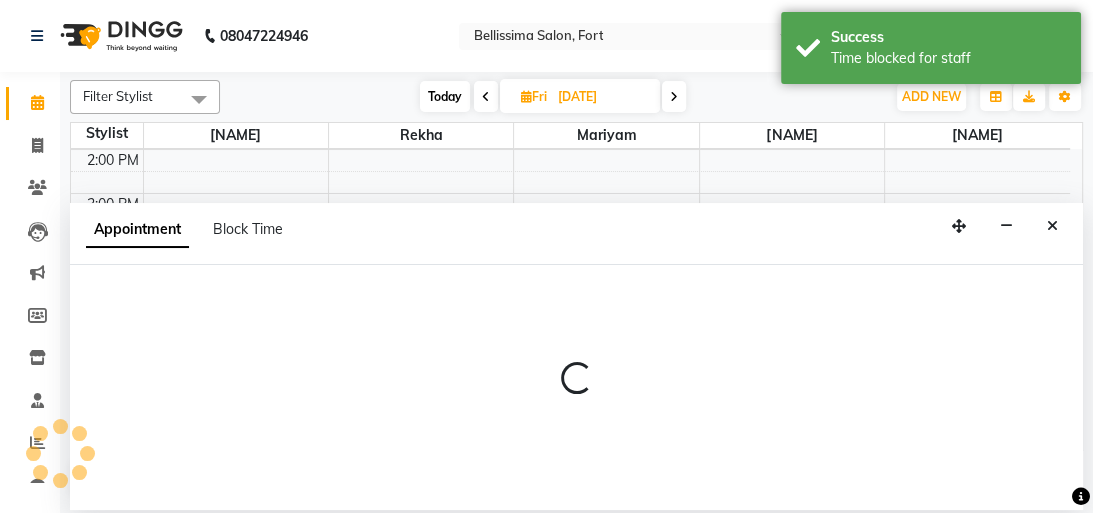select on "80709" 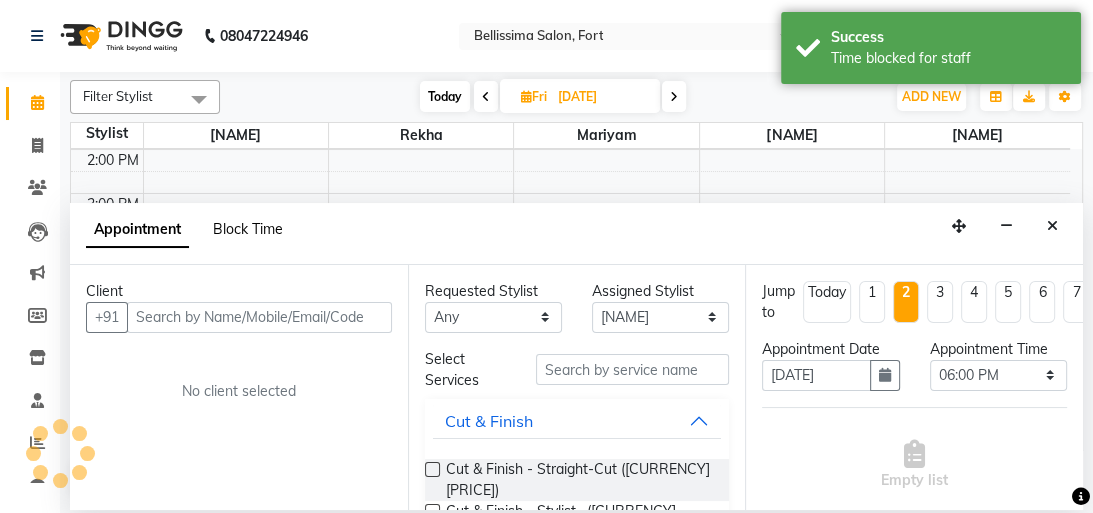 click on "Block Time" at bounding box center (248, 229) 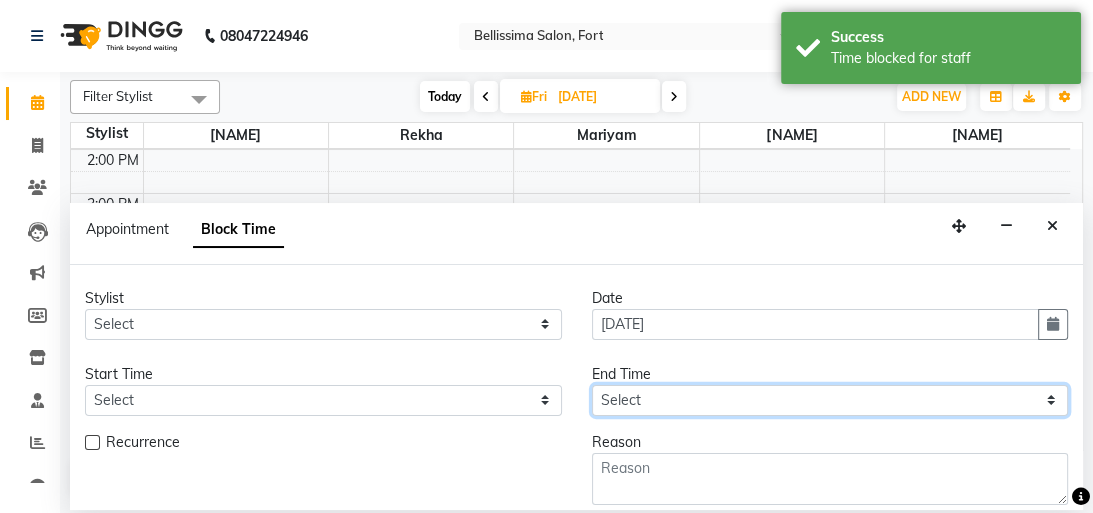 click on "Select" at bounding box center [830, 400] 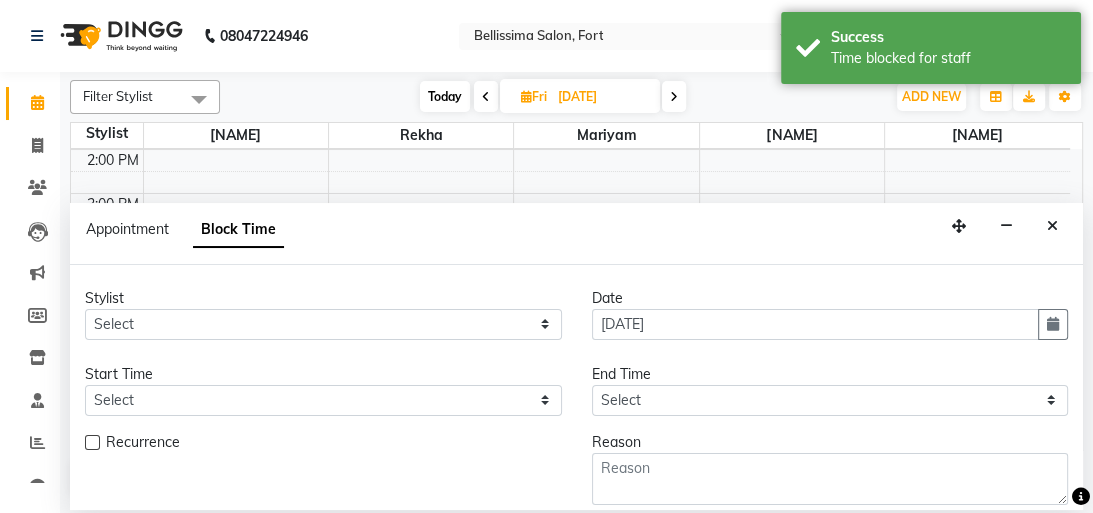 click at bounding box center [1052, 226] 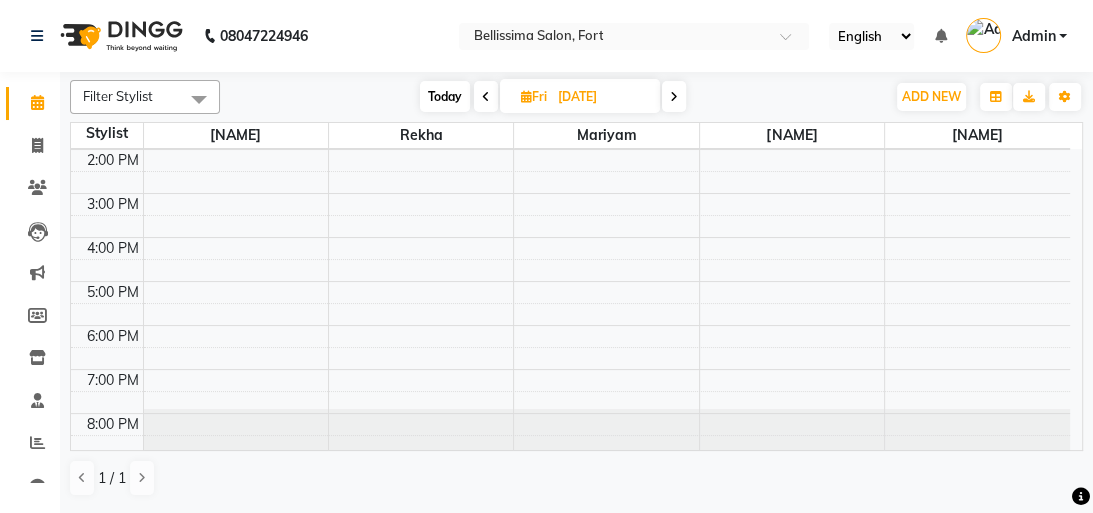 click at bounding box center [486, 96] 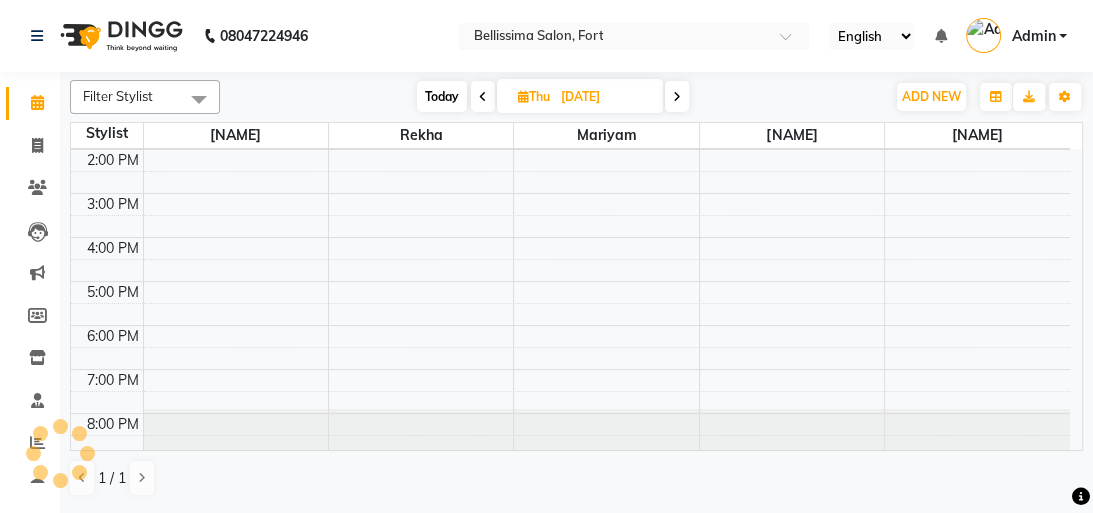 click on "9:00 AM 10:00 AM 11:00 AM 12:00 PM 1:00 PM 2:00 PM 3:00 PM 4:00 PM 5:00 PM 6:00 PM 7:00 PM 8:00 PM" at bounding box center [570, 193] 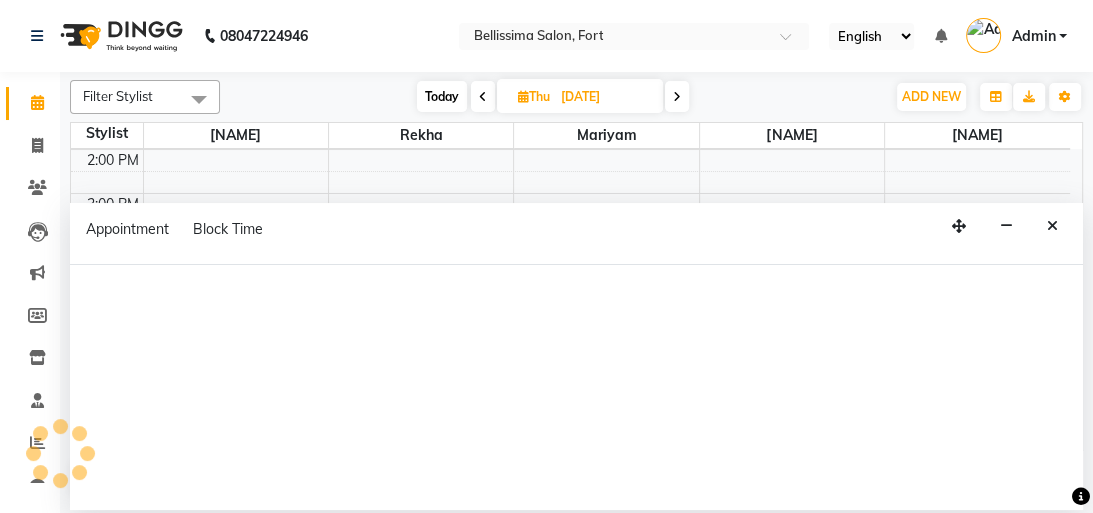 select on "80709" 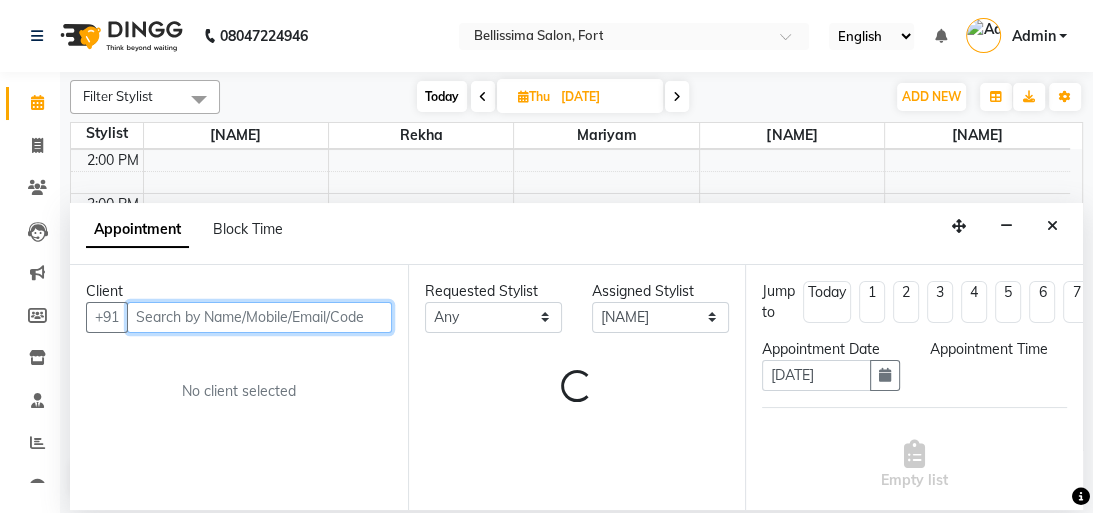 select on "990" 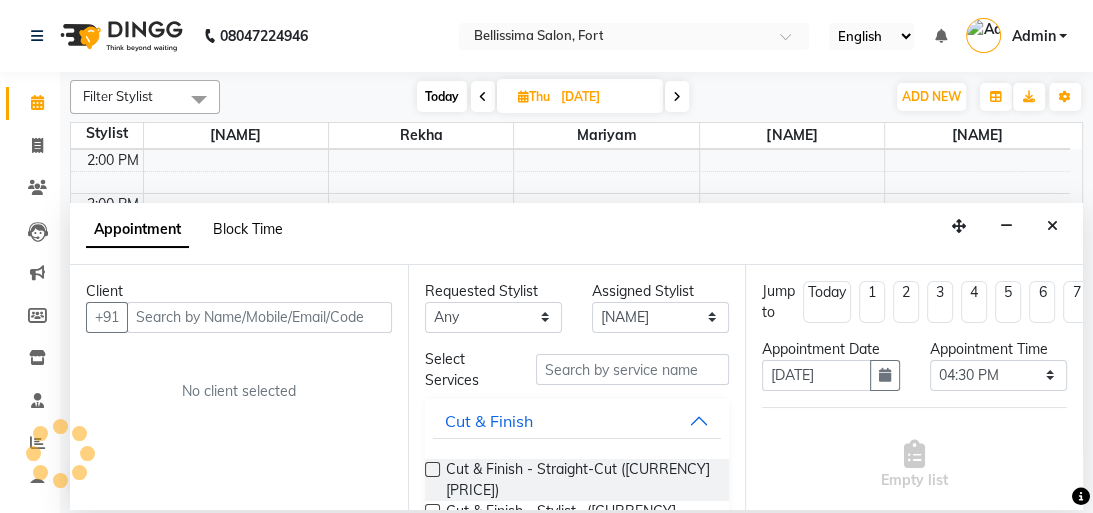 click on "Block Time" at bounding box center [248, 229] 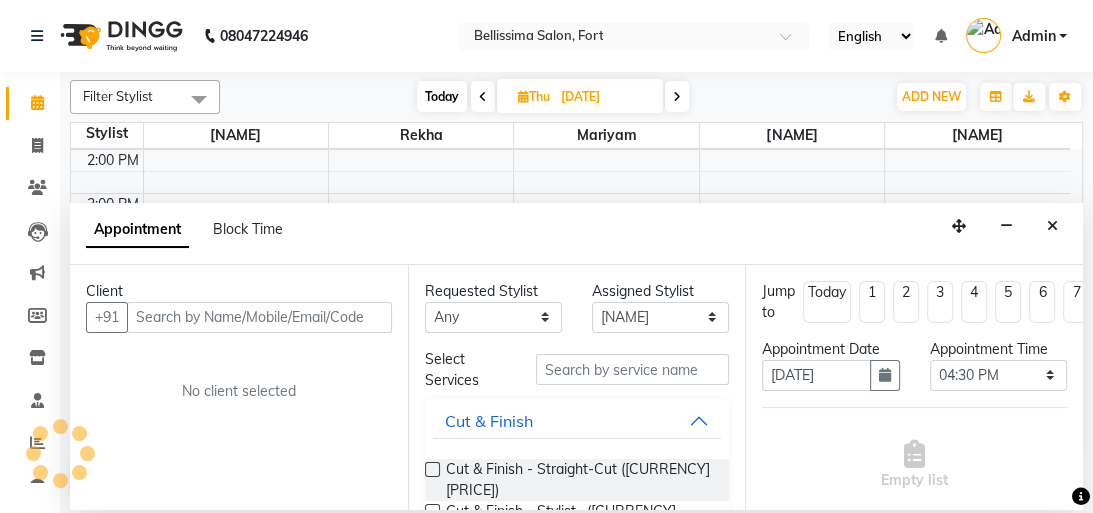 select on "80709" 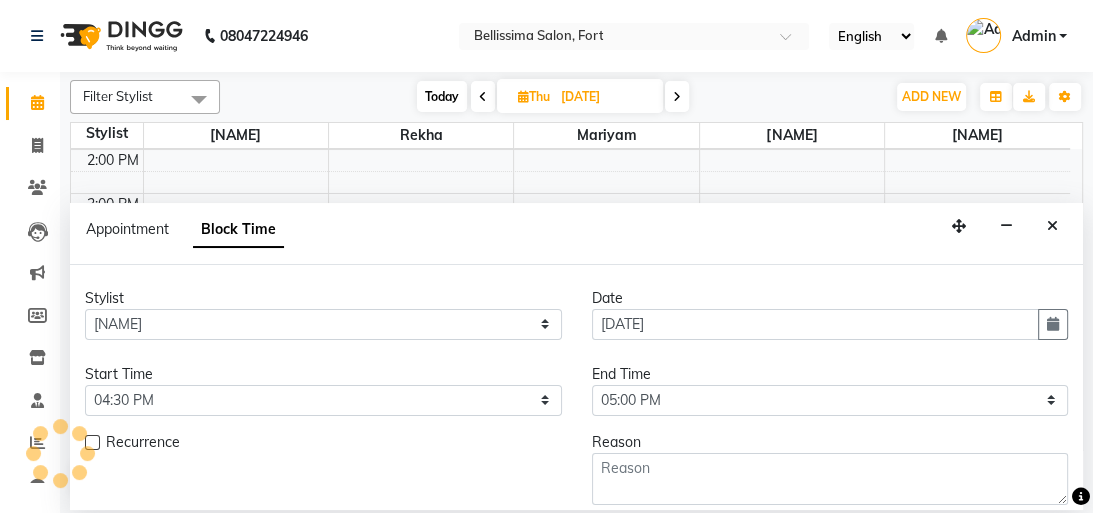 scroll, scrollTop: 219, scrollLeft: 0, axis: vertical 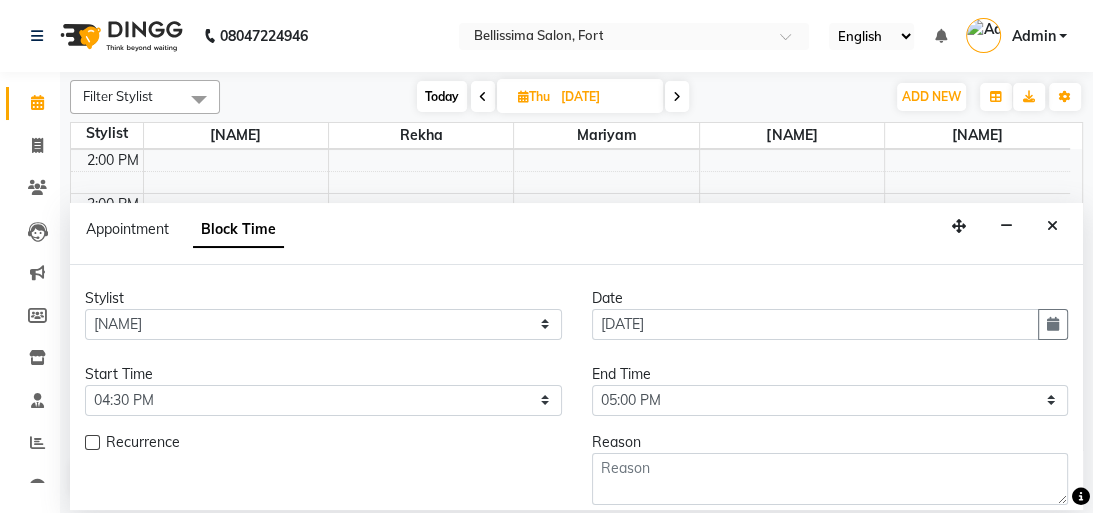click on "Stylist Select [NAME] [NAME] [NAME] [NAME] [NAME] Date [DATE] Start Time Select 10:00 AM 10:15 AM 10:30 AM 10:45 AM 11:00 AM 11:15 AM 11:30 AM 11:45 AM 12:00 PM 12:15 PM 12:30 PM 12:45 PM 01:00 PM 01:15 PM 01:30 PM 01:45 PM 02:00 PM 02:15 PM 02:30 PM 02:45 PM 03:00 PM 03:15 PM 03:30 PM 03:45 PM 04:00 PM 04:15 PM 04:30 PM 04:45 PM 05:00 PM 05:15 PM 05:30 PM 05:45 PM 06:00 PM 06:15 PM 06:30 PM 06:45 PM 07:00 PM 07:15 PM 07:30 PM 07:45 PM 08:00 PM End Time Select 10:00 AM 10:15 AM 10:30 AM 10:45 AM 11:00 AM 11:15 AM 11:30 AM 11:45 AM 12:00 PM 12:15 PM 12:30 PM 12:45 PM 01:00 PM 01:15 PM 01:30 PM 01:45 PM 02:00 PM 02:15 PM 02:30 PM 02:45 PM 03:00 PM 03:15 PM 03:30 PM 03:45 PM 04:00 PM 04:15 PM 04:30 PM 04:45 PM 05:00 PM 05:15 PM 05:30 PM 05:45 PM 06:00 PM 06:15 PM 06:30 PM 06:45 PM 07:00 PM 07:15 PM 07:30 PM 07:45 PM 08:00 PM Recurrence Reason Submit" at bounding box center (576, 418) 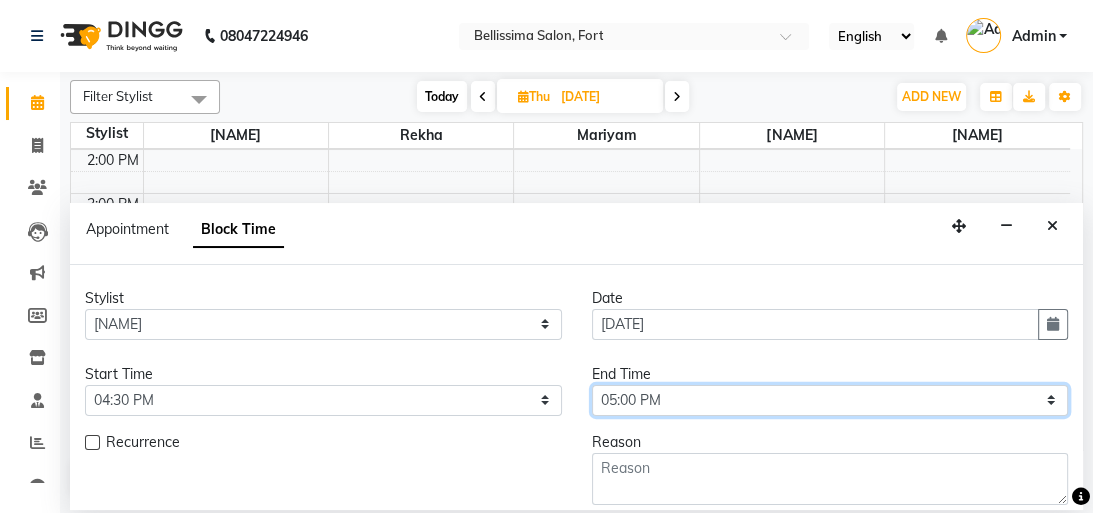 click on "Select 10:00 AM 10:15 AM 10:30 AM 10:45 AM 11:00 AM 11:15 AM 11:30 AM 11:45 AM 12:00 PM 12:15 PM 12:30 PM 12:45 PM 01:00 PM 01:15 PM 01:30 PM 01:45 PM 02:00 PM 02:15 PM 02:30 PM 02:45 PM 03:00 PM 03:15 PM 03:30 PM 03:45 PM 04:00 PM 04:15 PM 04:30 PM 04:45 PM 05:00 PM 05:15 PM 05:30 PM 05:45 PM 06:00 PM 06:15 PM 06:30 PM 06:45 PM 07:00 PM 07:15 PM 07:30 PM 07:45 PM 08:00 PM" at bounding box center (830, 400) 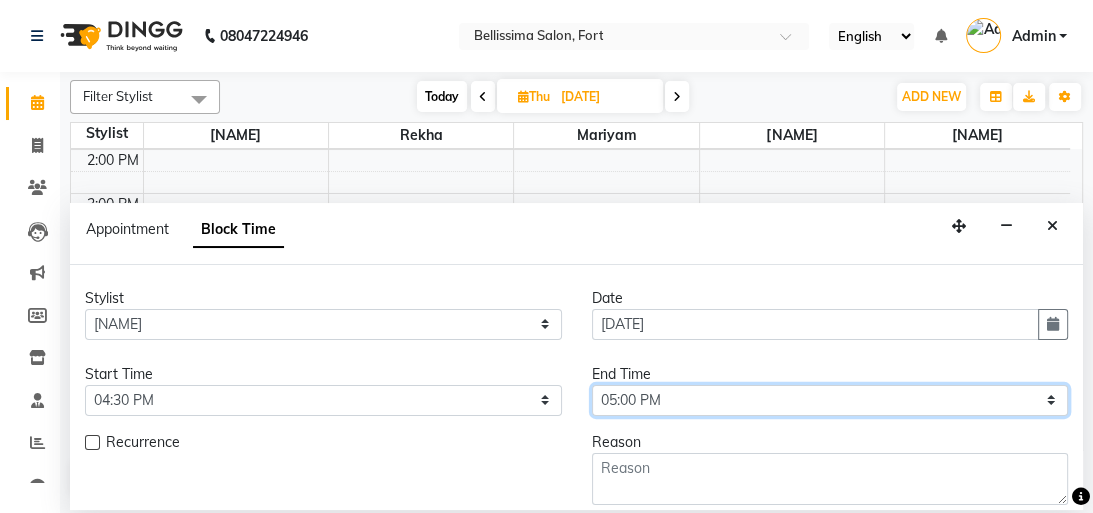 select on "1200" 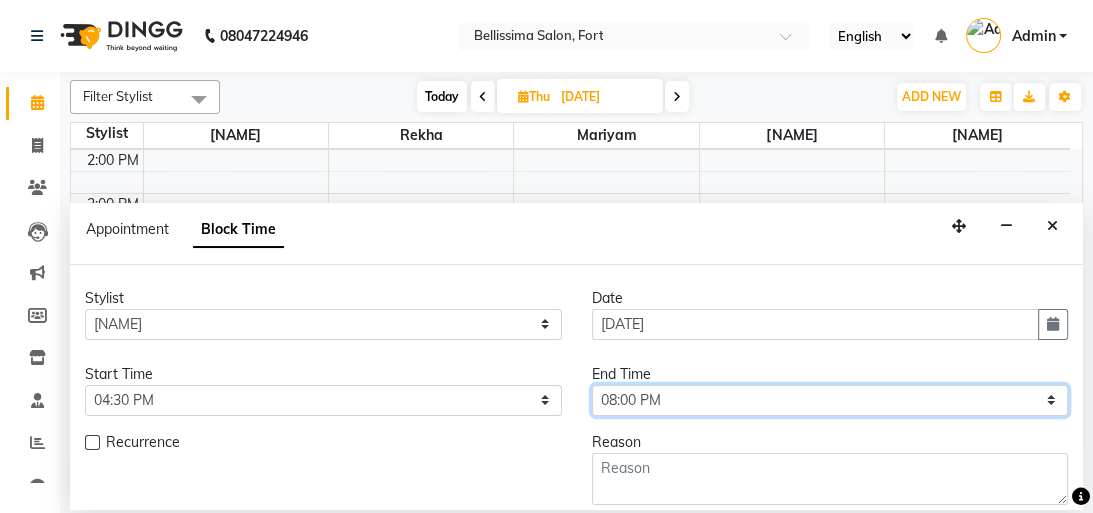 click on "Select 10:00 AM 10:15 AM 10:30 AM 10:45 AM 11:00 AM 11:15 AM 11:30 AM 11:45 AM 12:00 PM 12:15 PM 12:30 PM 12:45 PM 01:00 PM 01:15 PM 01:30 PM 01:45 PM 02:00 PM 02:15 PM 02:30 PM 02:45 PM 03:00 PM 03:15 PM 03:30 PM 03:45 PM 04:00 PM 04:15 PM 04:30 PM 04:45 PM 05:00 PM 05:15 PM 05:30 PM 05:45 PM 06:00 PM 06:15 PM 06:30 PM 06:45 PM 07:00 PM 07:15 PM 07:30 PM 07:45 PM 08:00 PM" at bounding box center [830, 400] 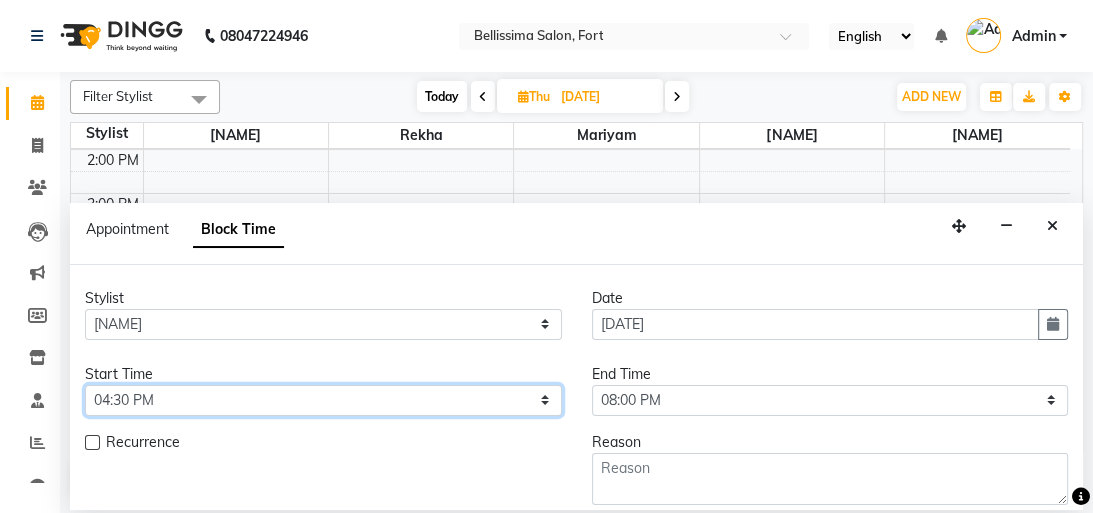 click on "Select 10:00 AM 10:15 AM 10:30 AM 10:45 AM 11:00 AM 11:15 AM 11:30 AM 11:45 AM 12:00 PM 12:15 PM 12:30 PM 12:45 PM 01:00 PM 01:15 PM 01:30 PM 01:45 PM 02:00 PM 02:15 PM 02:30 PM 02:45 PM 03:00 PM 03:15 PM 03:30 PM 03:45 PM 04:00 PM 04:15 PM 04:30 PM 04:45 PM 05:00 PM 05:15 PM 05:30 PM 05:45 PM 06:00 PM 06:15 PM 06:30 PM 06:45 PM 07:00 PM 07:15 PM 07:30 PM 07:45 PM 08:00 PM" at bounding box center (323, 400) 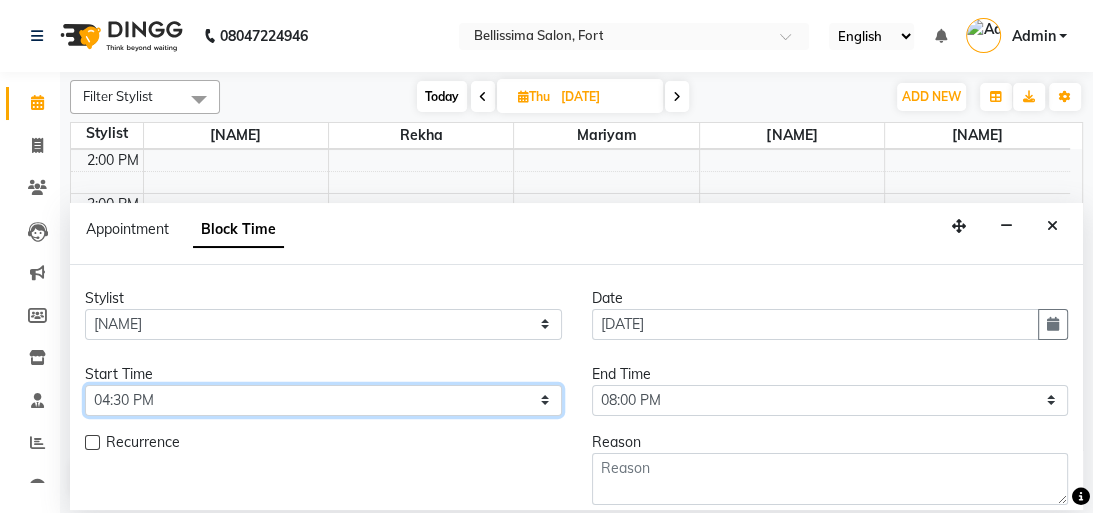 select on "600" 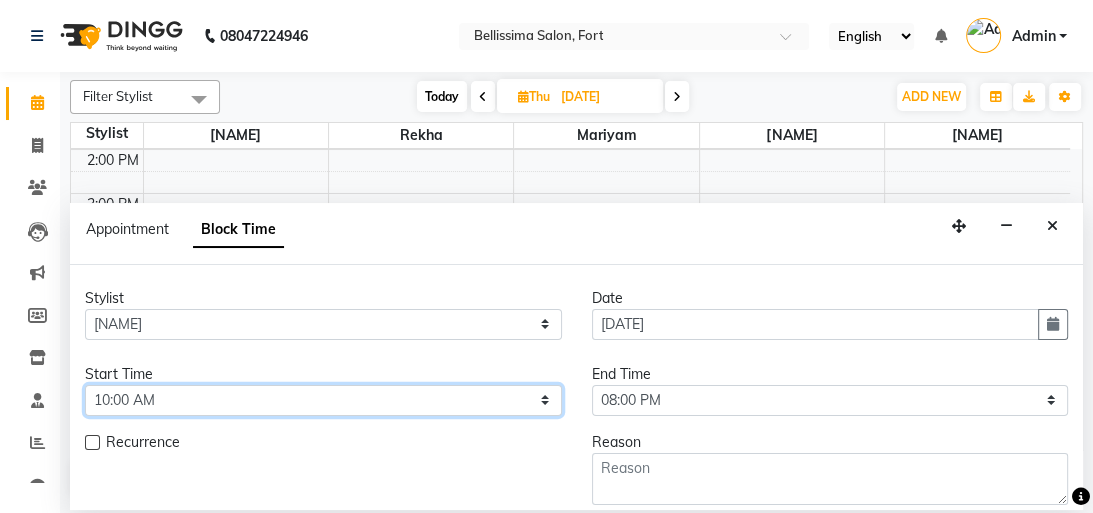 click on "Select 10:00 AM 10:15 AM 10:30 AM 10:45 AM 11:00 AM 11:15 AM 11:30 AM 11:45 AM 12:00 PM 12:15 PM 12:30 PM 12:45 PM 01:00 PM 01:15 PM 01:30 PM 01:45 PM 02:00 PM 02:15 PM 02:30 PM 02:45 PM 03:00 PM 03:15 PM 03:30 PM 03:45 PM 04:00 PM 04:15 PM 04:30 PM 04:45 PM 05:00 PM 05:15 PM 05:30 PM 05:45 PM 06:00 PM 06:15 PM 06:30 PM 06:45 PM 07:00 PM 07:15 PM 07:30 PM 07:45 PM 08:00 PM" at bounding box center [323, 400] 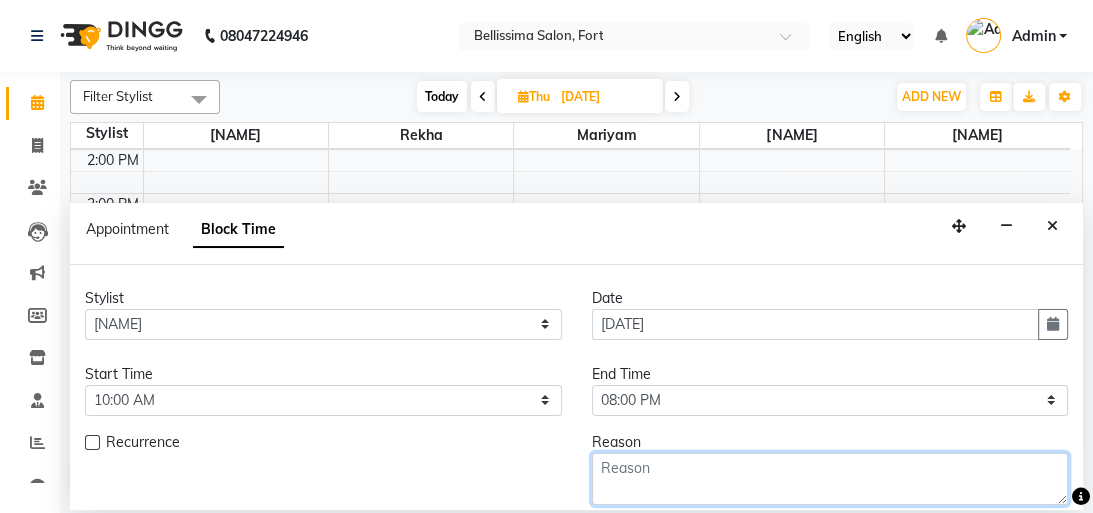 click at bounding box center (830, 479) 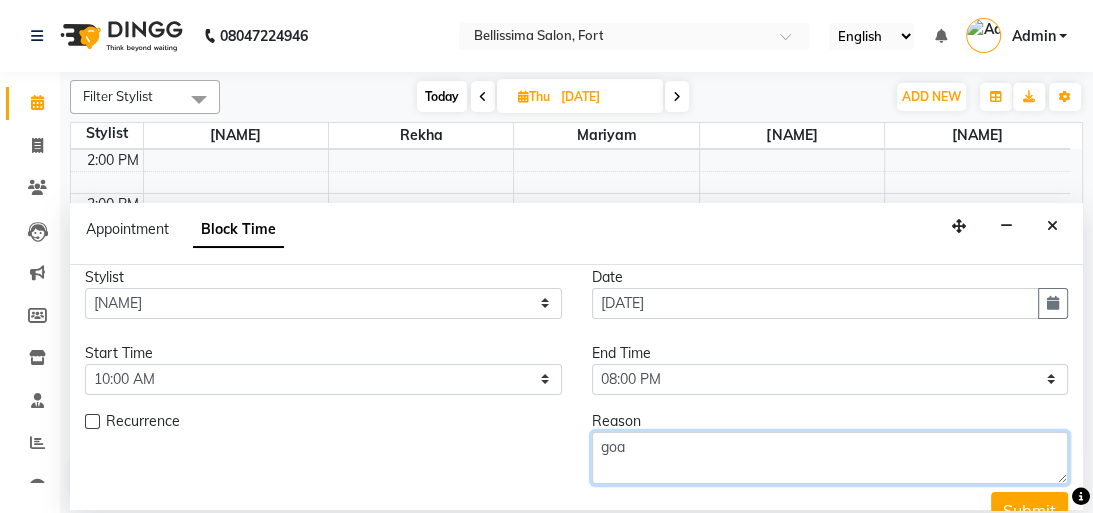 scroll, scrollTop: 52, scrollLeft: 0, axis: vertical 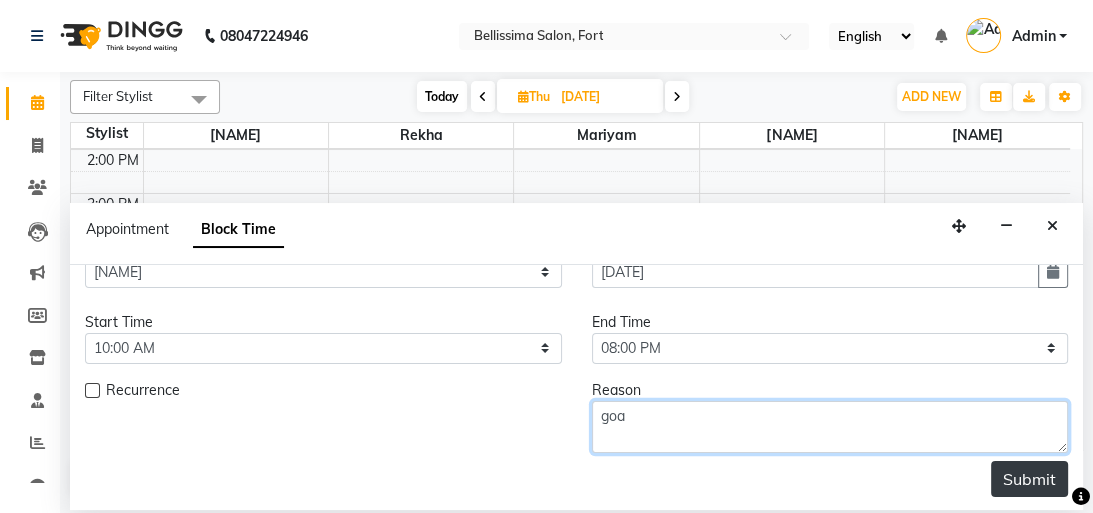 type on "goa" 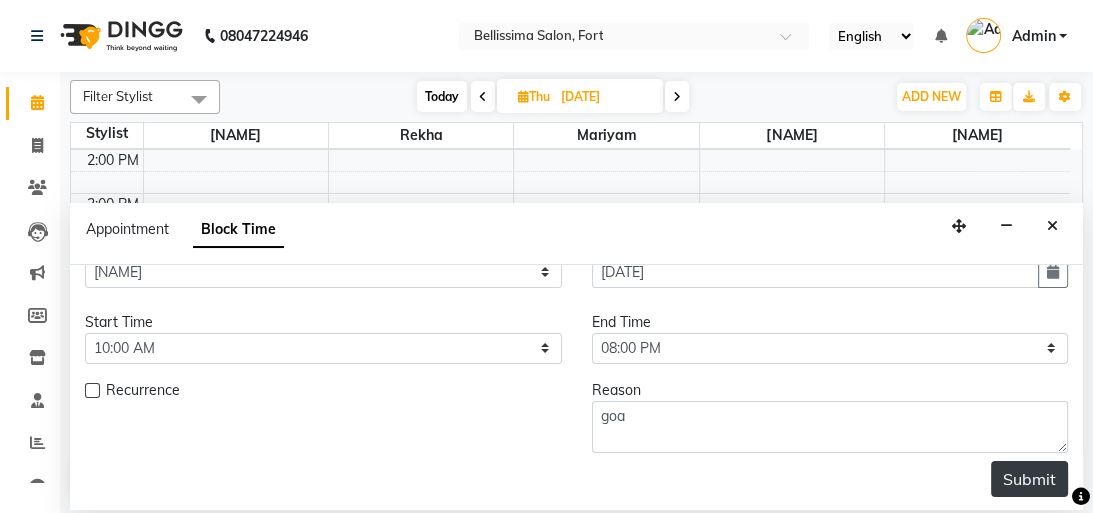 click on "Submit" at bounding box center (1029, 479) 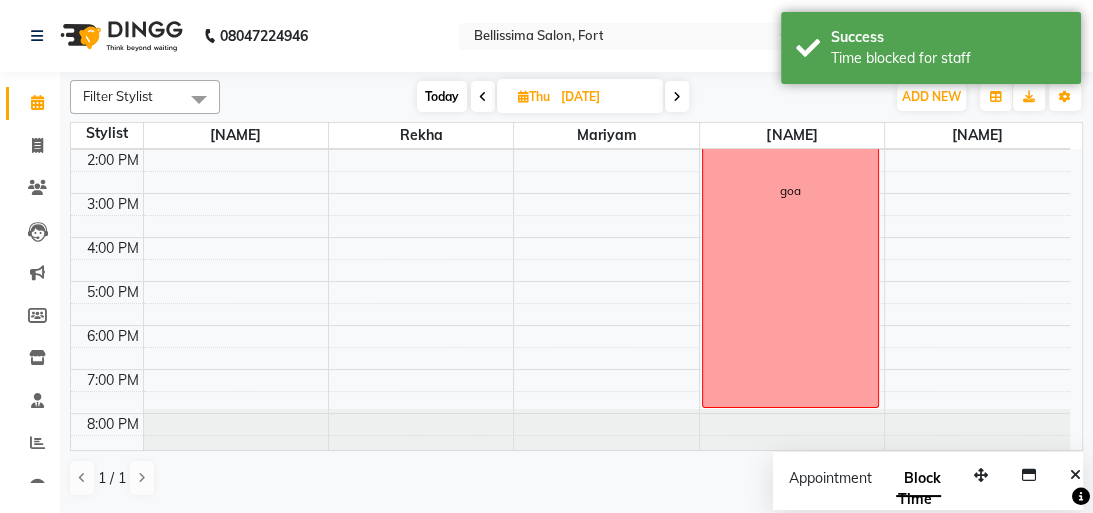 click at bounding box center (483, 96) 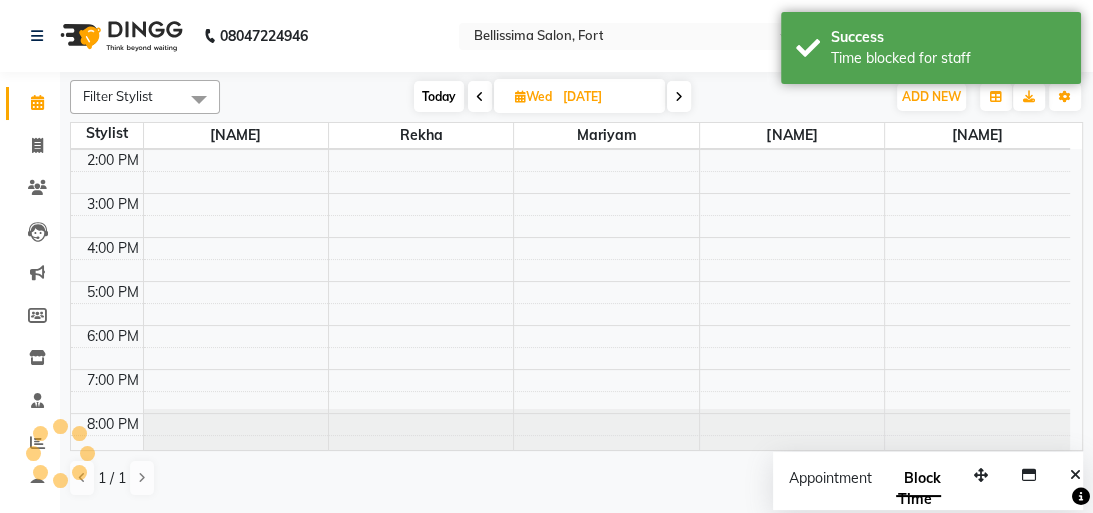 scroll, scrollTop: 219, scrollLeft: 0, axis: vertical 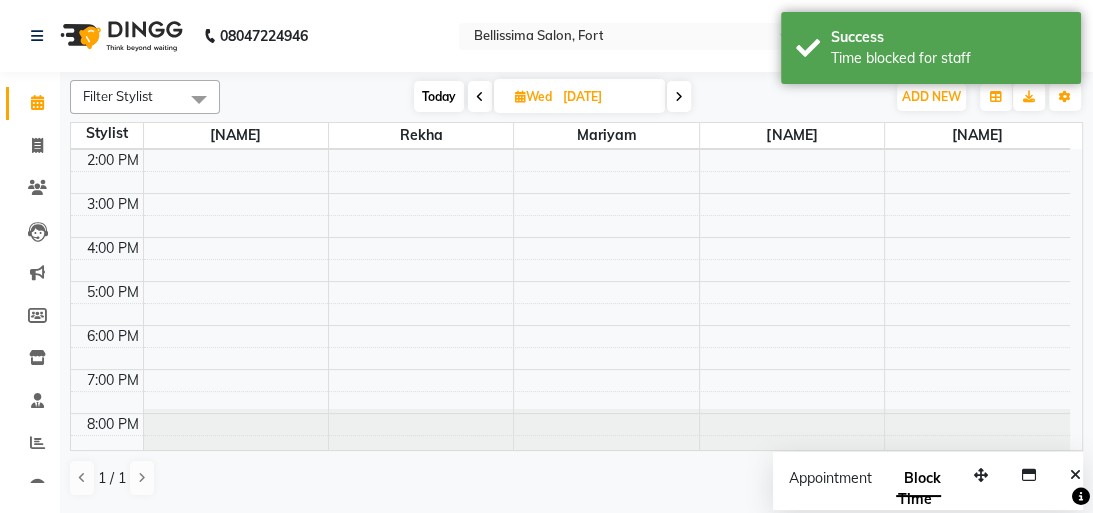 click on "9:00 AM 10:00 AM 11:00 AM 12:00 PM 1:00 PM 2:00 PM 3:00 PM 4:00 PM 5:00 PM 6:00 PM 7:00 PM 8:00 PM" at bounding box center [570, 193] 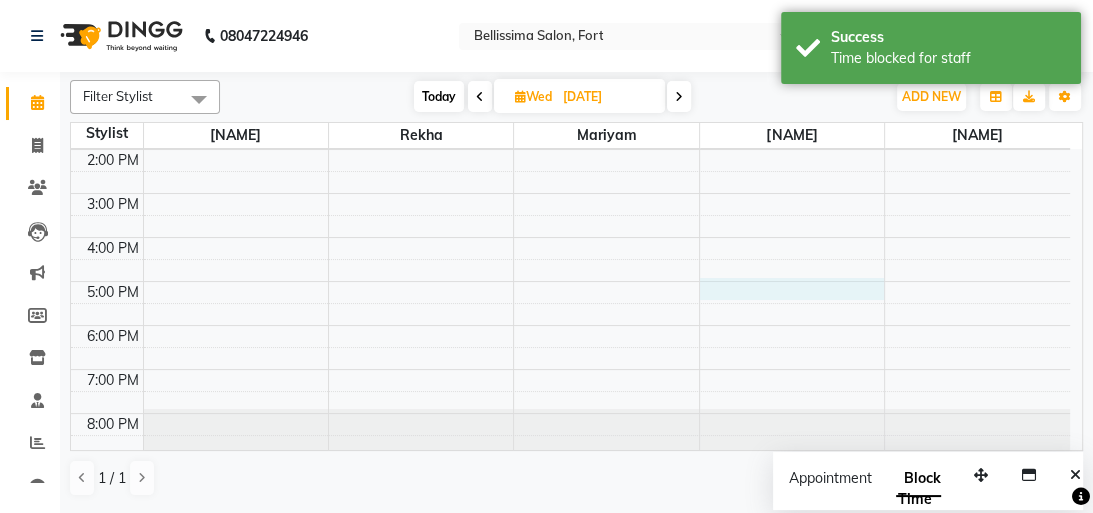 select on "80709" 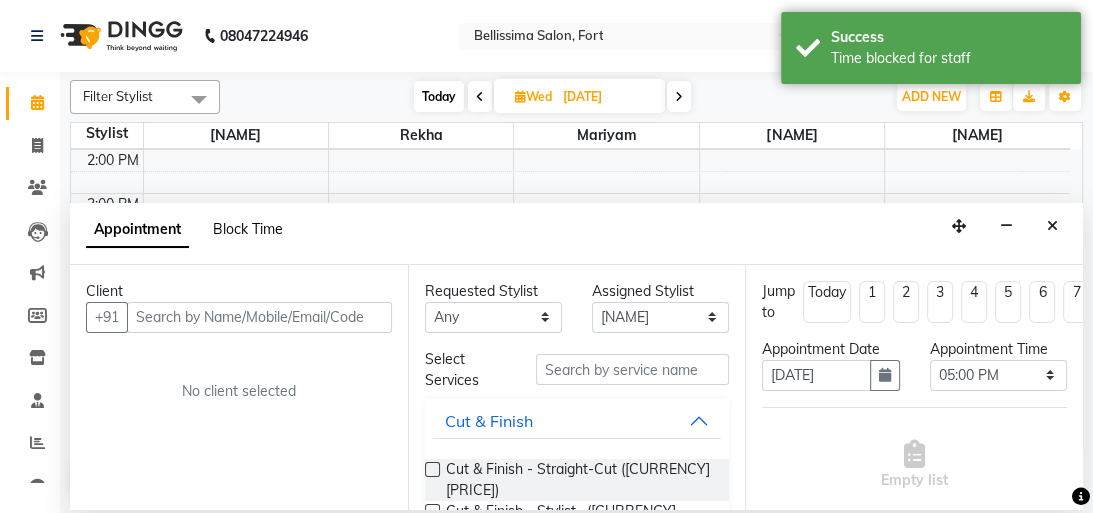 click on "Block Time" at bounding box center (248, 229) 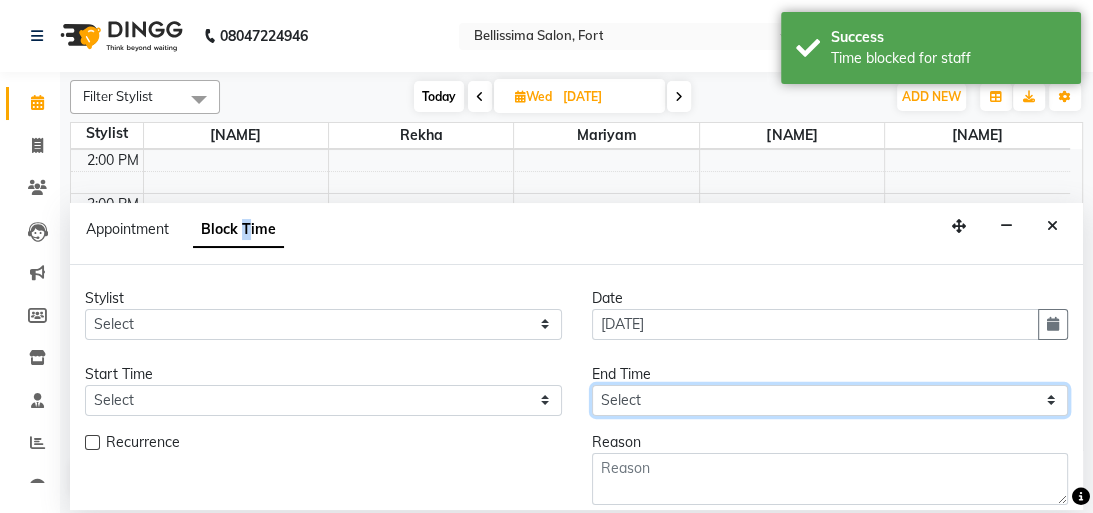 click on "Select" at bounding box center (830, 400) 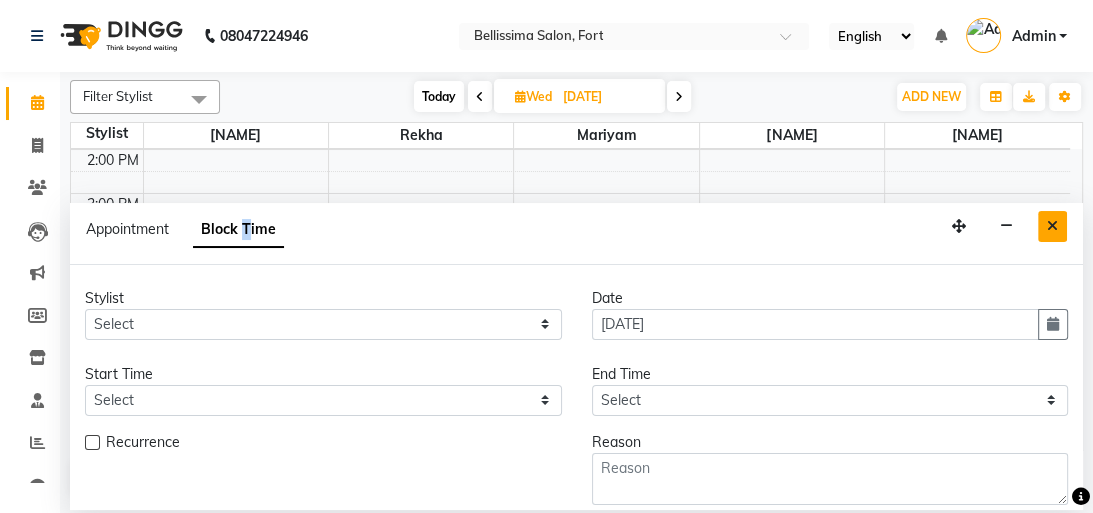 click at bounding box center (1052, 226) 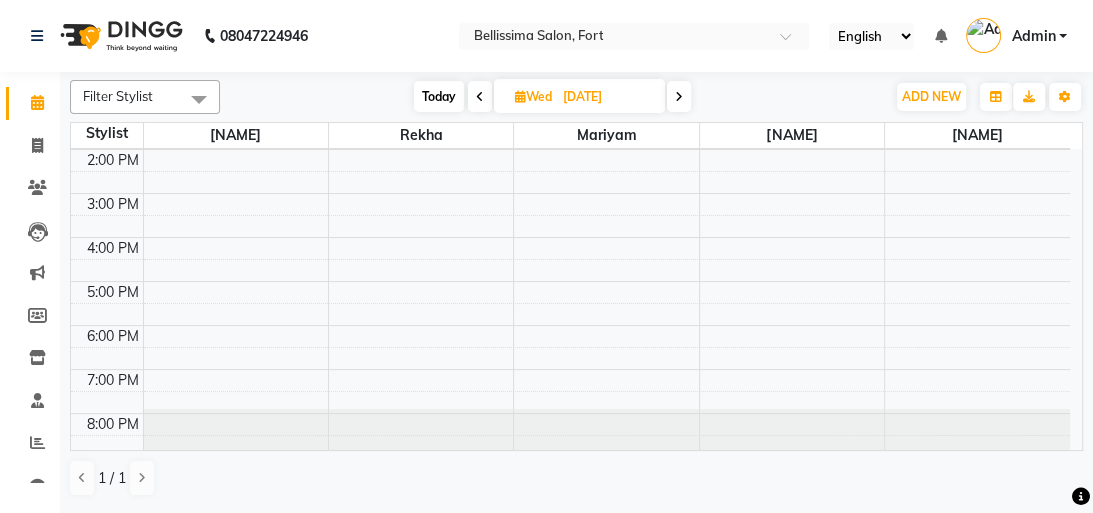 click at bounding box center [480, 97] 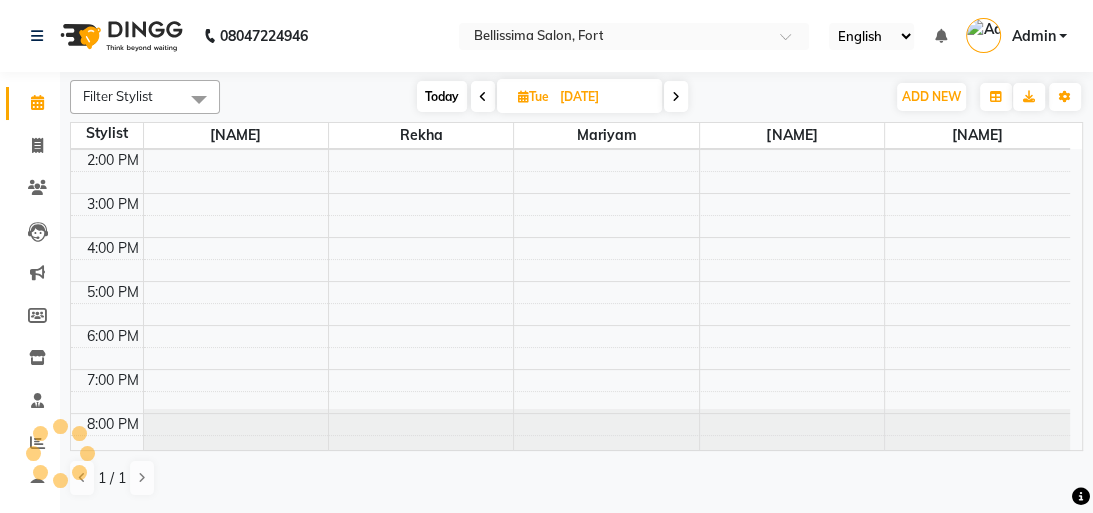 scroll, scrollTop: 219, scrollLeft: 0, axis: vertical 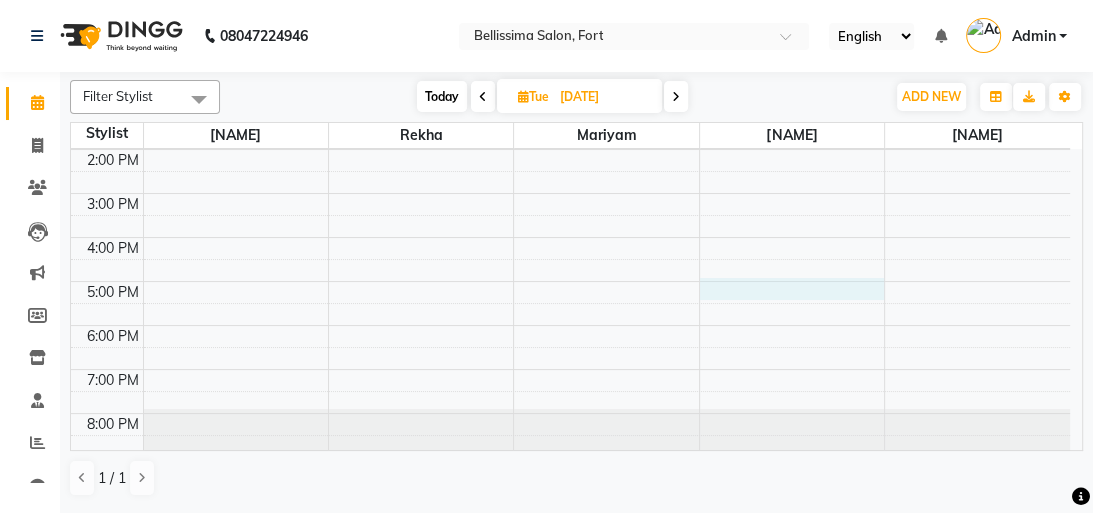 click on "9:00 AM 10:00 AM 11:00 AM 12:00 PM 1:00 PM 2:00 PM 3:00 PM 4:00 PM 5:00 PM 6:00 PM 7:00 PM 8:00 PM" at bounding box center (570, 193) 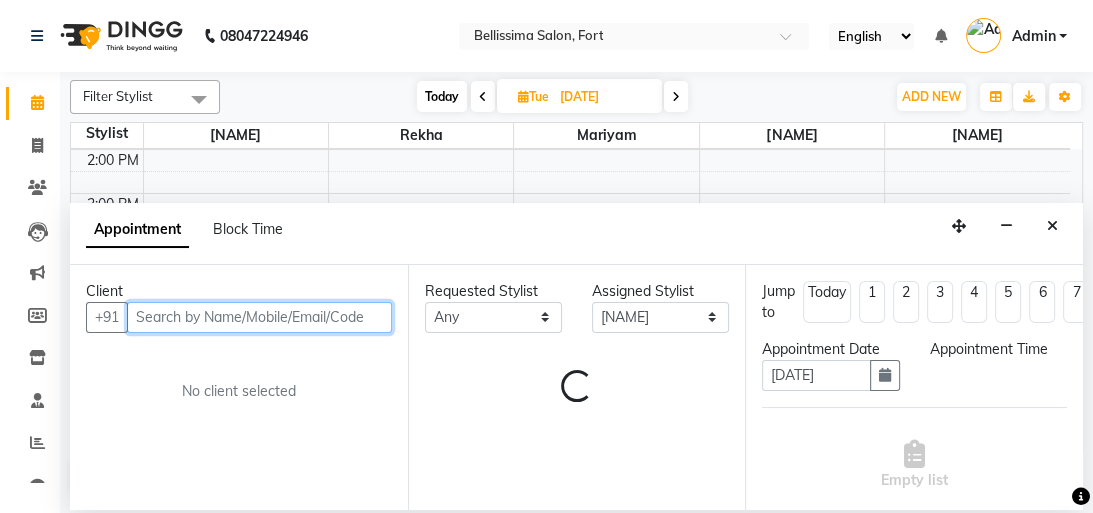 select on "1020" 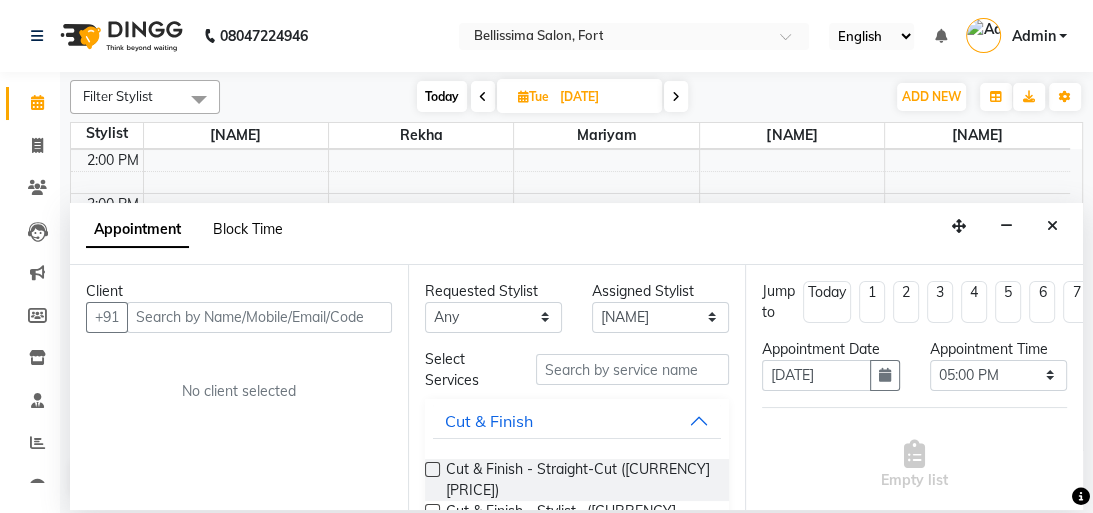 click on "Block Time" at bounding box center [248, 229] 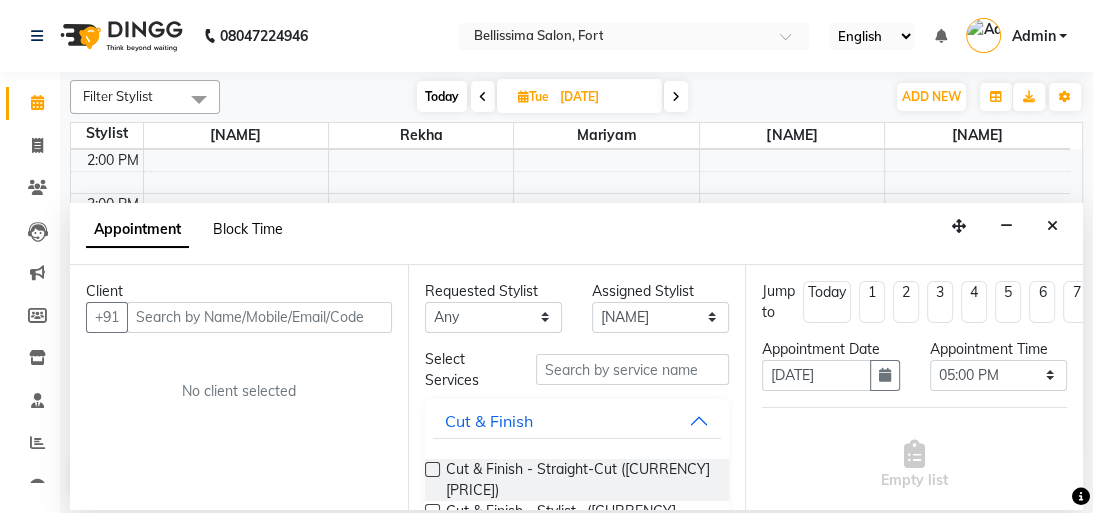 select on "80709" 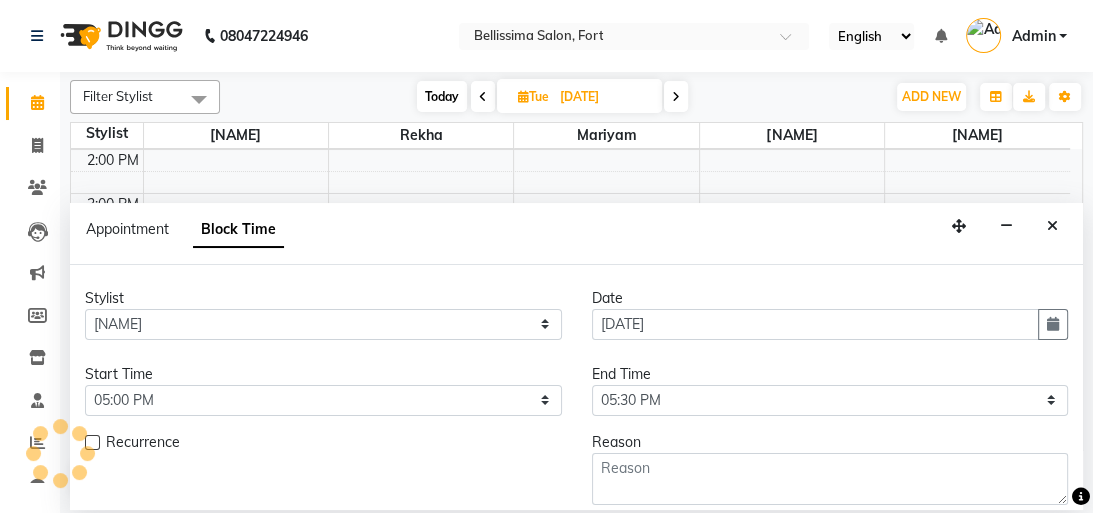 scroll, scrollTop: 219, scrollLeft: 0, axis: vertical 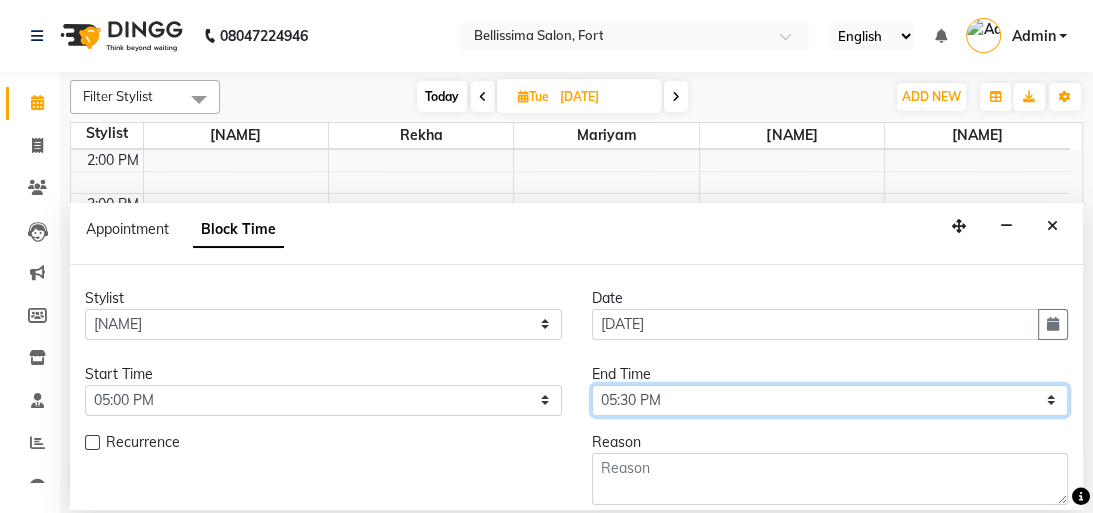 click on "Select 10:00 AM 10:15 AM 10:30 AM 10:45 AM 11:00 AM 11:15 AM 11:30 AM 11:45 AM 12:00 PM 12:15 PM 12:30 PM 12:45 PM 01:00 PM 01:15 PM 01:30 PM 01:45 PM 02:00 PM 02:15 PM 02:30 PM 02:45 PM 03:00 PM 03:15 PM 03:30 PM 03:45 PM 04:00 PM 04:15 PM 04:30 PM 04:45 PM 05:00 PM 05:15 PM 05:30 PM 05:45 PM 06:00 PM 06:15 PM 06:30 PM 06:45 PM 07:00 PM 07:15 PM 07:30 PM 07:45 PM 08:00 PM" at bounding box center (830, 400) 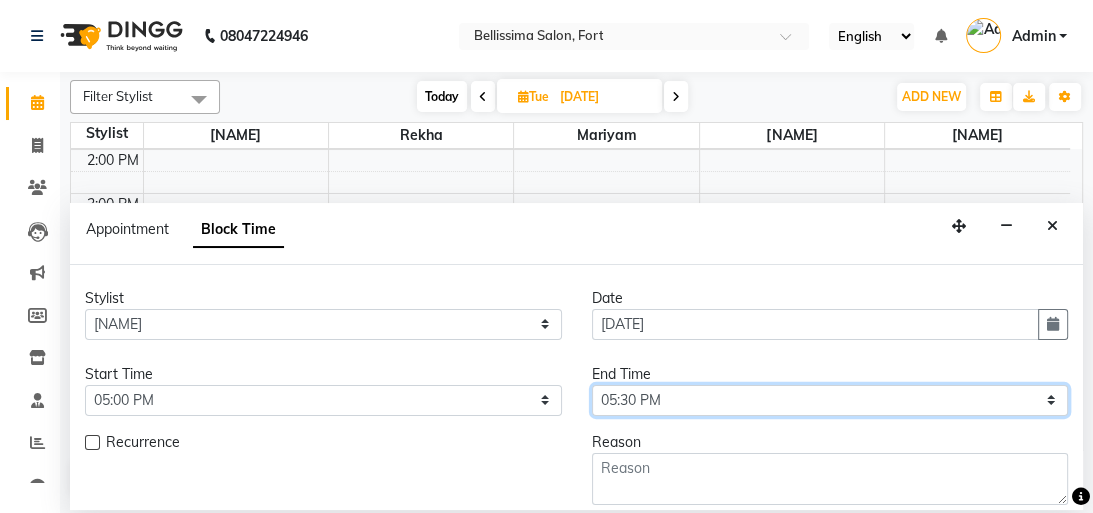 select on "1200" 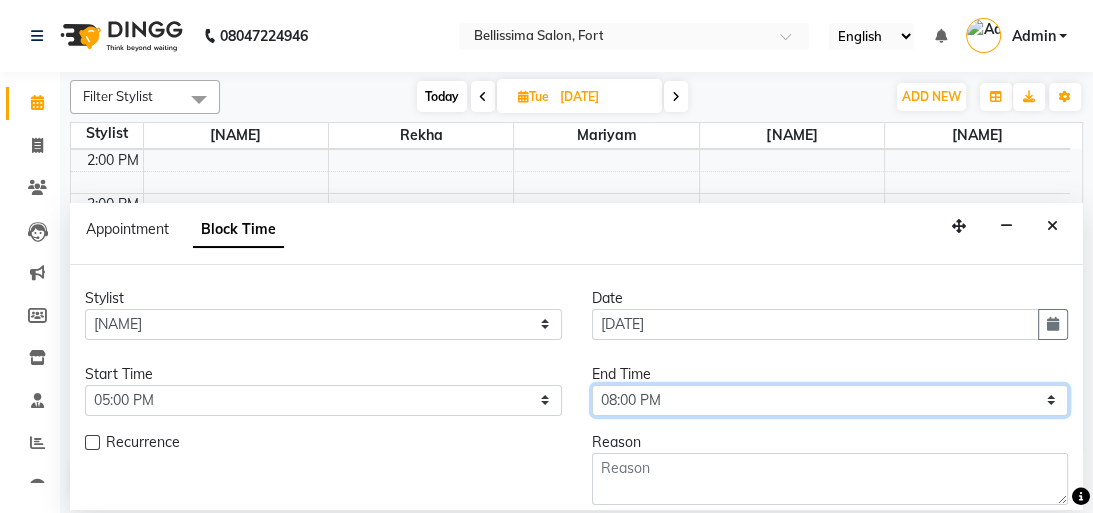 click on "Select 10:00 AM 10:15 AM 10:30 AM 10:45 AM 11:00 AM 11:15 AM 11:30 AM 11:45 AM 12:00 PM 12:15 PM 12:30 PM 12:45 PM 01:00 PM 01:15 PM 01:30 PM 01:45 PM 02:00 PM 02:15 PM 02:30 PM 02:45 PM 03:00 PM 03:15 PM 03:30 PM 03:45 PM 04:00 PM 04:15 PM 04:30 PM 04:45 PM 05:00 PM 05:15 PM 05:30 PM 05:45 PM 06:00 PM 06:15 PM 06:30 PM 06:45 PM 07:00 PM 07:15 PM 07:30 PM 07:45 PM 08:00 PM" at bounding box center (830, 400) 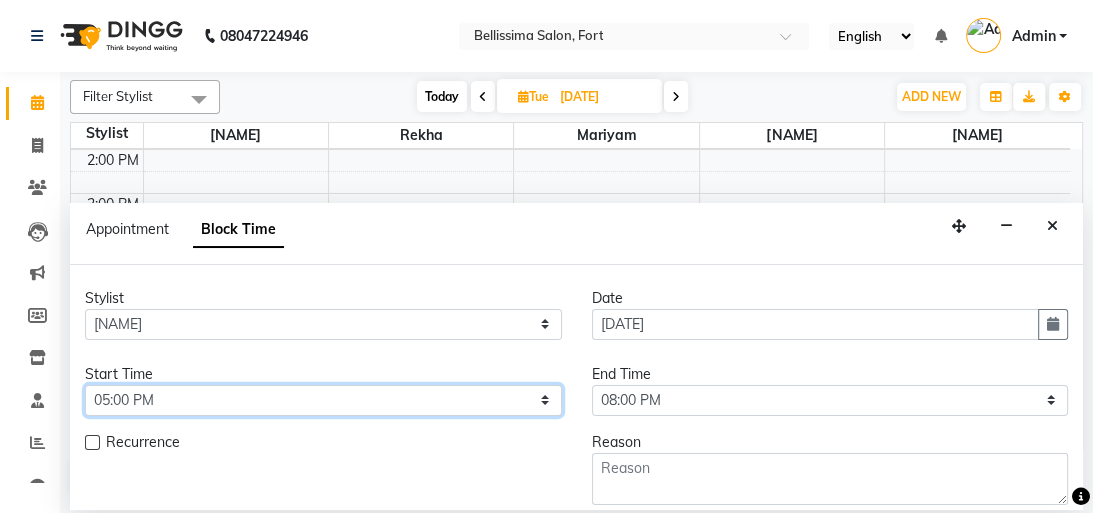 click on "Select 10:00 AM 10:15 AM 10:30 AM 10:45 AM 11:00 AM 11:15 AM 11:30 AM 11:45 AM 12:00 PM 12:15 PM 12:30 PM 12:45 PM 01:00 PM 01:15 PM 01:30 PM 01:45 PM 02:00 PM 02:15 PM 02:30 PM 02:45 PM 03:00 PM 03:15 PM 03:30 PM 03:45 PM 04:00 PM 04:15 PM 04:30 PM 04:45 PM 05:00 PM 05:15 PM 05:30 PM 05:45 PM 06:00 PM 06:15 PM 06:30 PM 06:45 PM 07:00 PM 07:15 PM 07:30 PM 07:45 PM 08:00 PM" at bounding box center [323, 400] 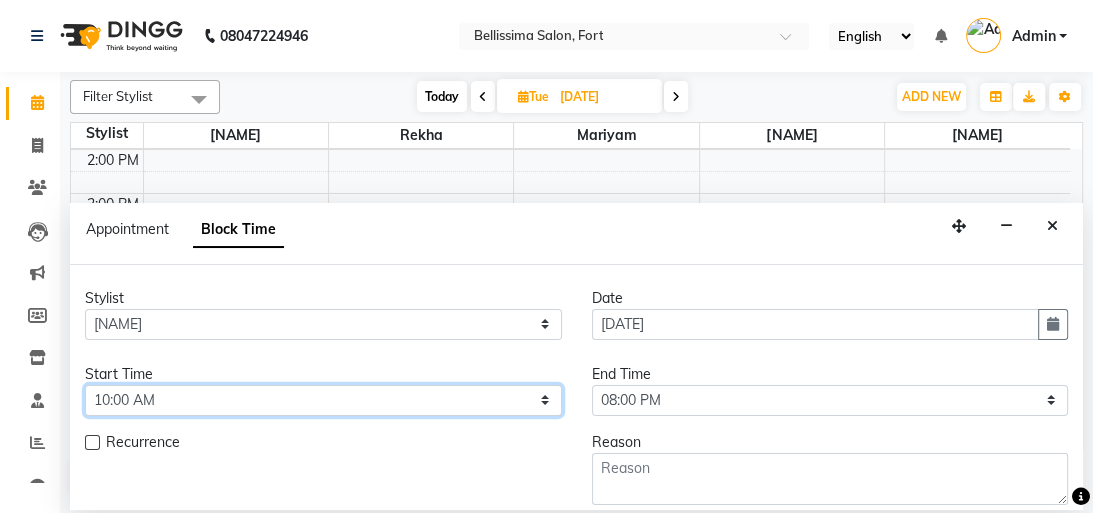 click on "Select 10:00 AM 10:15 AM 10:30 AM 10:45 AM 11:00 AM 11:15 AM 11:30 AM 11:45 AM 12:00 PM 12:15 PM 12:30 PM 12:45 PM 01:00 PM 01:15 PM 01:30 PM 01:45 PM 02:00 PM 02:15 PM 02:30 PM 02:45 PM 03:00 PM 03:15 PM 03:30 PM 03:45 PM 04:00 PM 04:15 PM 04:30 PM 04:45 PM 05:00 PM 05:15 PM 05:30 PM 05:45 PM 06:00 PM 06:15 PM 06:30 PM 06:45 PM 07:00 PM 07:15 PM 07:30 PM 07:45 PM 08:00 PM" at bounding box center (323, 400) 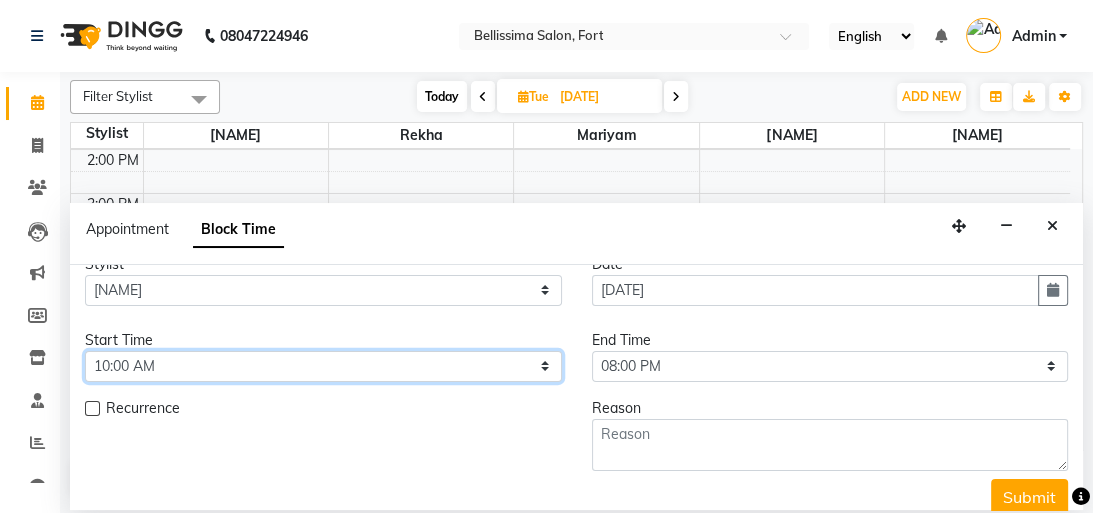 scroll, scrollTop: 52, scrollLeft: 0, axis: vertical 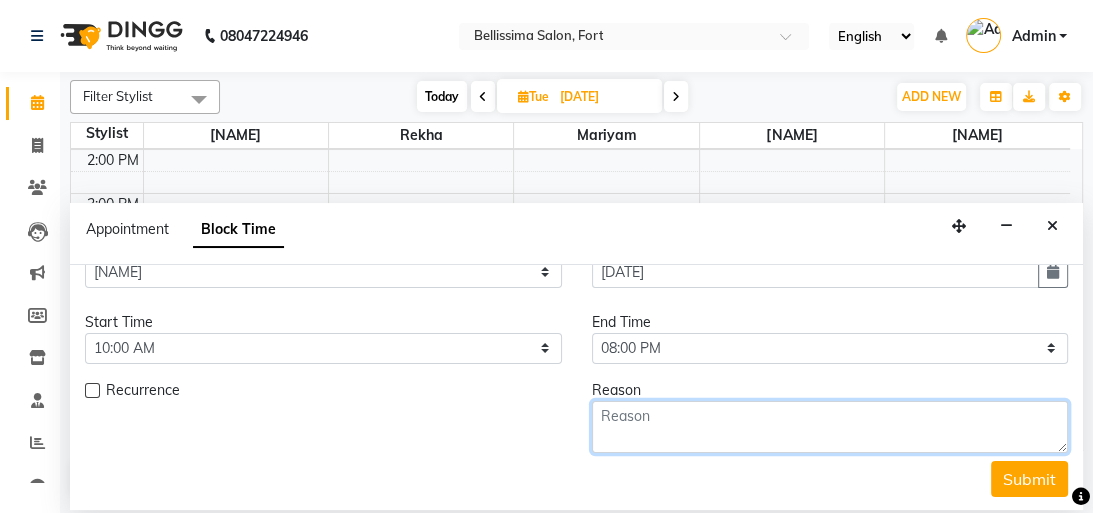 click at bounding box center (830, 427) 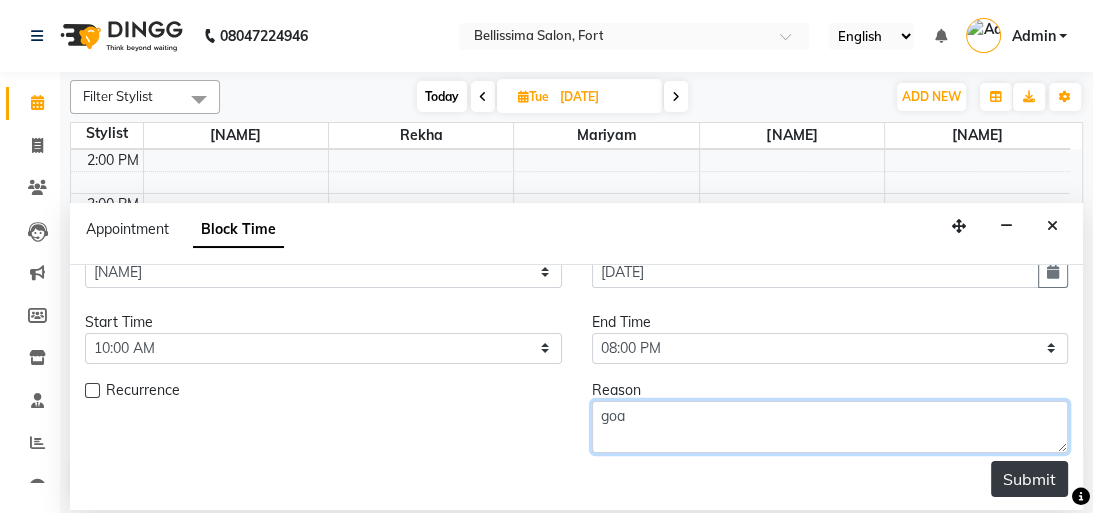 type on "goa" 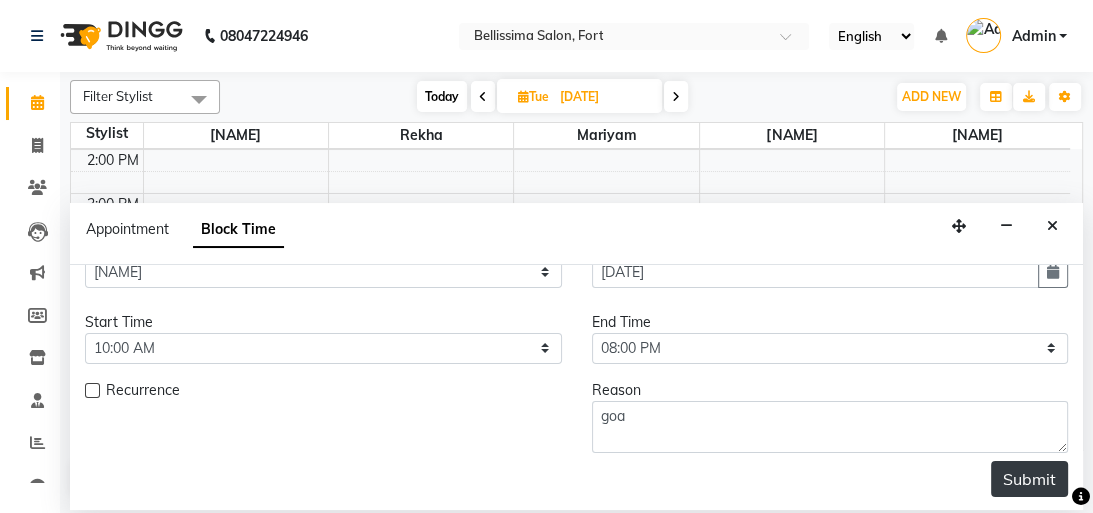 click on "Submit" at bounding box center [1029, 479] 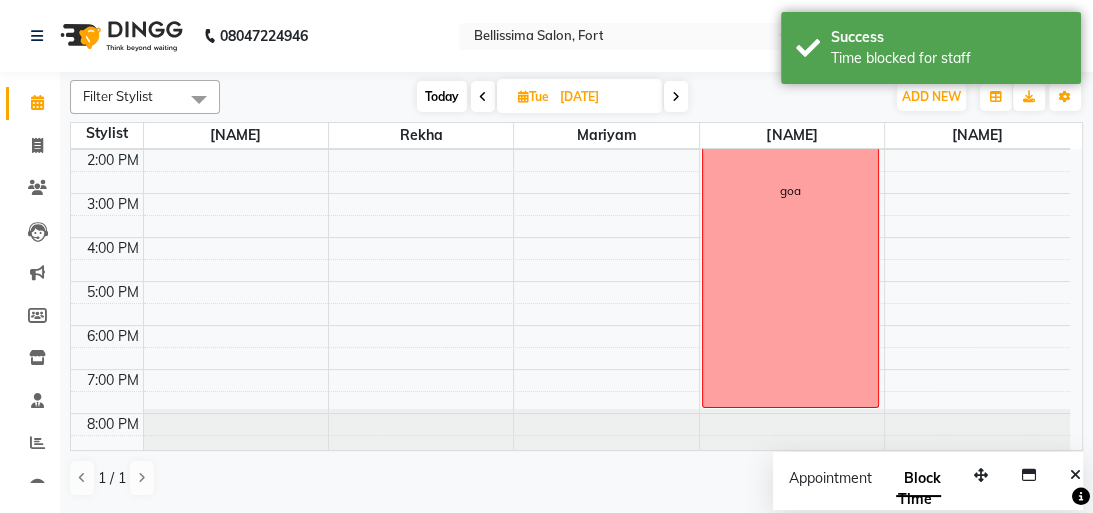 click at bounding box center (483, 96) 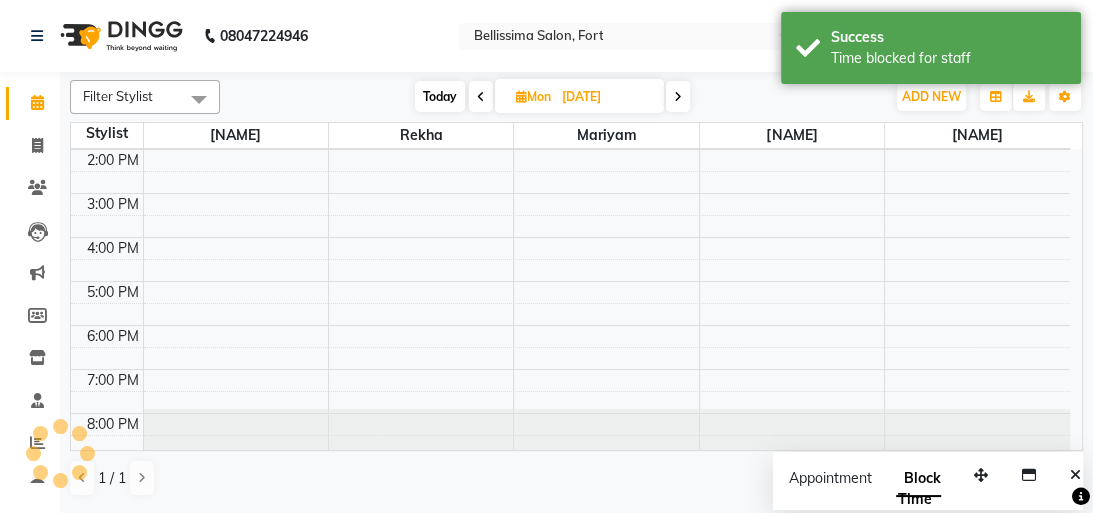 scroll, scrollTop: 219, scrollLeft: 0, axis: vertical 